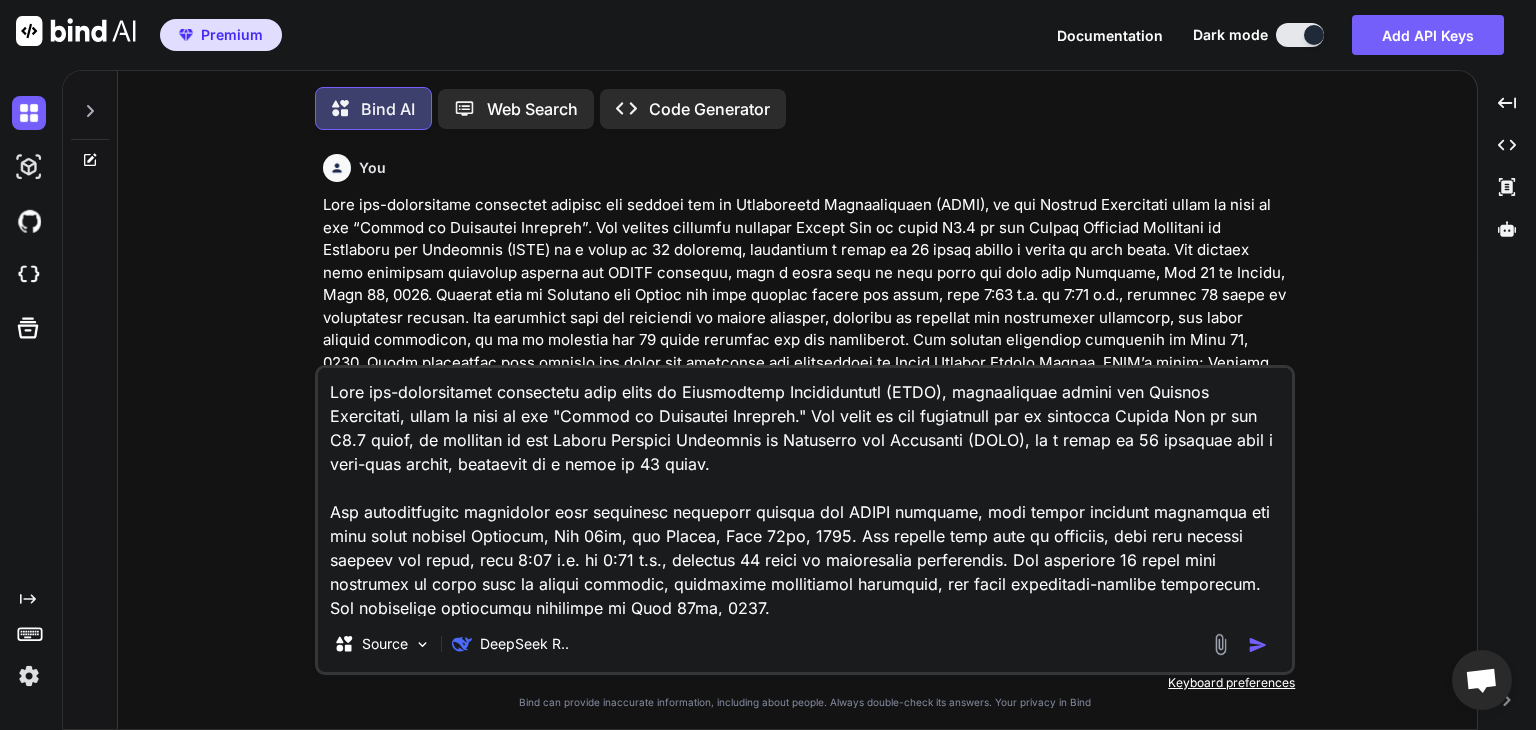 scroll, scrollTop: 0, scrollLeft: 0, axis: both 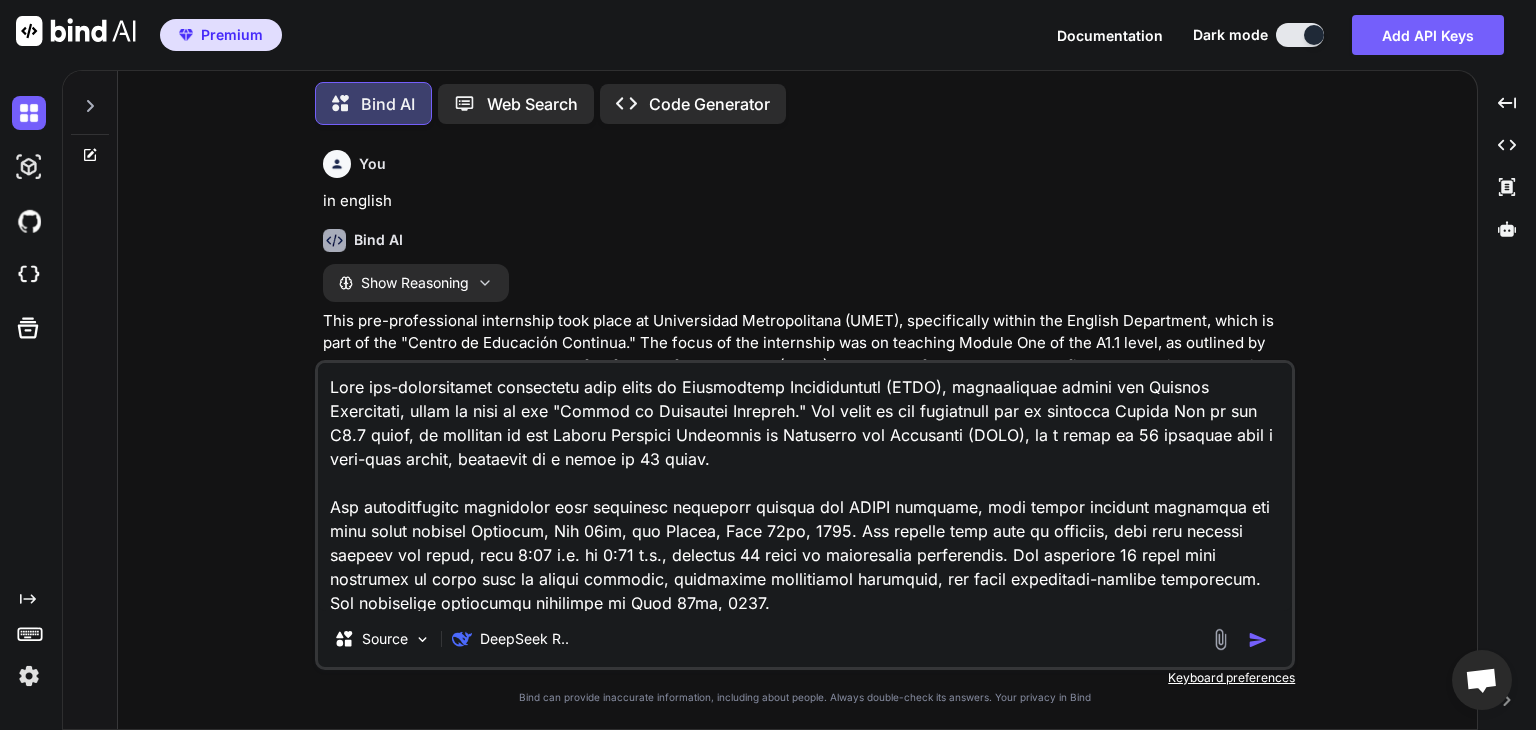 click at bounding box center (805, 487) 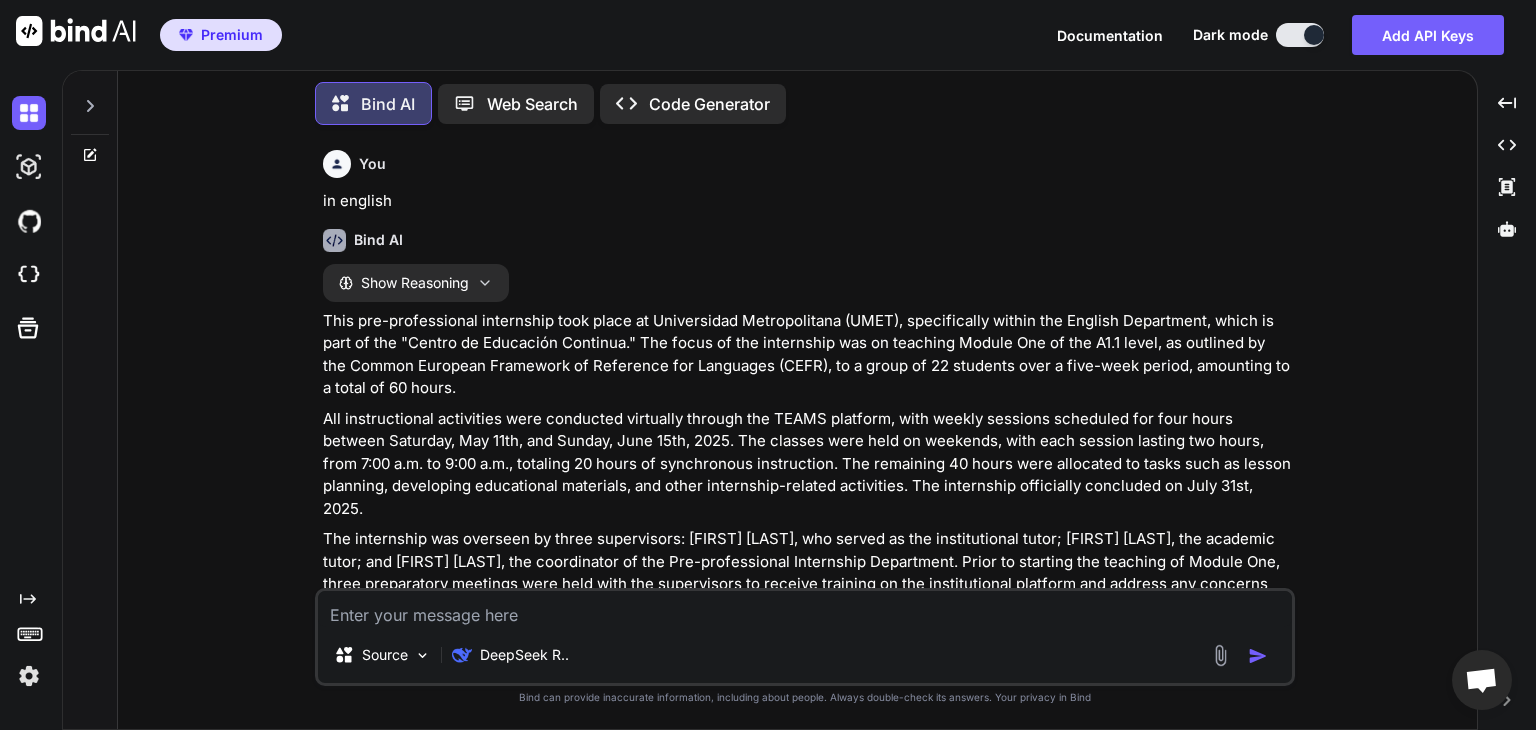 type 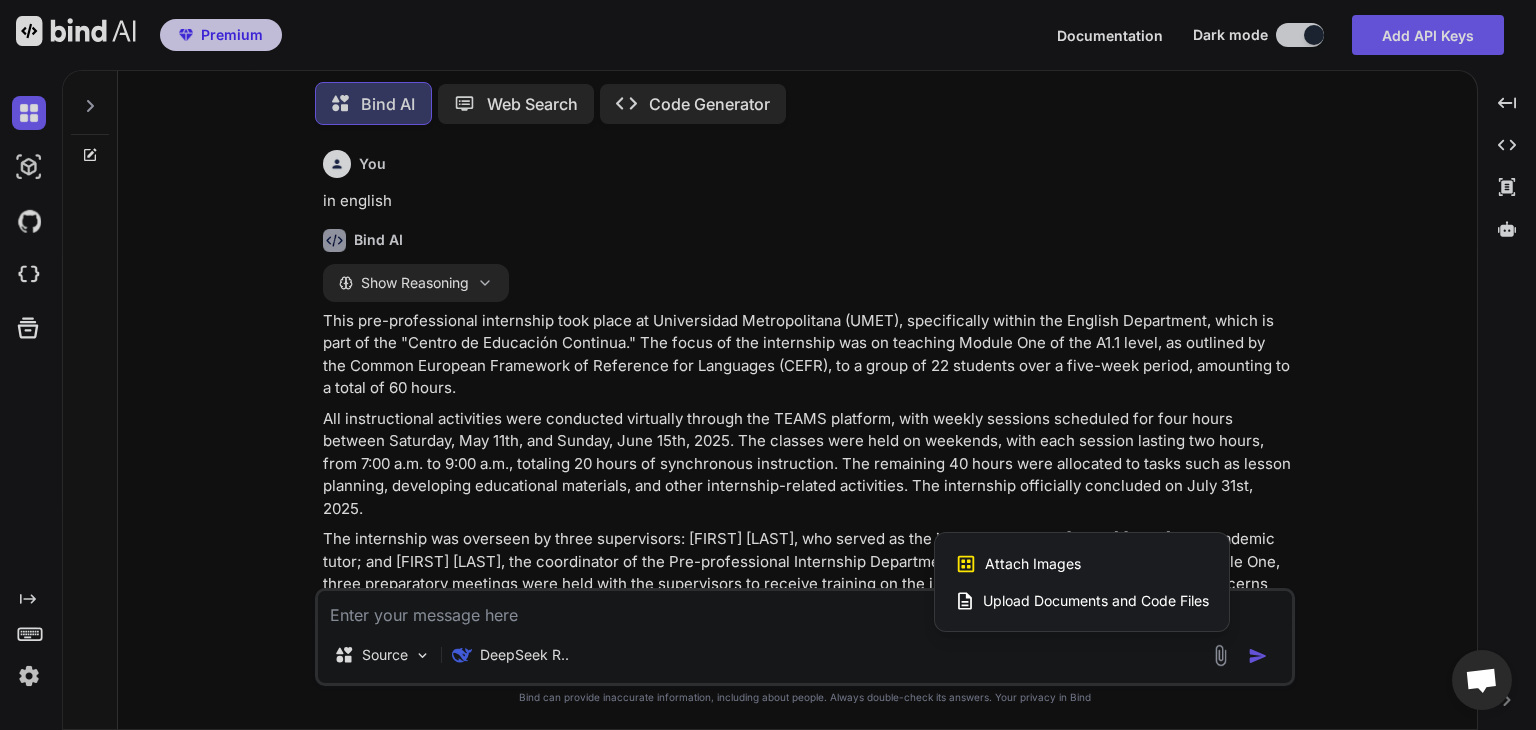 click on "Upload Documents and Code Files" at bounding box center [1096, 601] 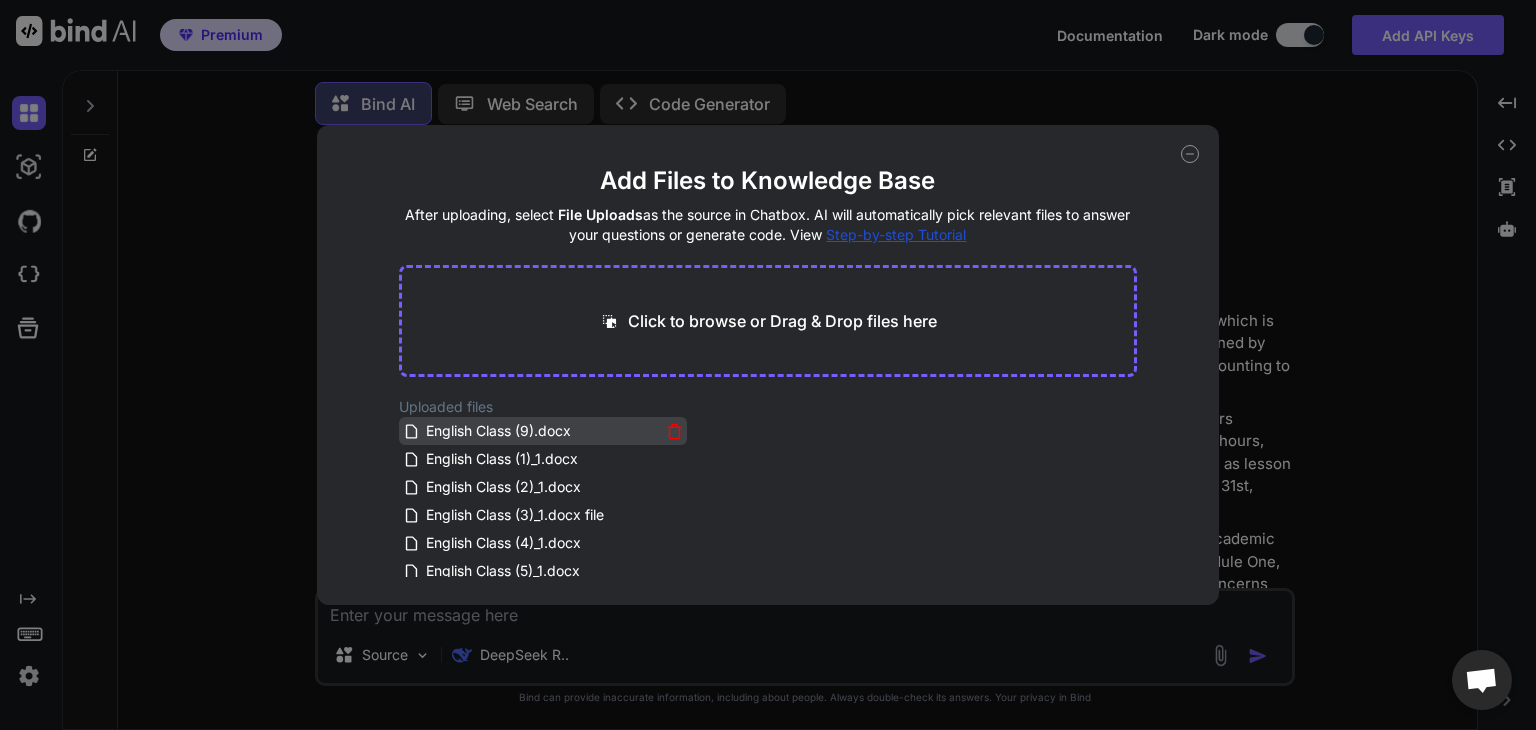 click 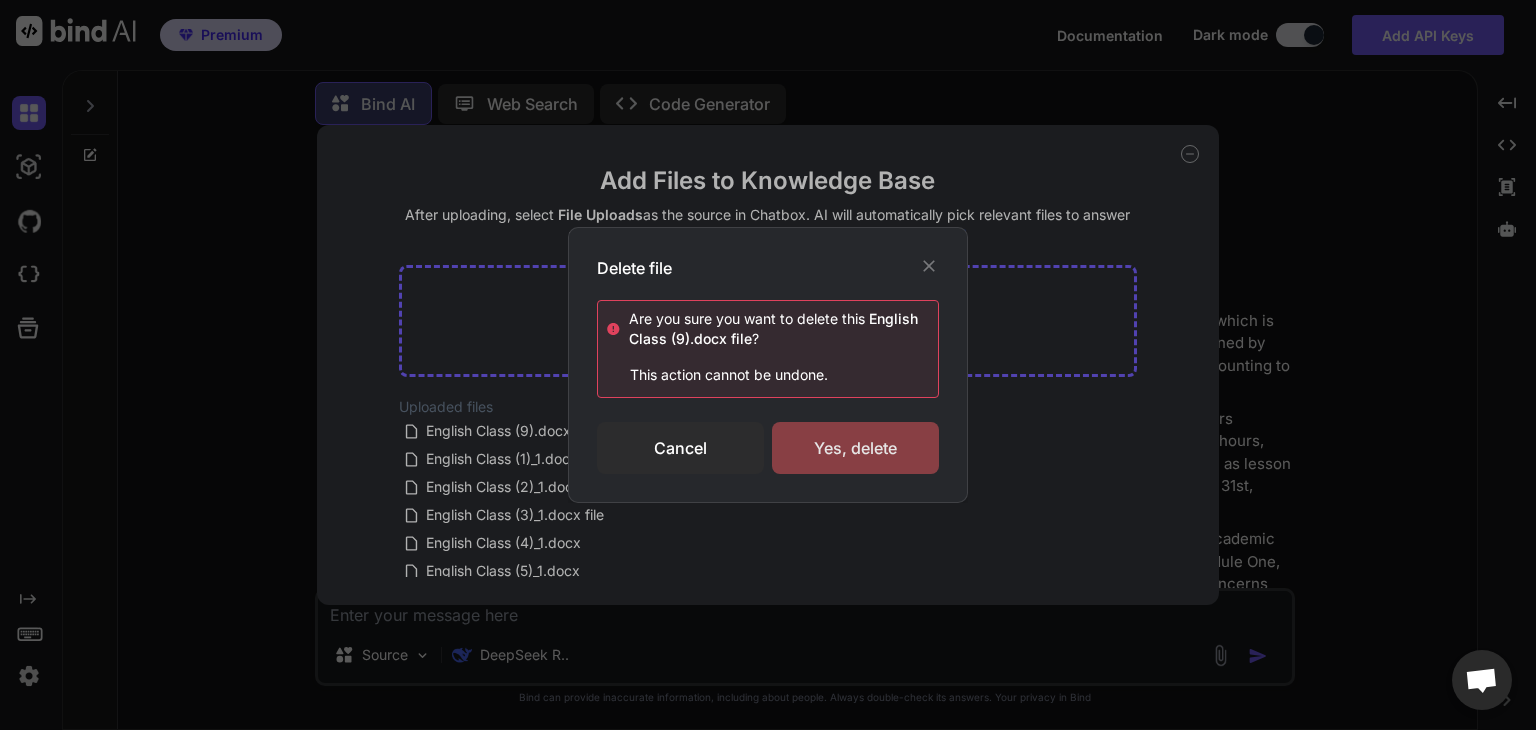 click on "Yes, delete" at bounding box center [855, 448] 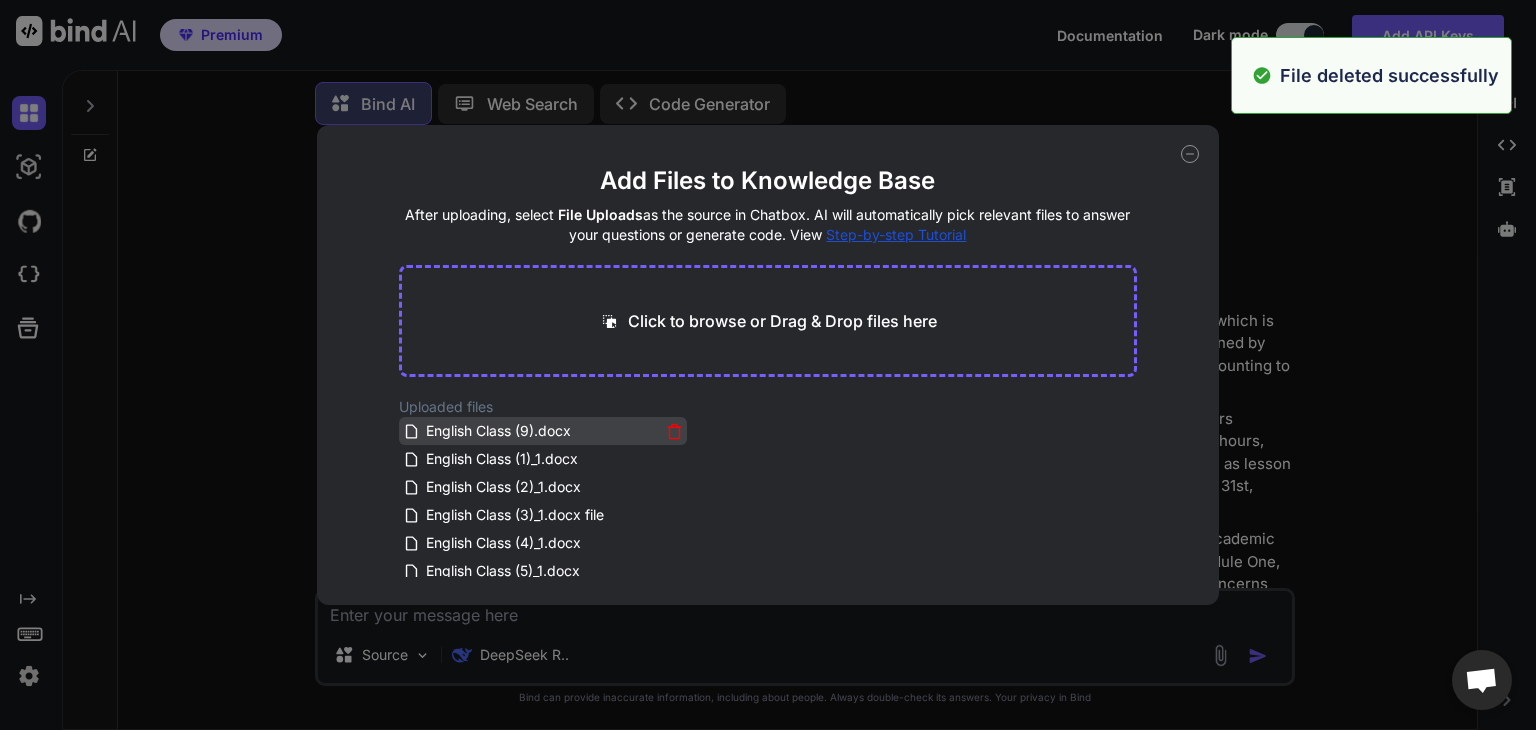 click 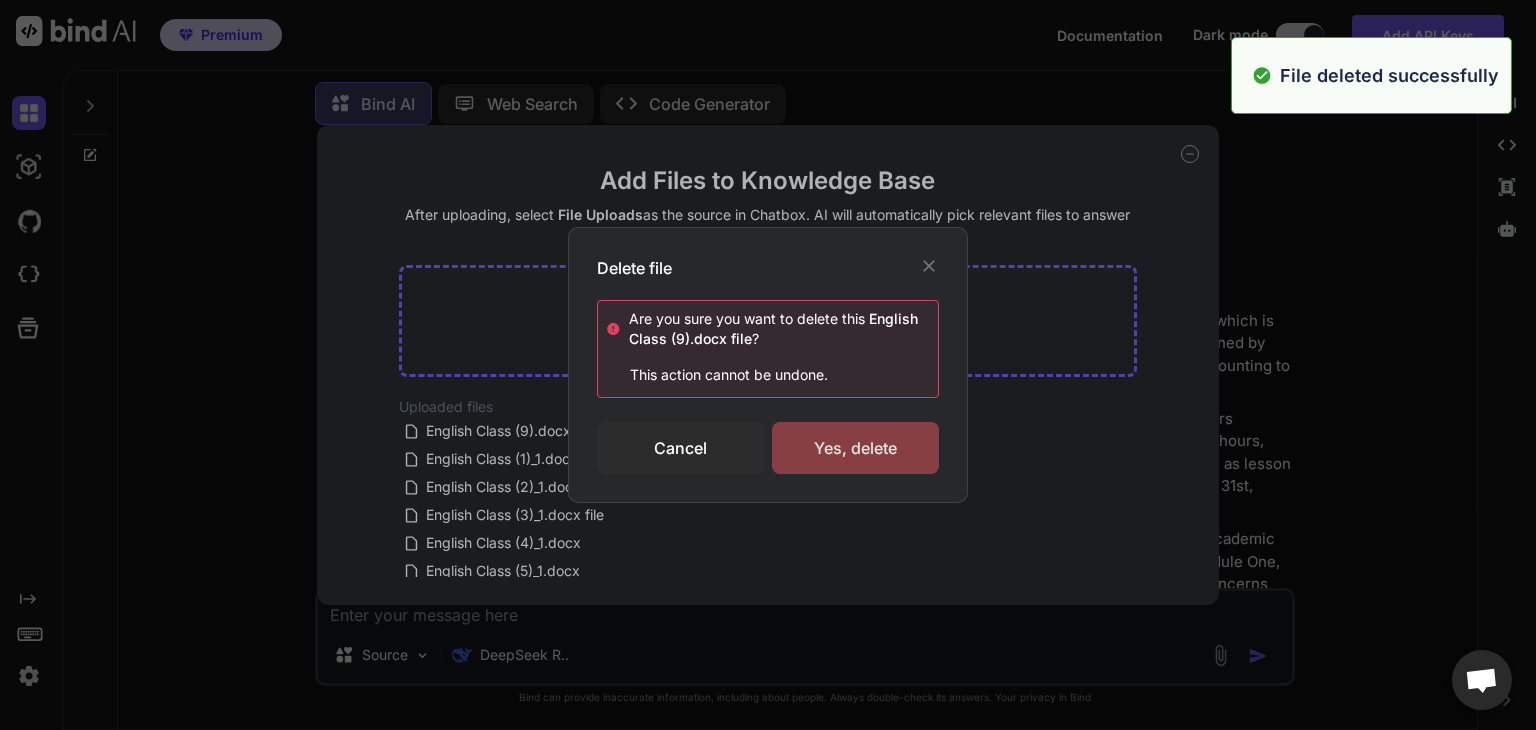 click on "Yes, delete" at bounding box center [855, 448] 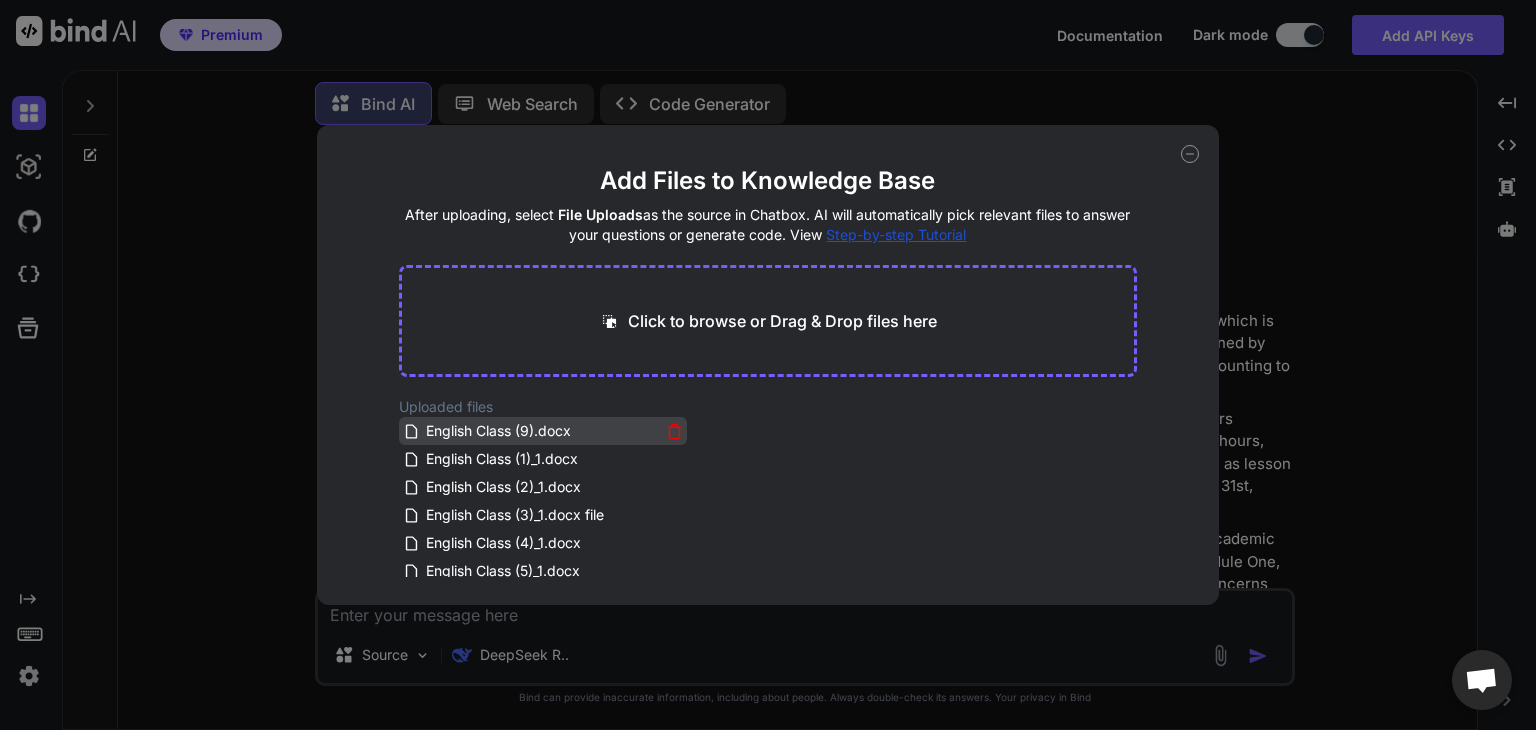click 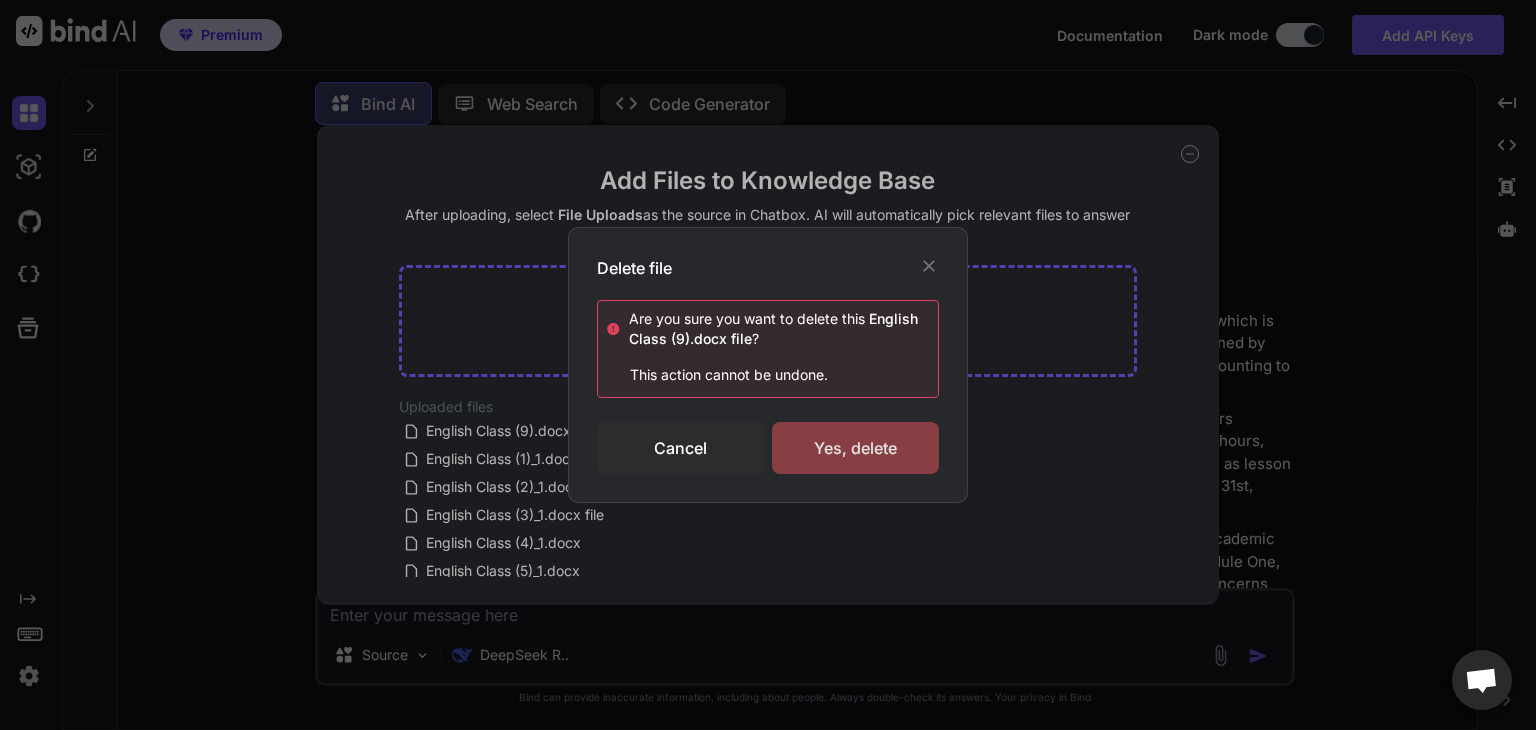 click on "Yes, delete" at bounding box center [855, 448] 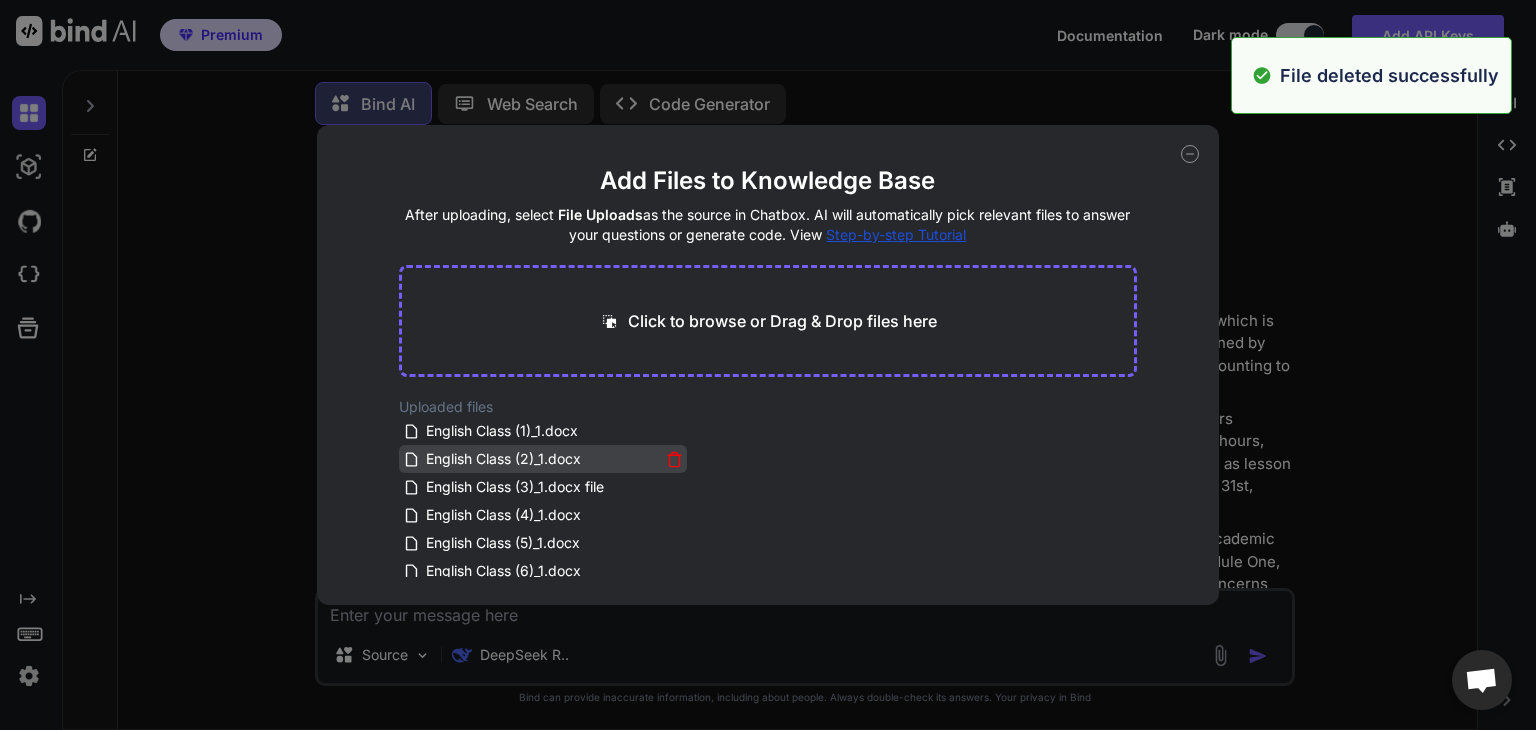 click 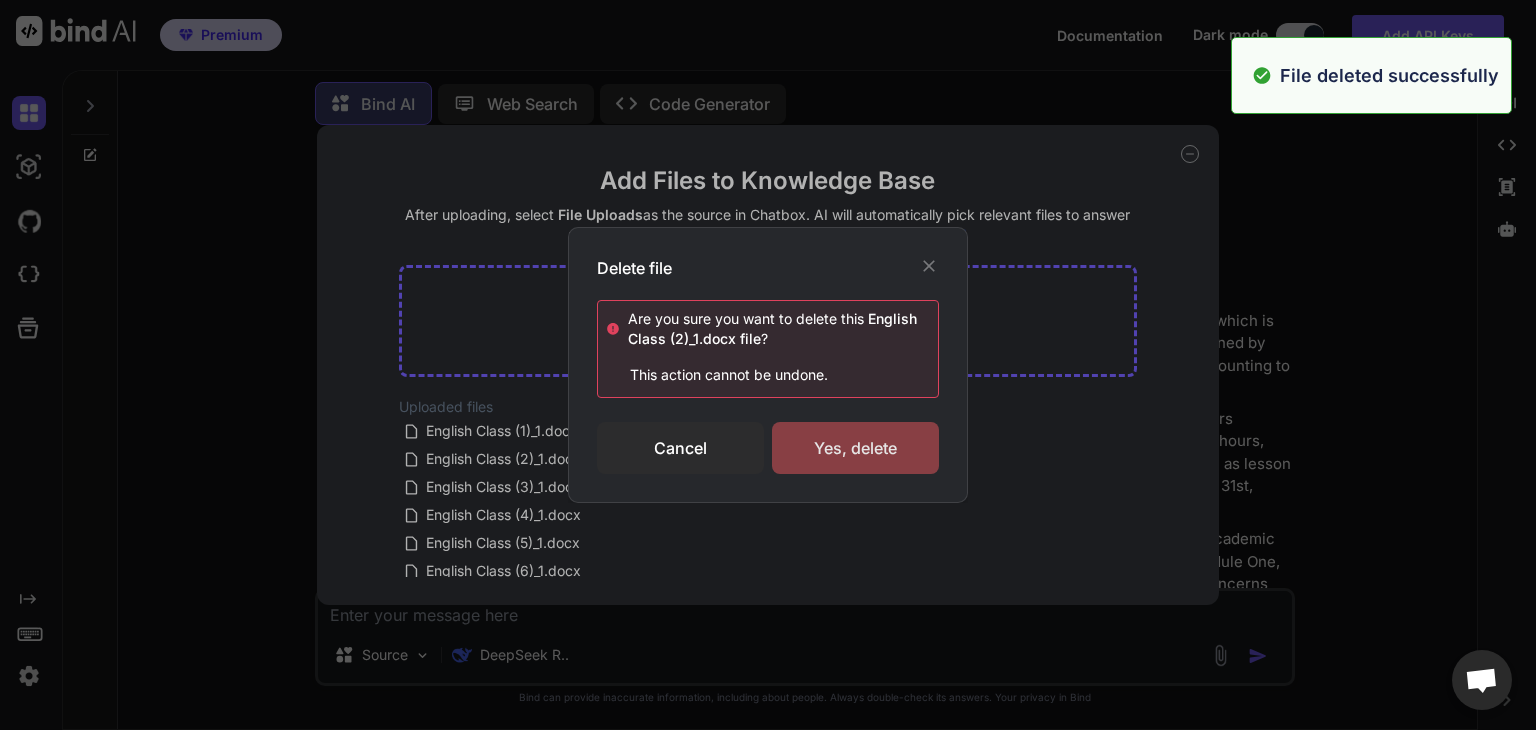 click on "Yes, delete" at bounding box center [855, 448] 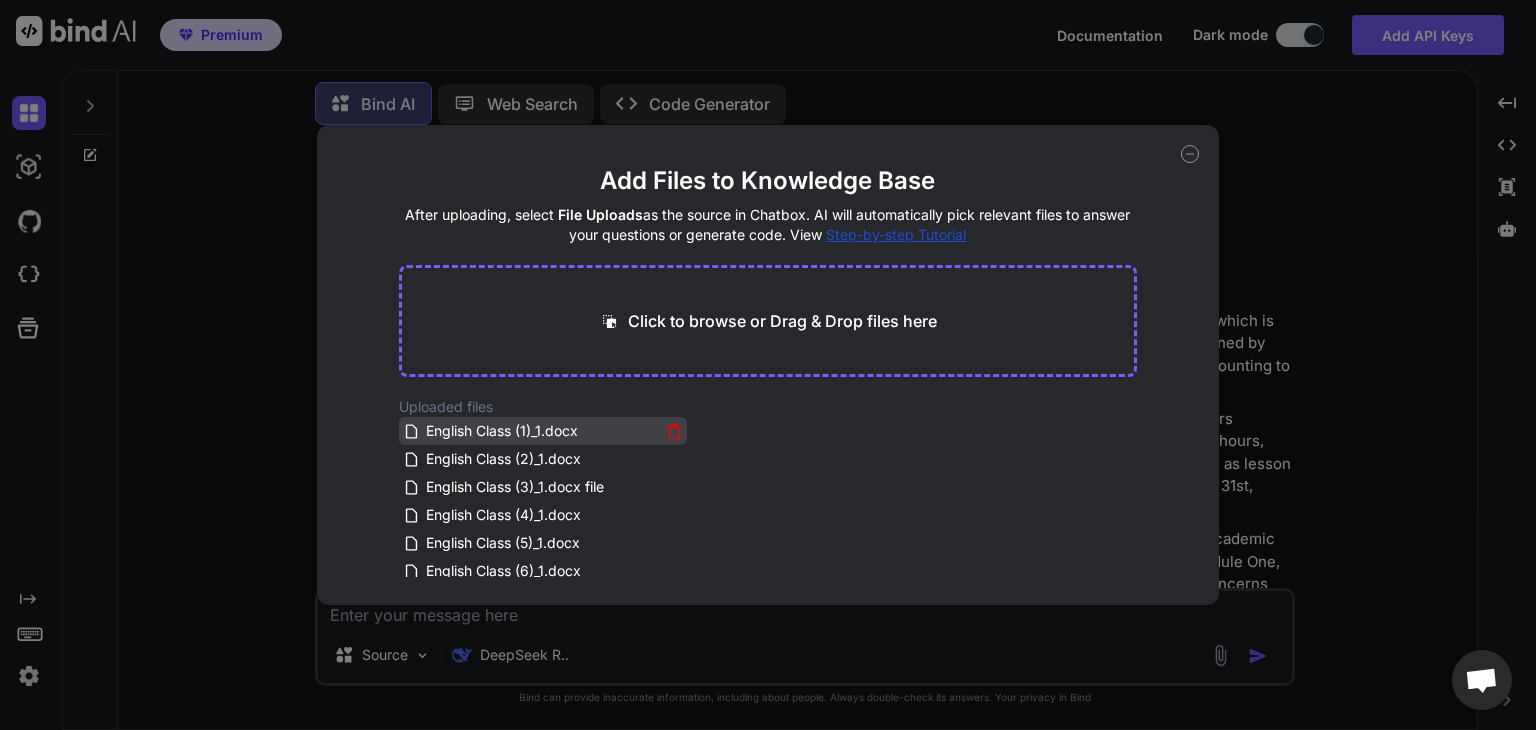 click on "English Class (1)_1.docx" at bounding box center [502, 431] 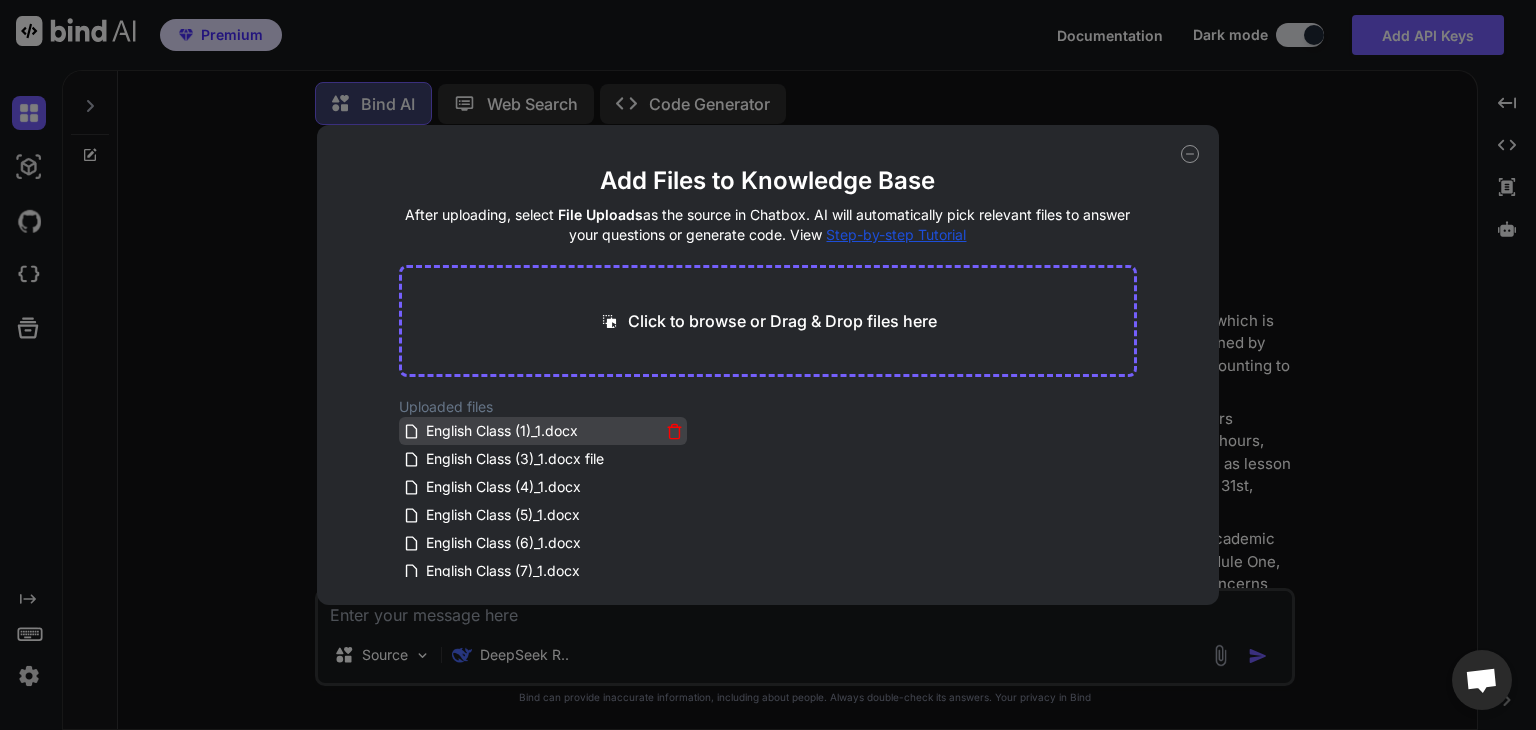 click 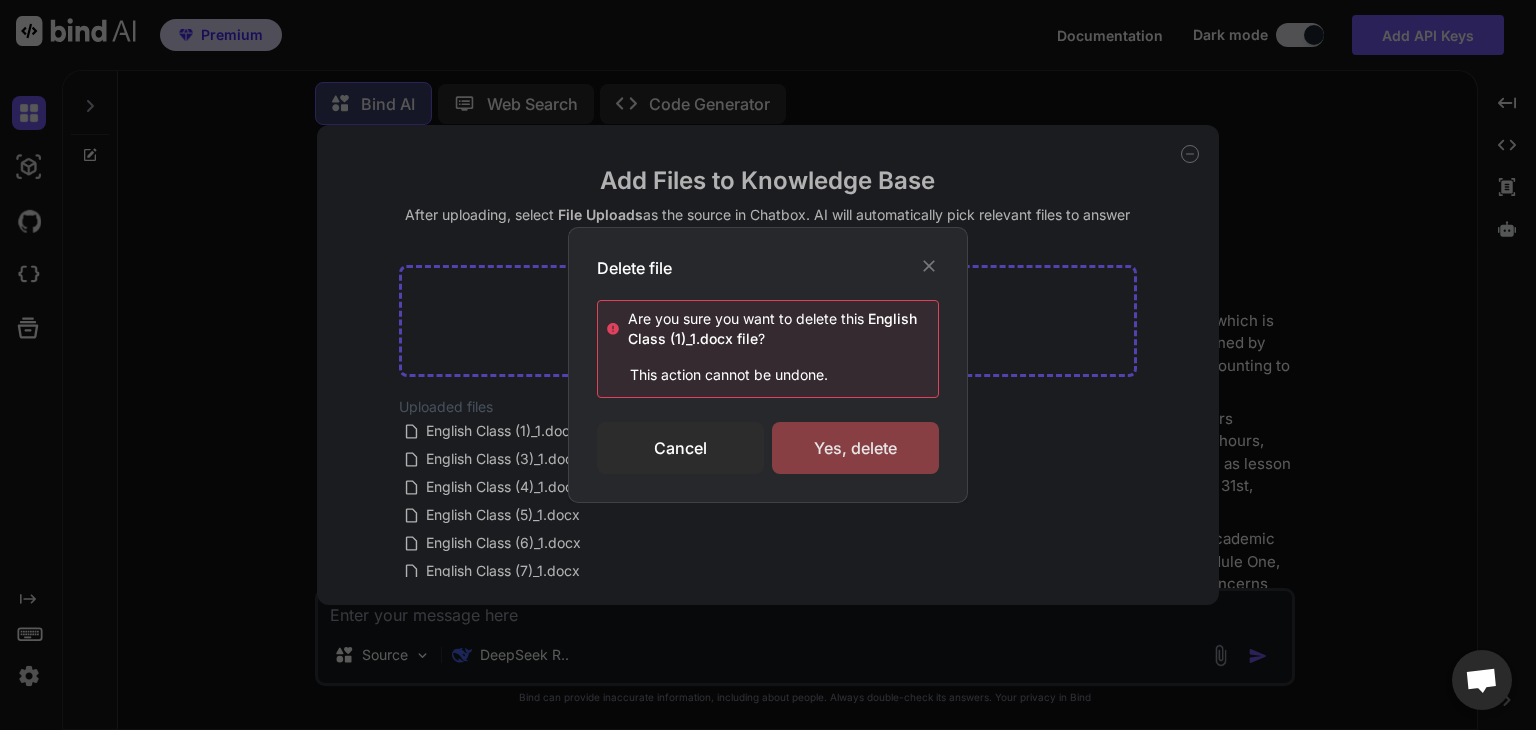 click on "Yes, delete" at bounding box center [855, 448] 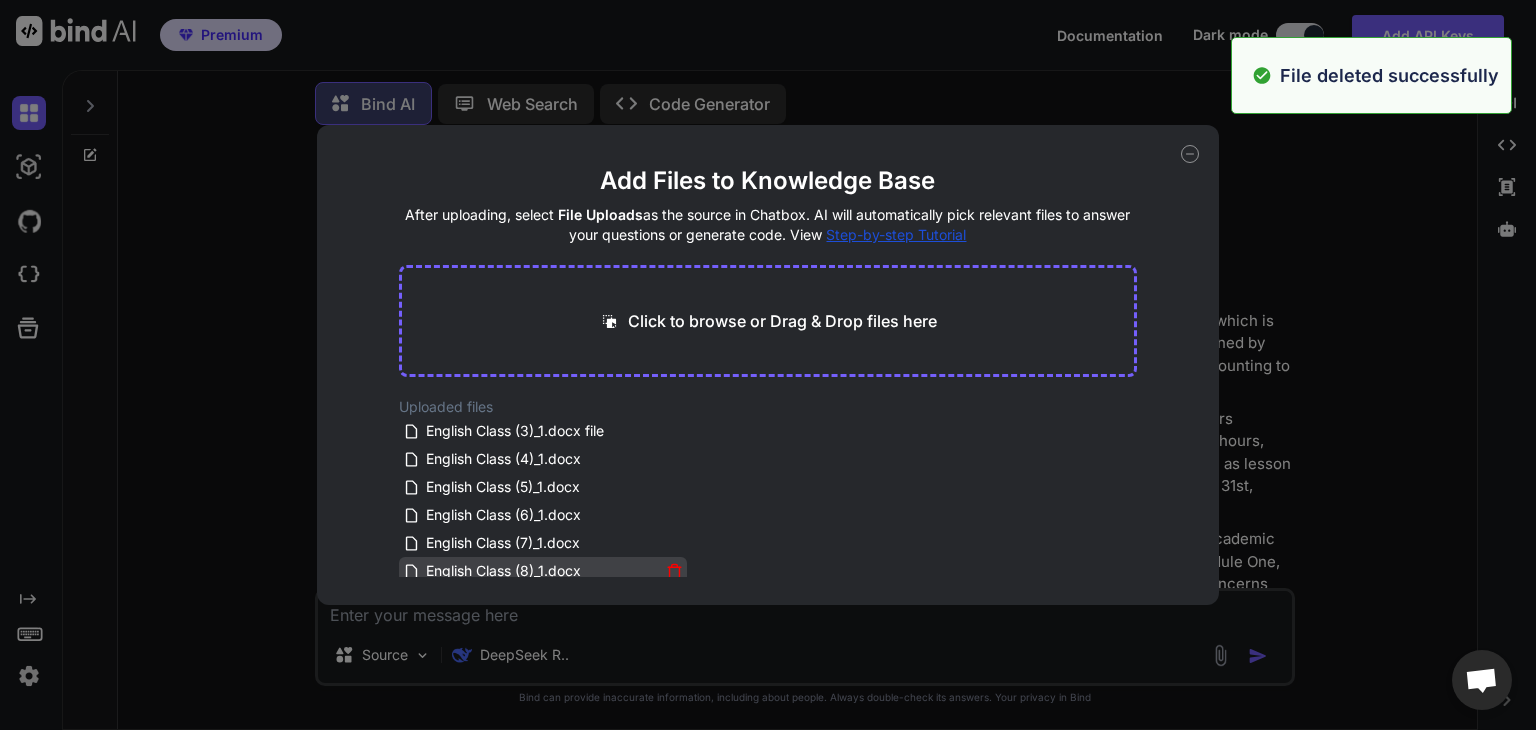 click 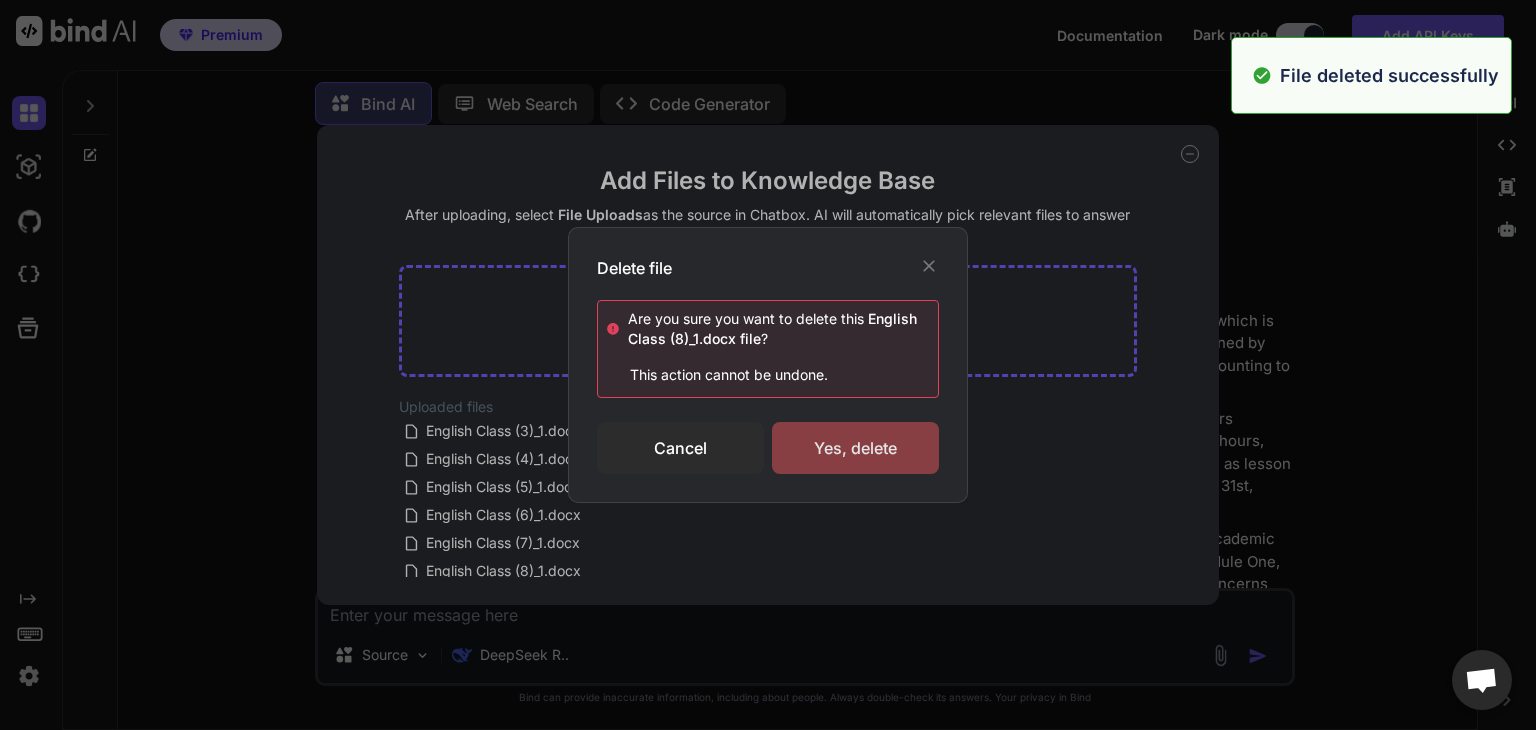 click on "Yes, delete" at bounding box center [855, 448] 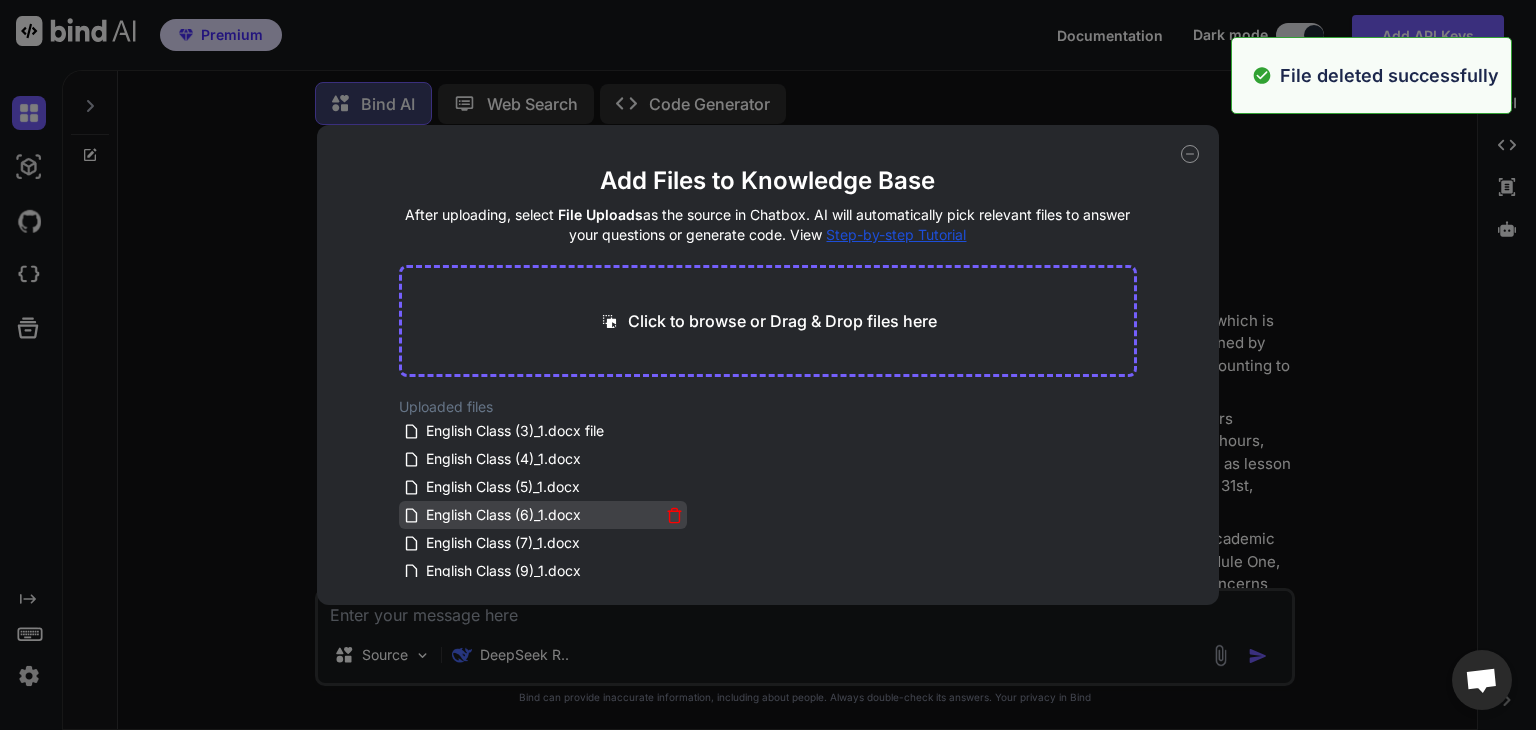 click 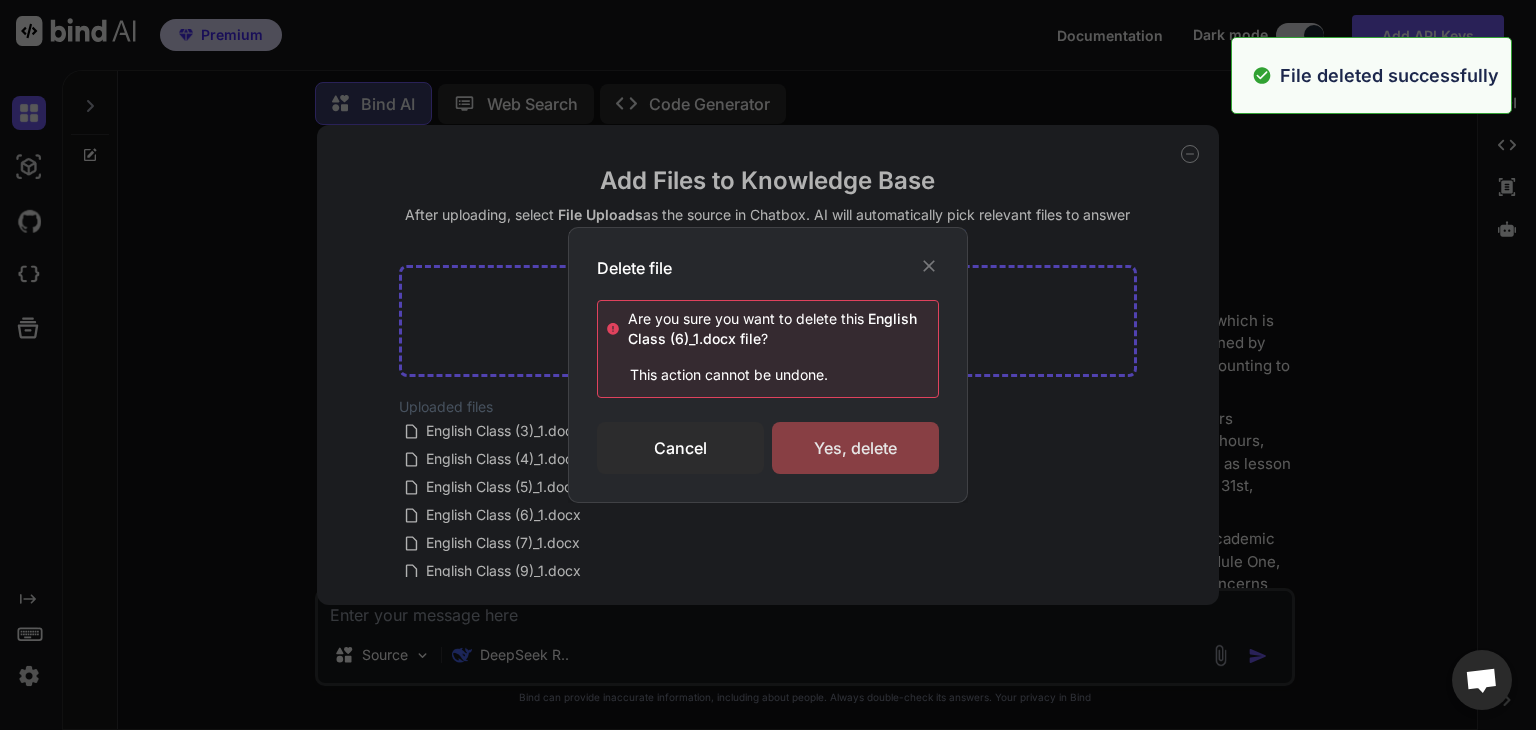 click on "Yes, delete" at bounding box center [855, 448] 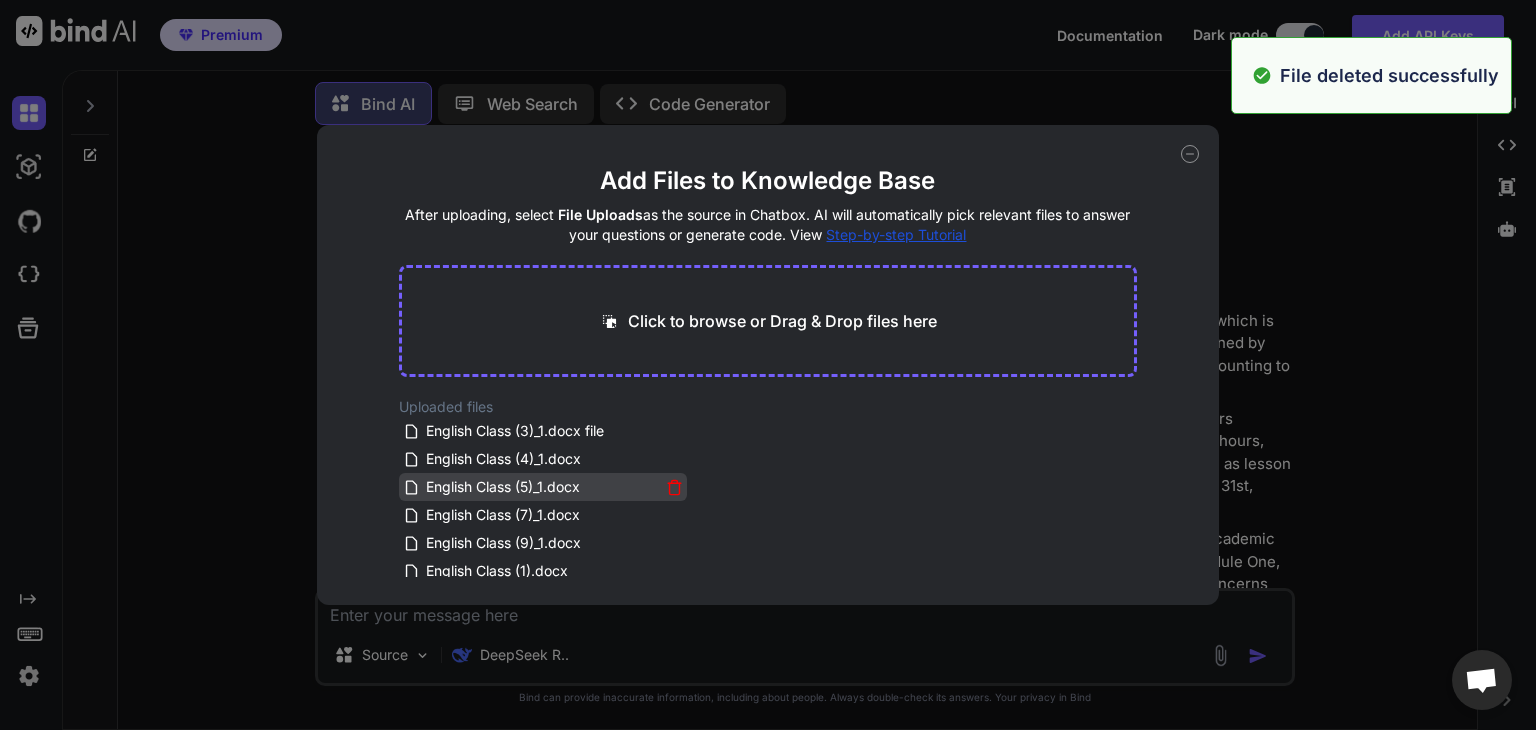 click 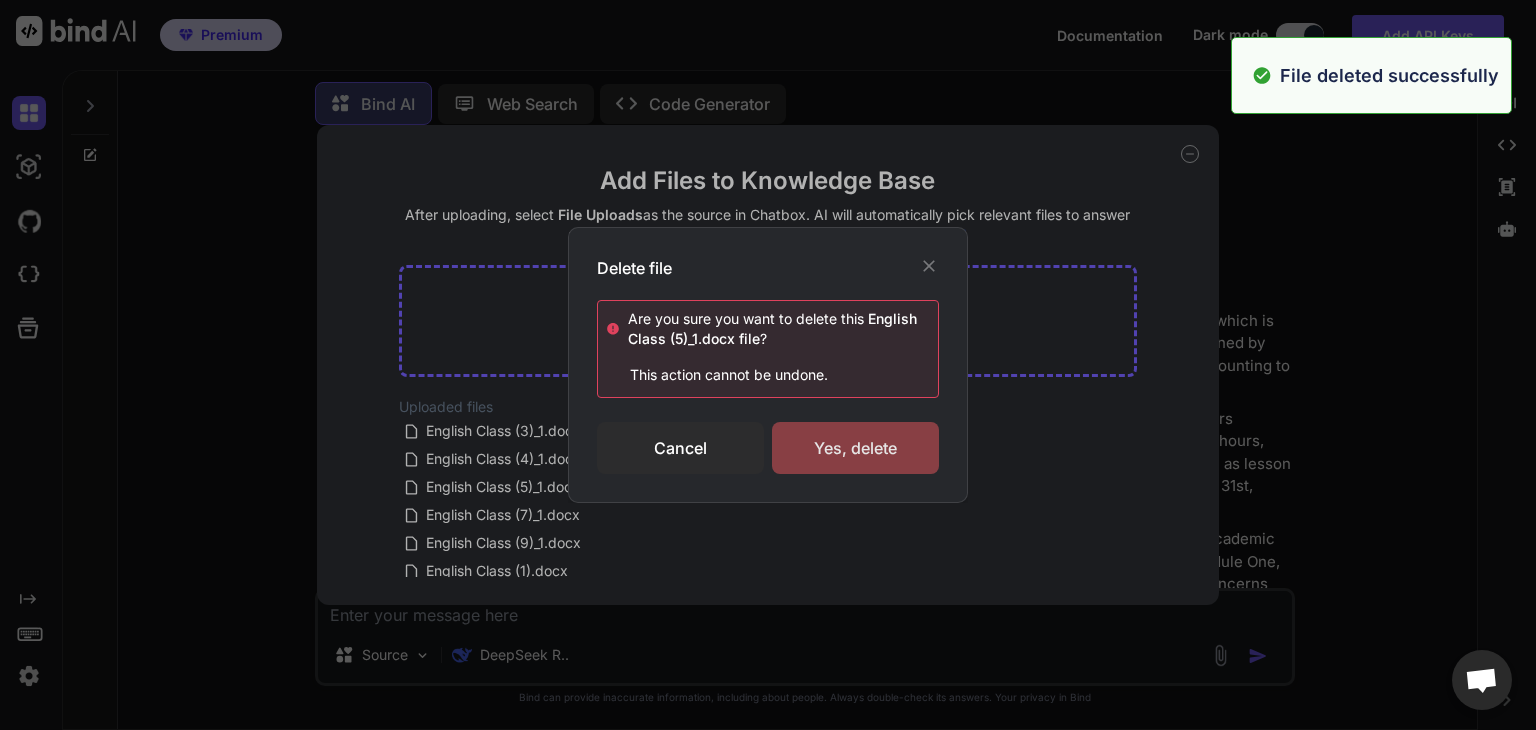 click on "Yes, delete" at bounding box center (855, 448) 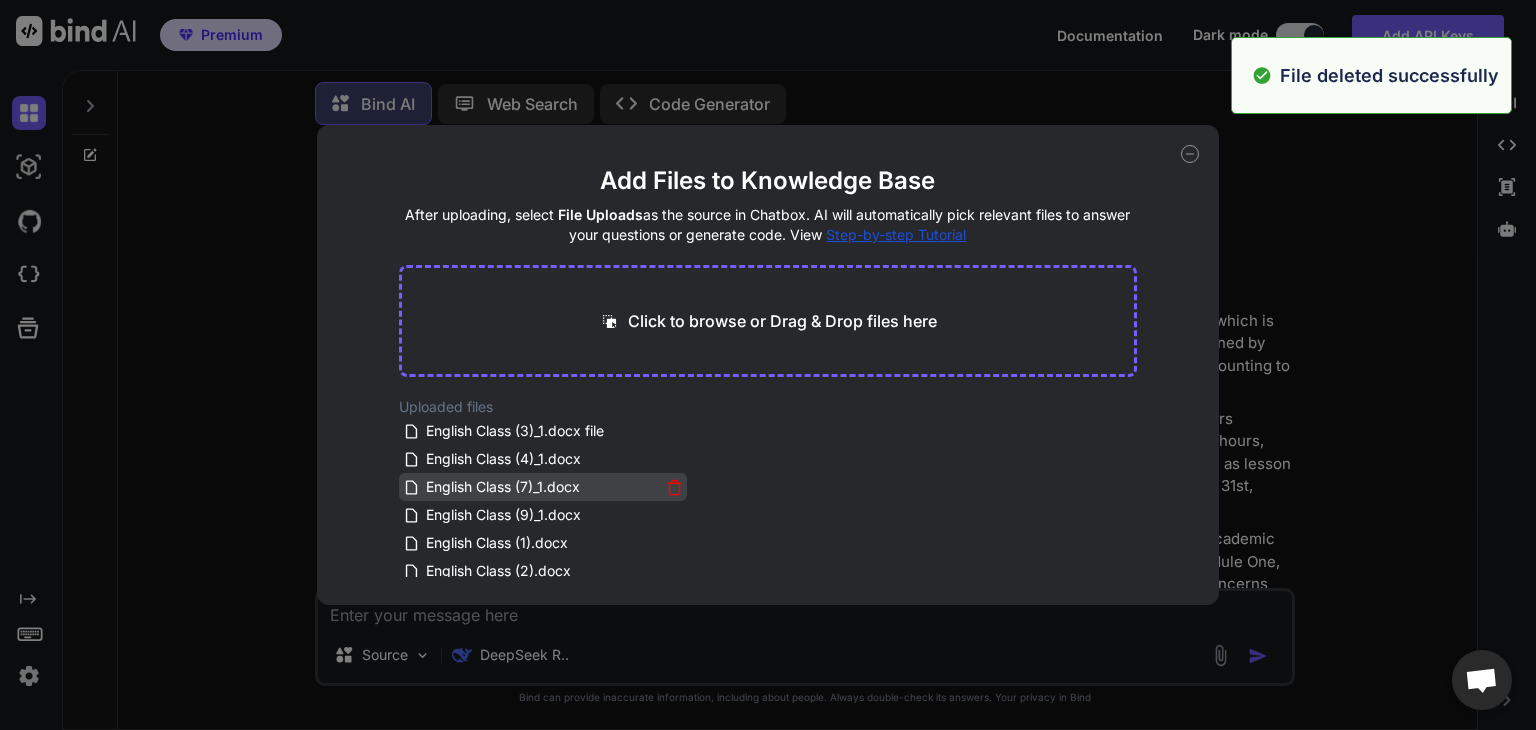 click on "English Class (7)_1.docx" at bounding box center [543, 487] 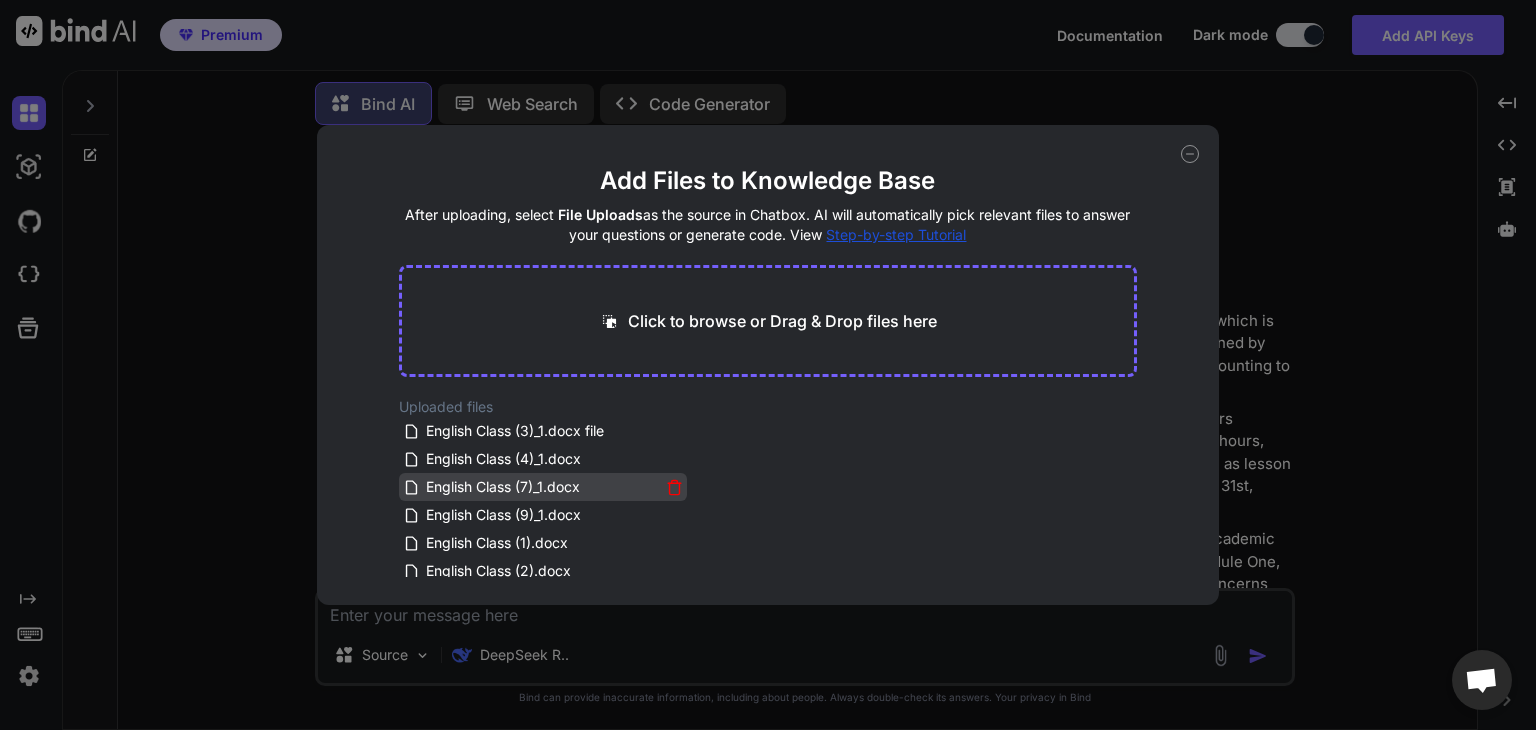 click 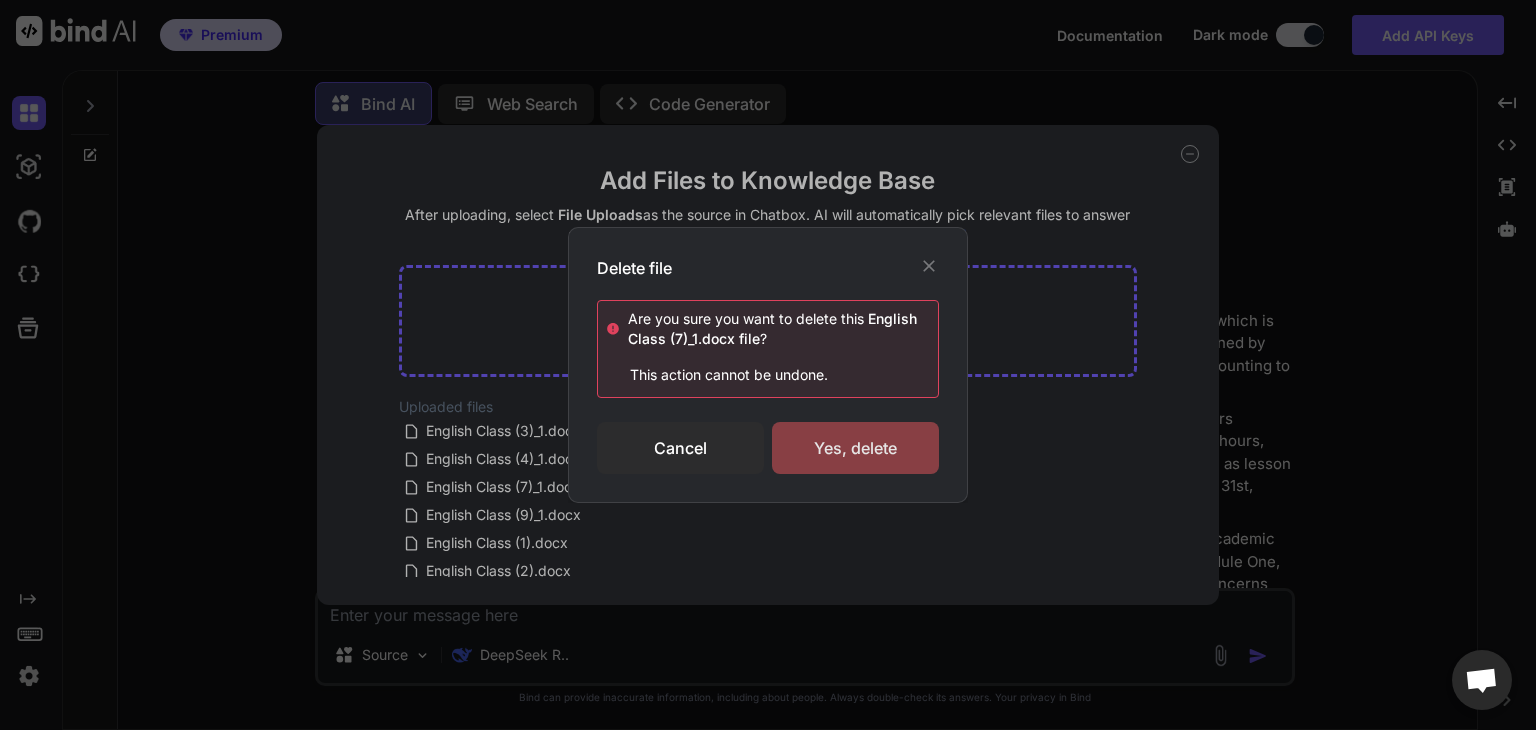 click on "Yes, delete" at bounding box center (855, 448) 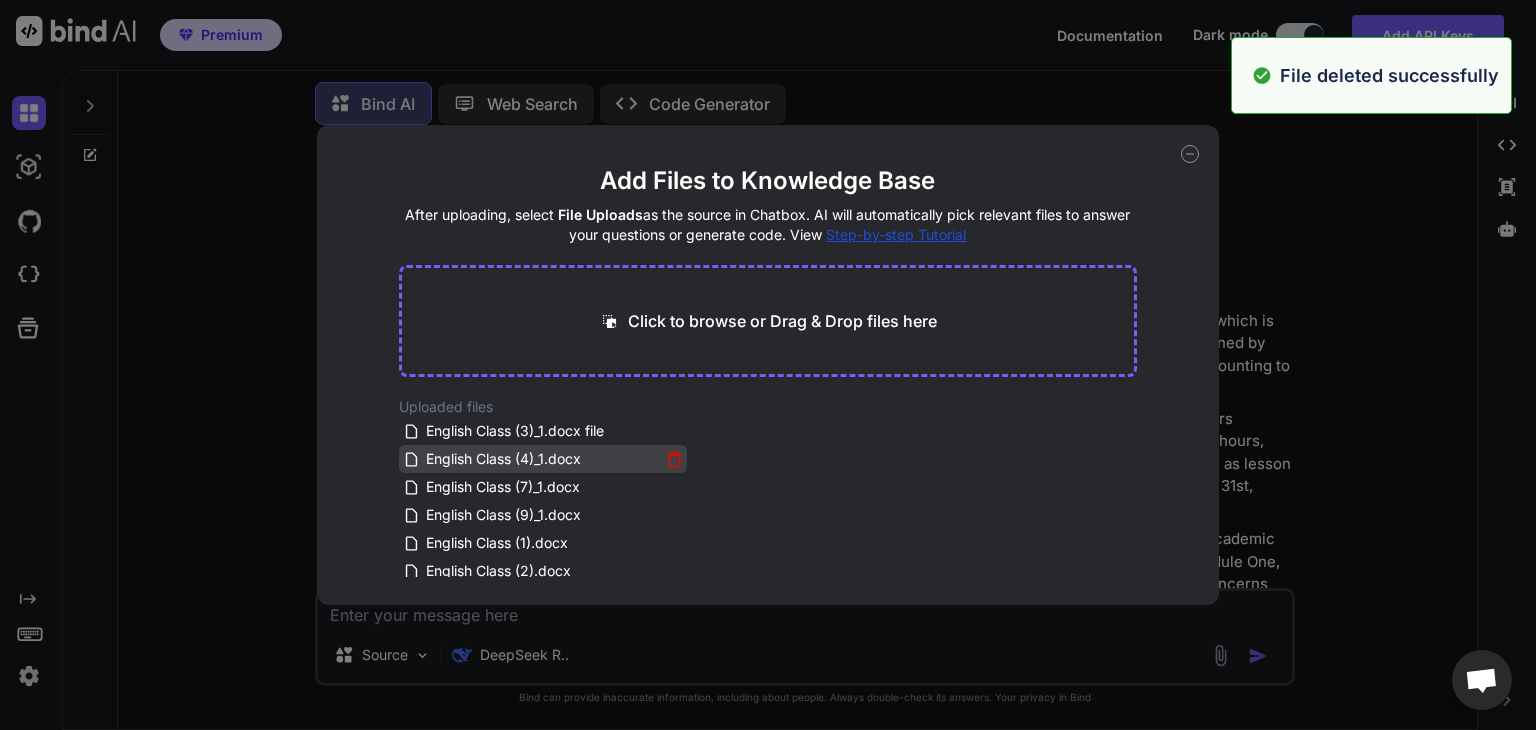 click 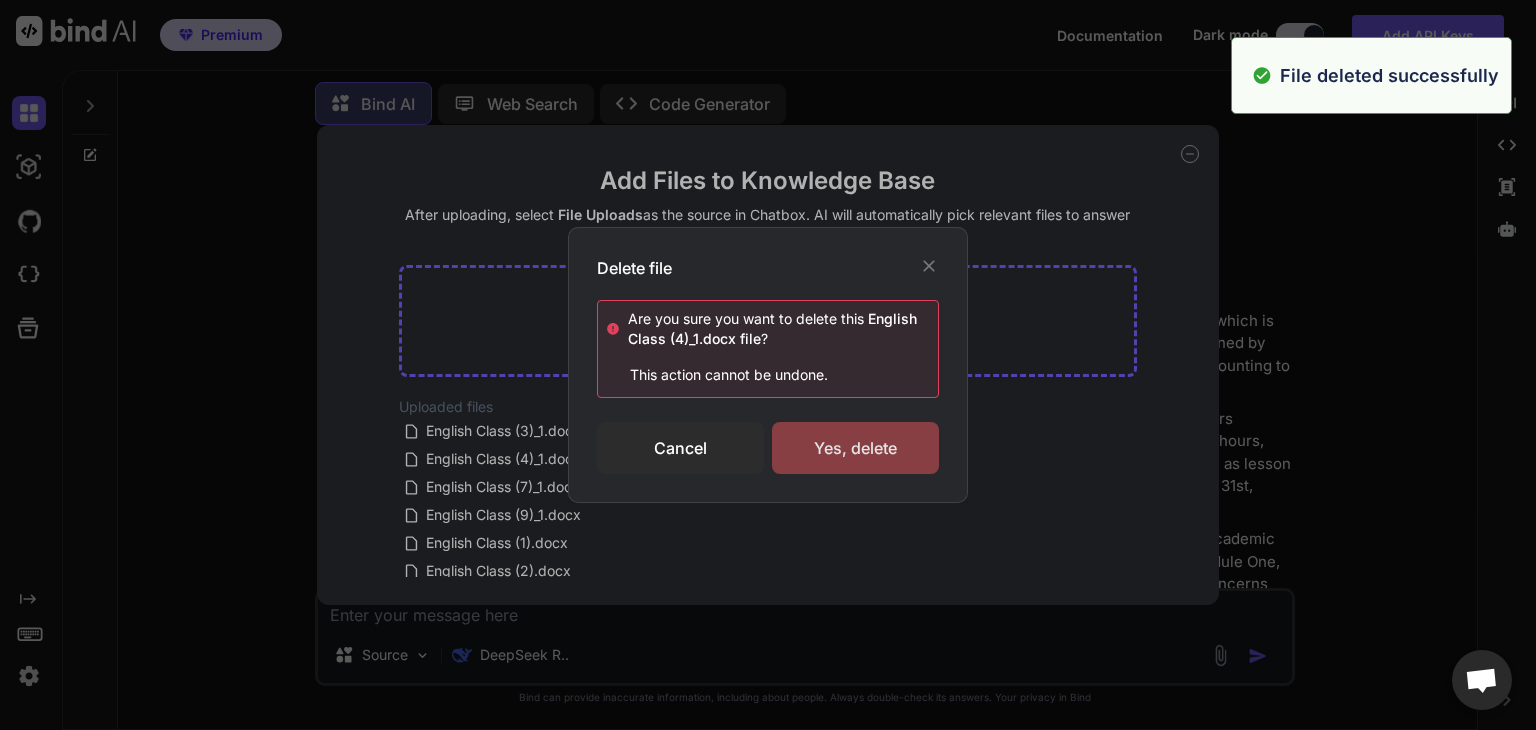 click on "Yes, delete" at bounding box center (855, 448) 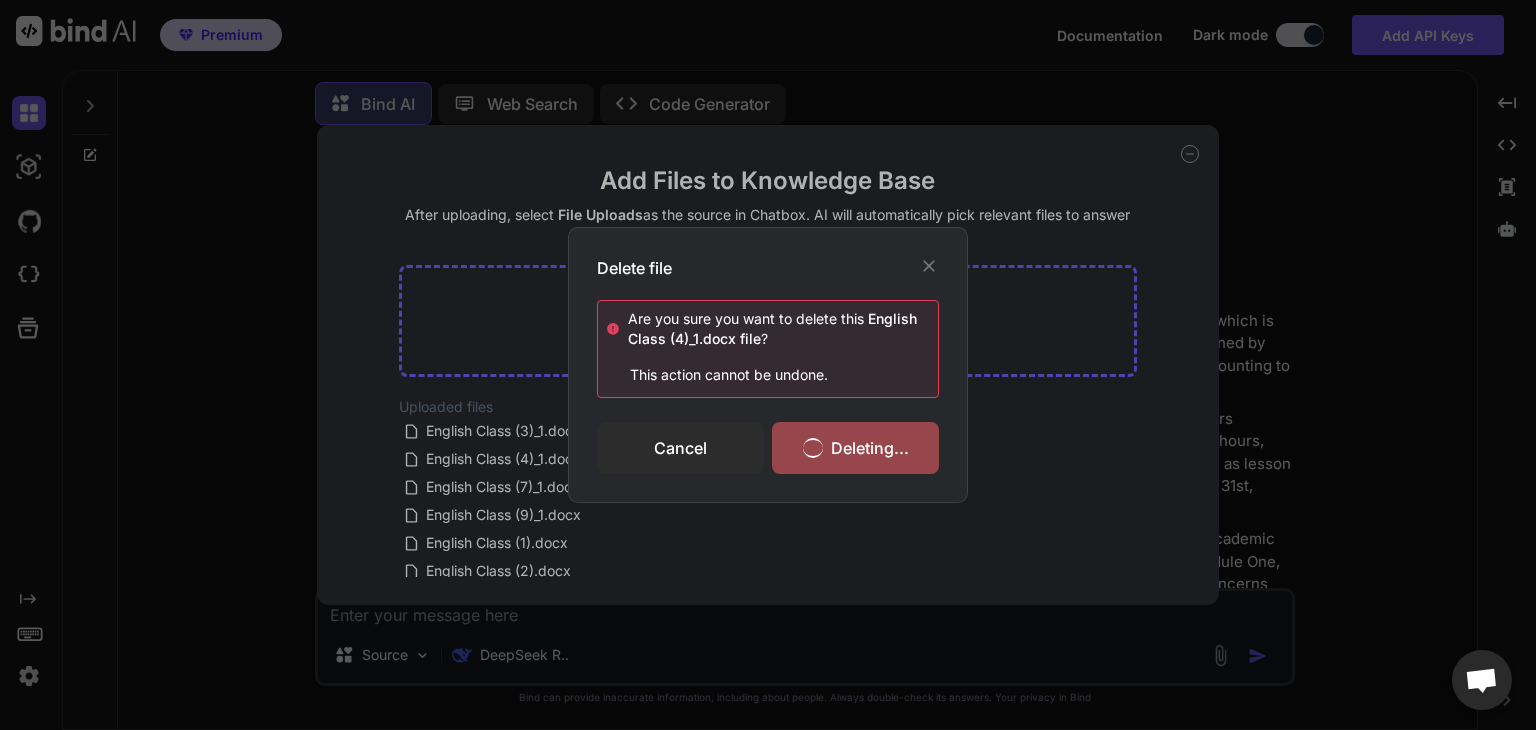 click 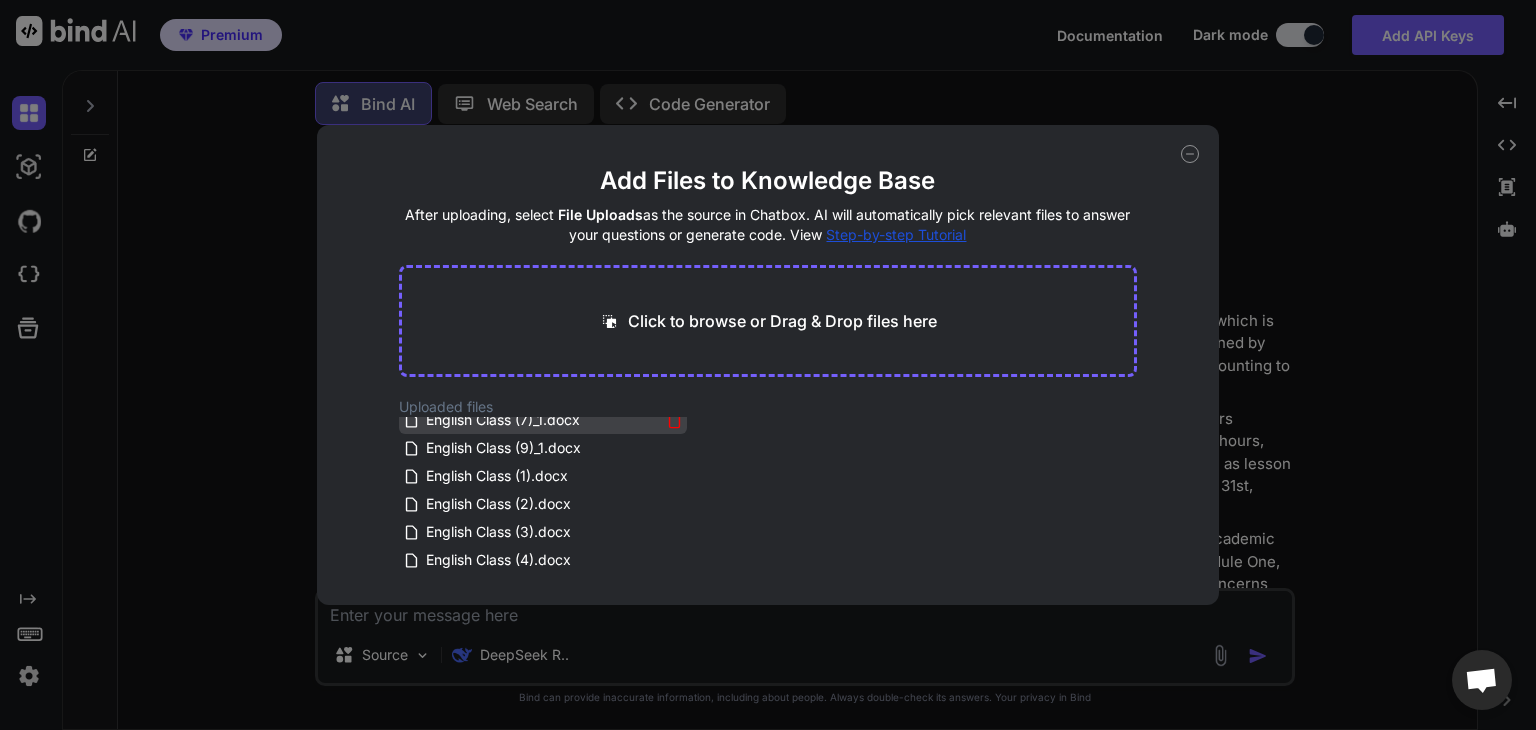 scroll, scrollTop: 232, scrollLeft: 0, axis: vertical 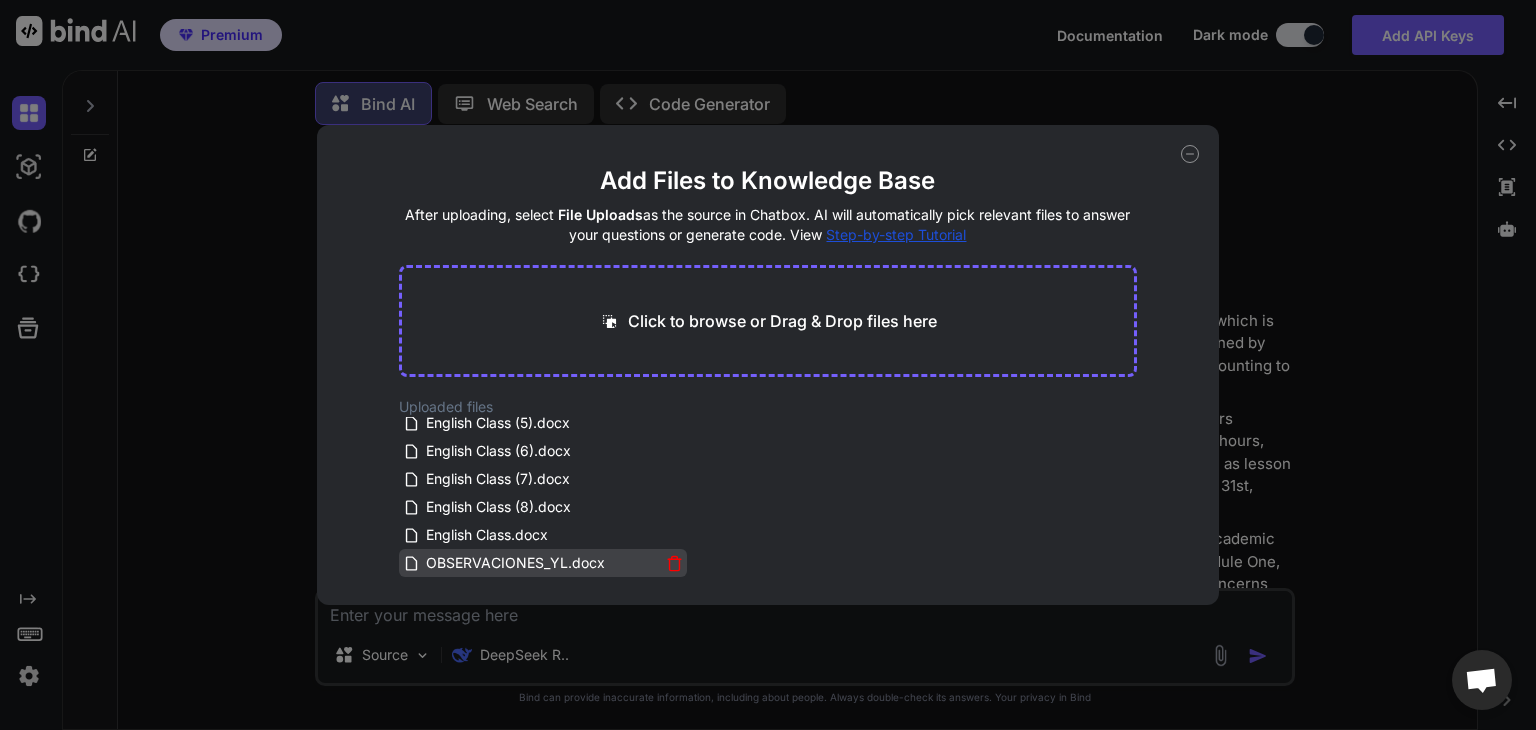 click 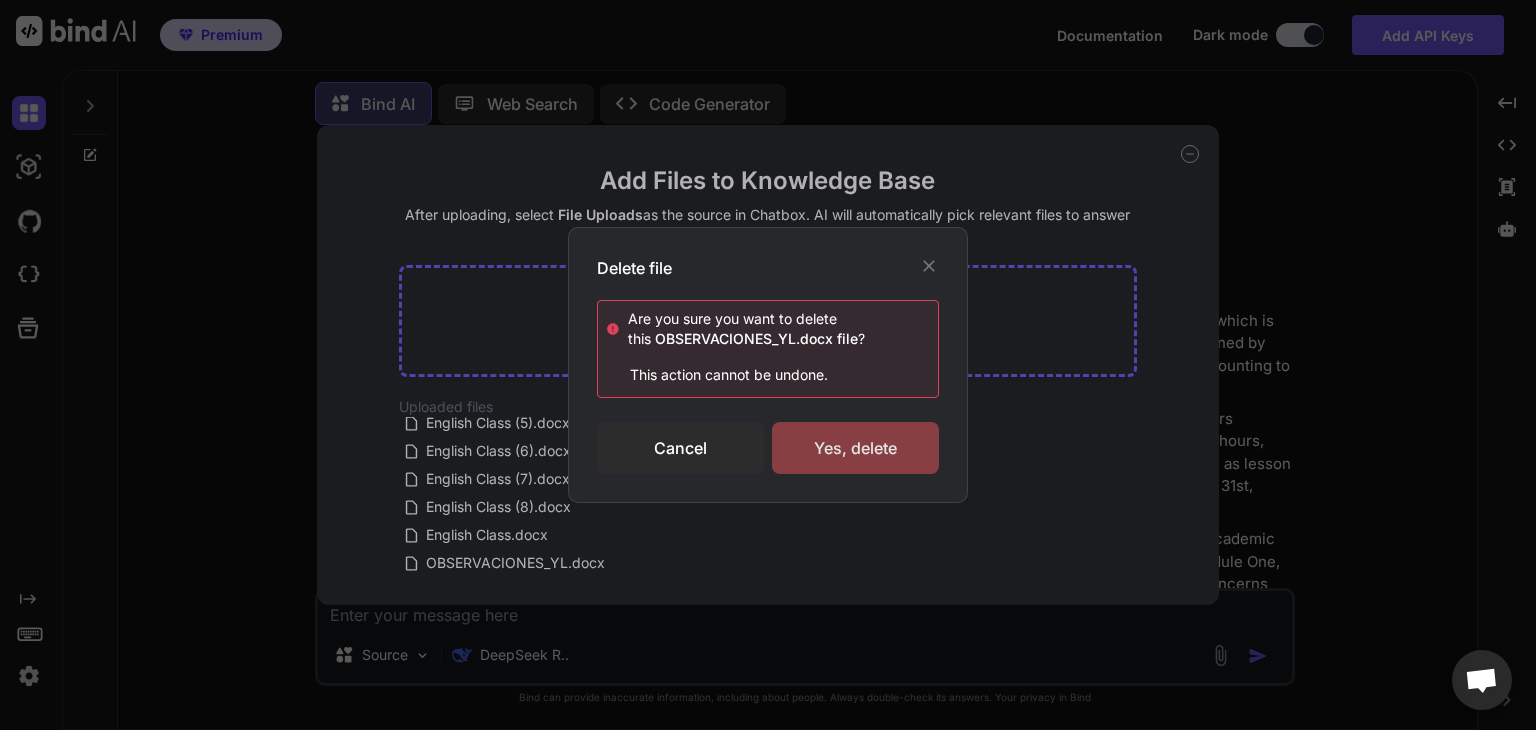 click on "Yes, delete" at bounding box center [855, 448] 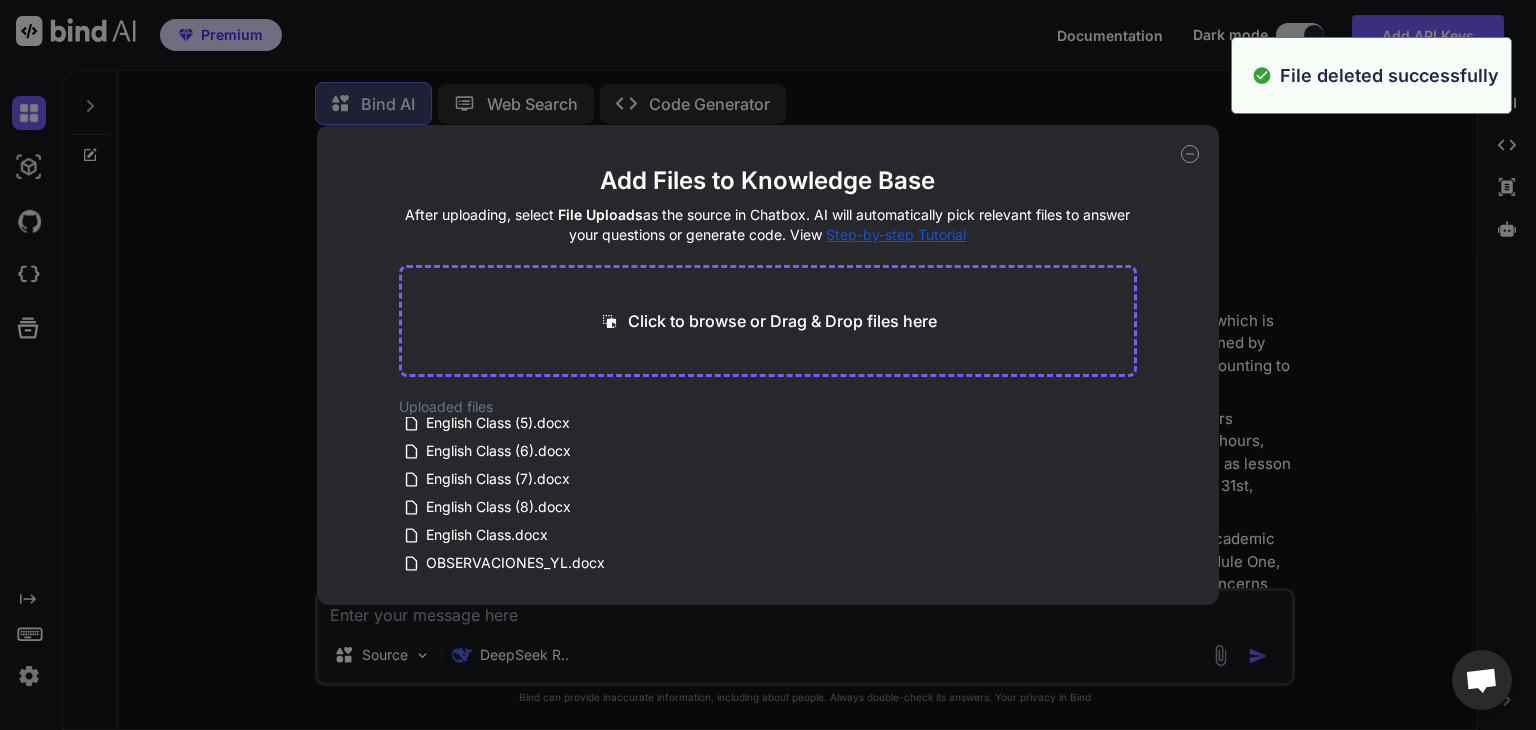 scroll, scrollTop: 148, scrollLeft: 0, axis: vertical 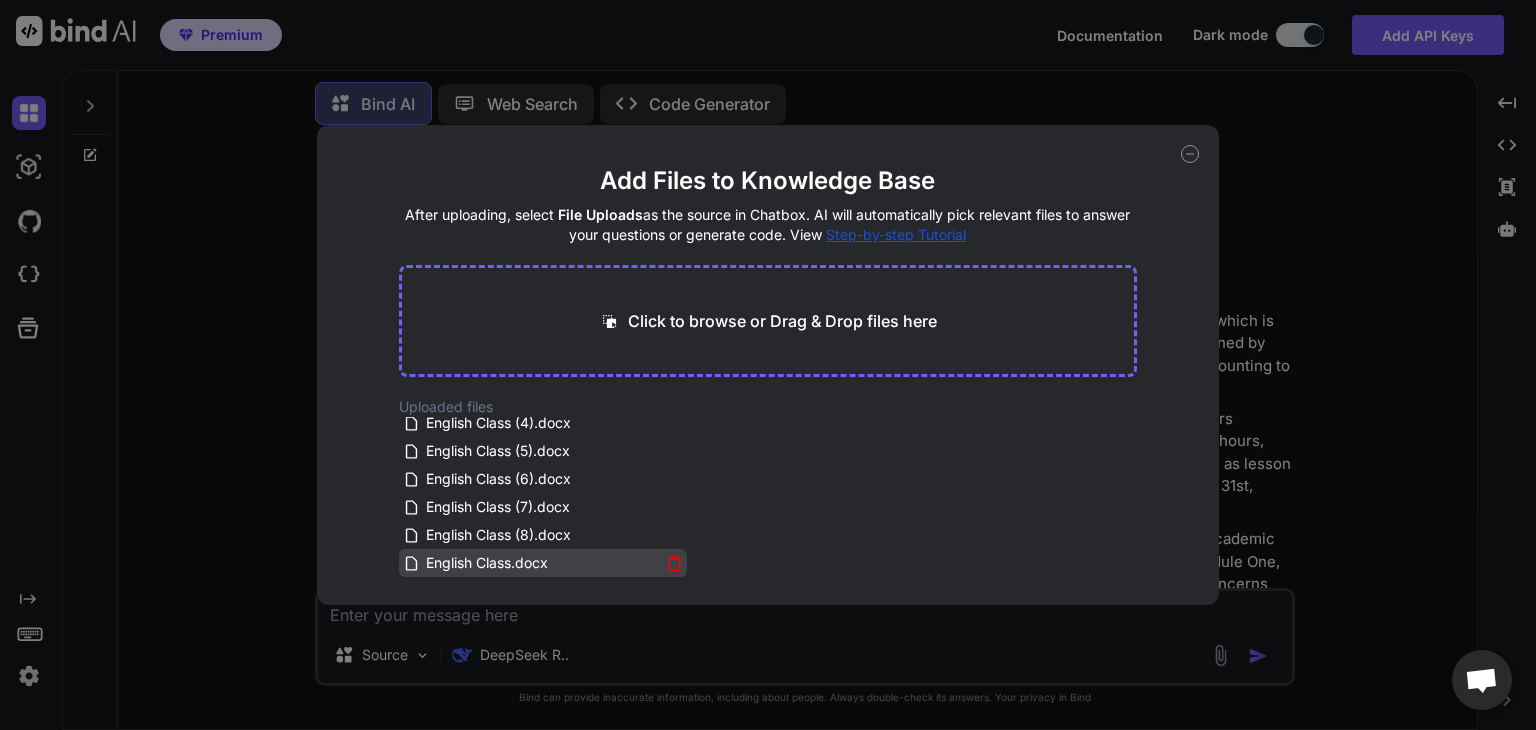 click 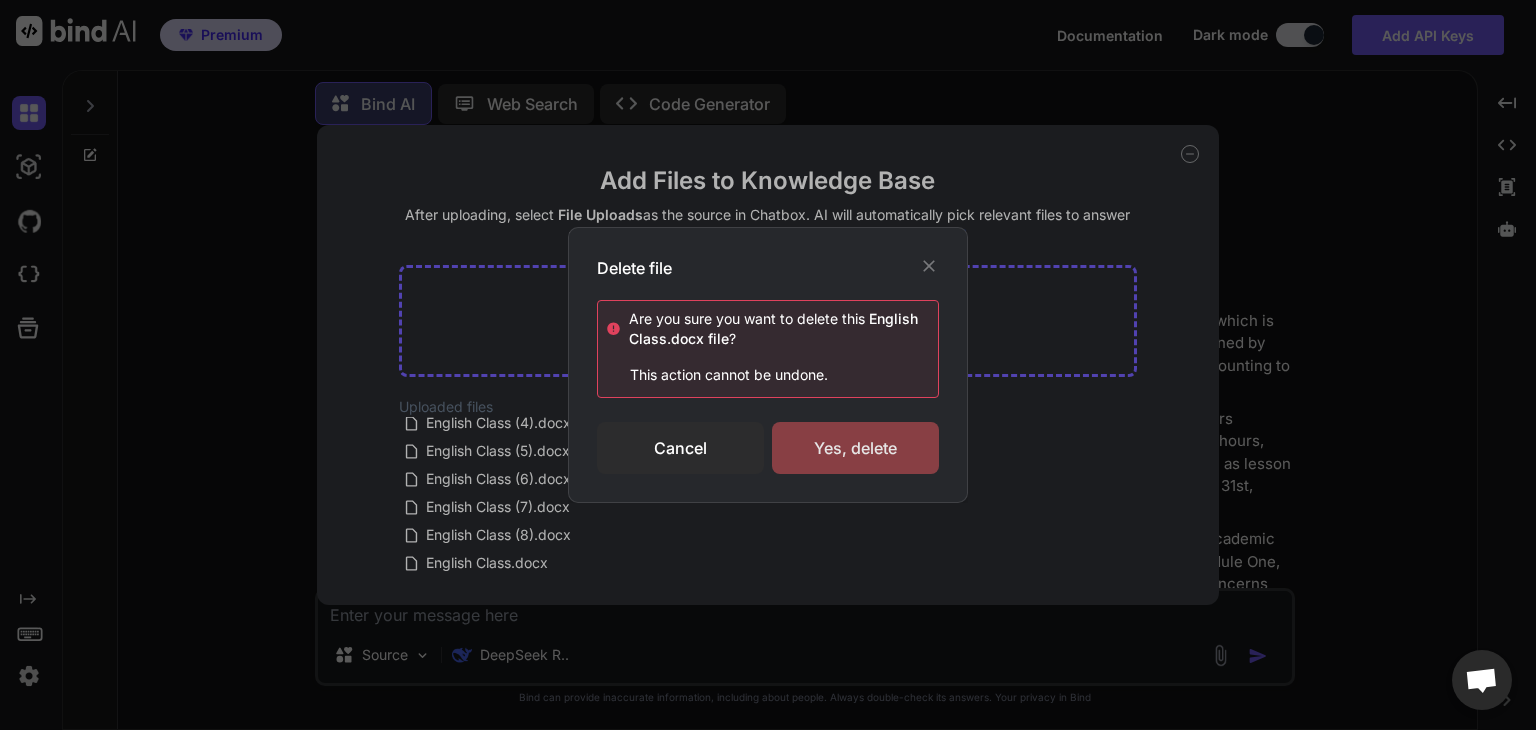 click on "Yes, delete" at bounding box center (855, 448) 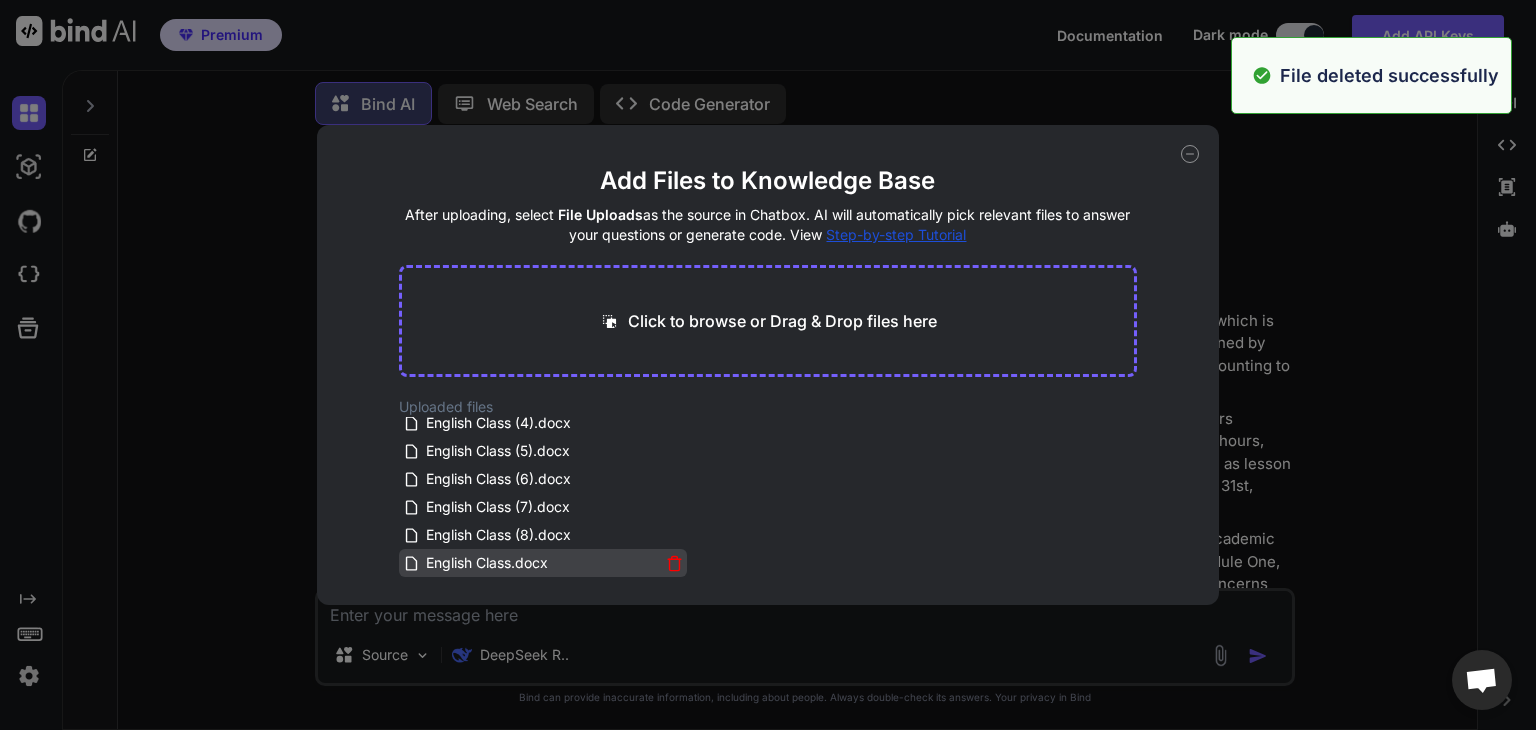 scroll, scrollTop: 120, scrollLeft: 0, axis: vertical 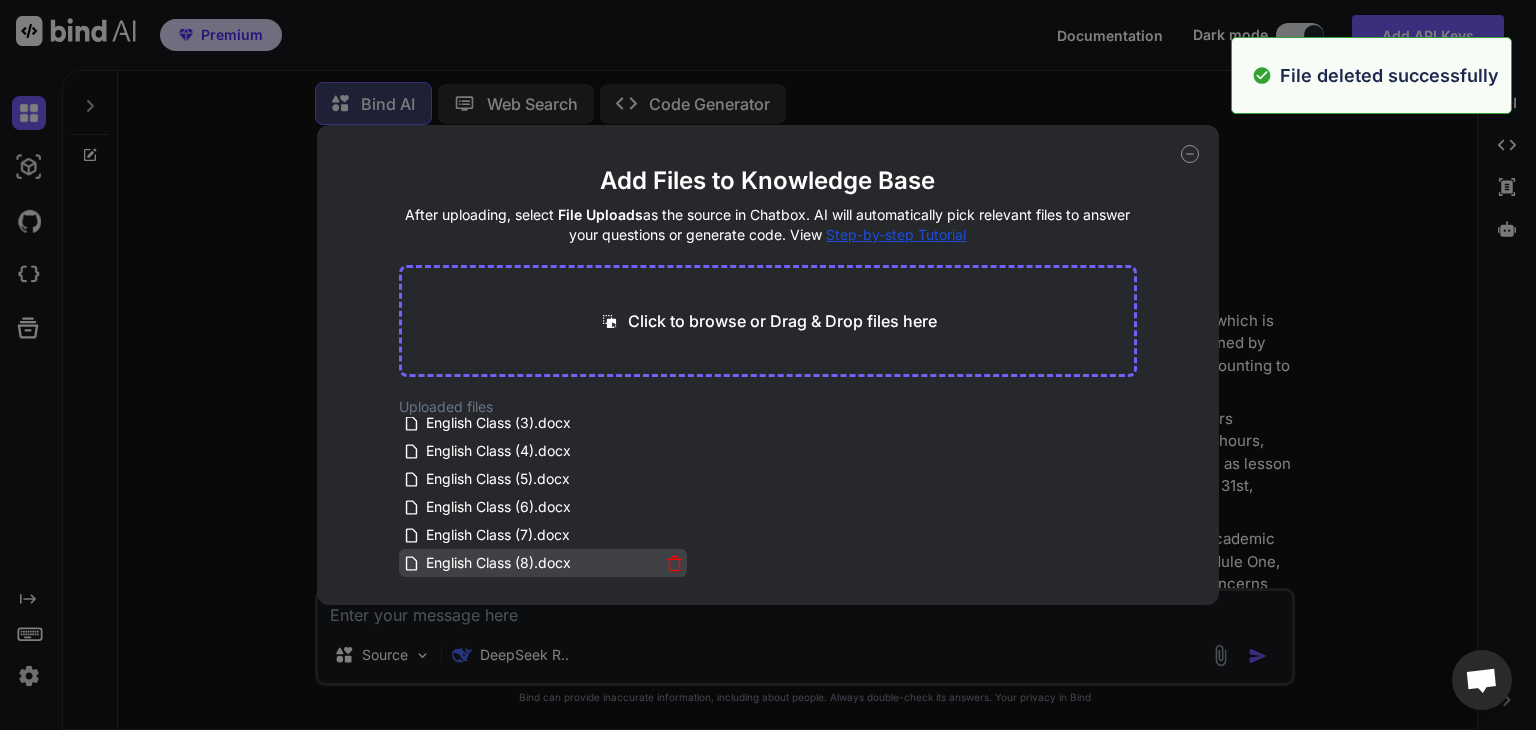 click 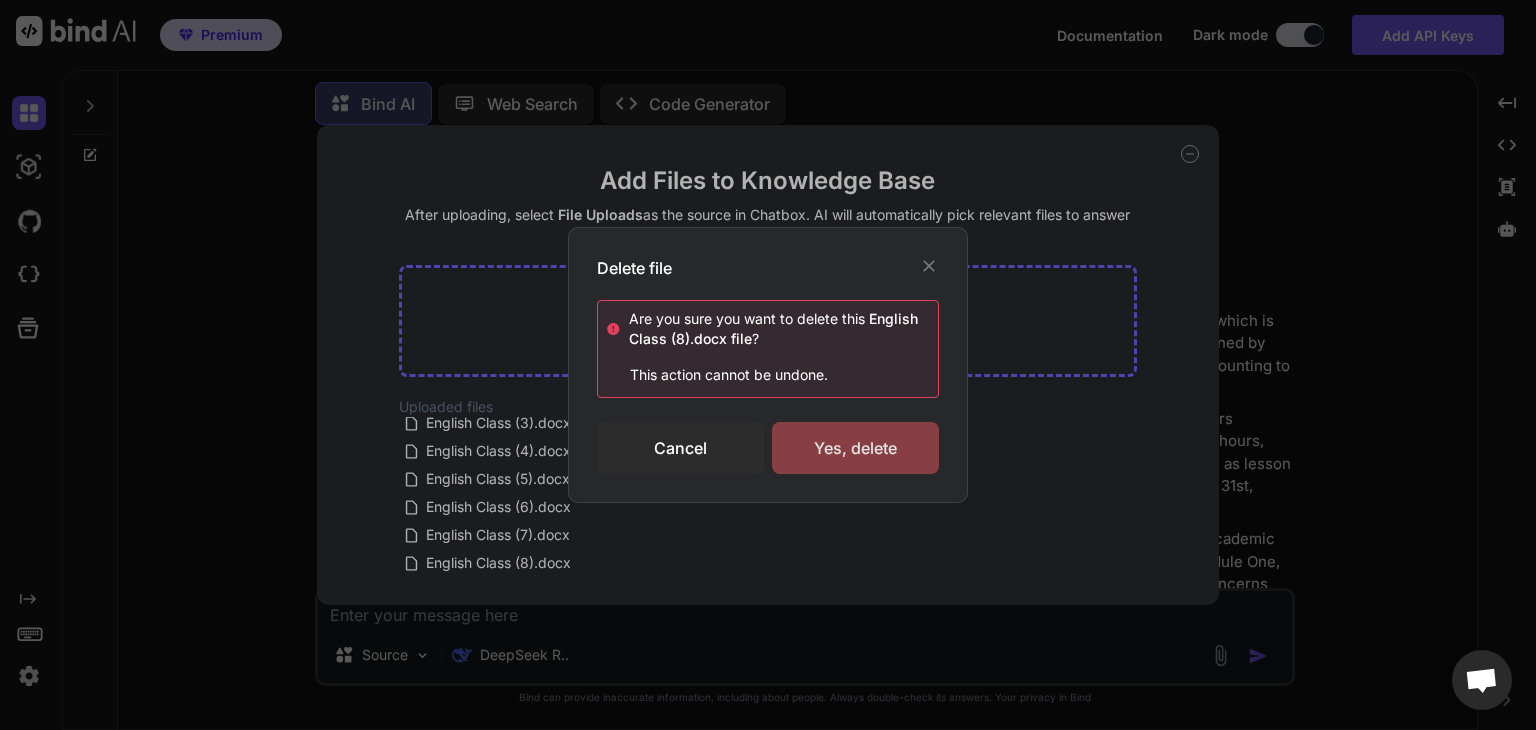 click on "Yes, delete" at bounding box center (855, 448) 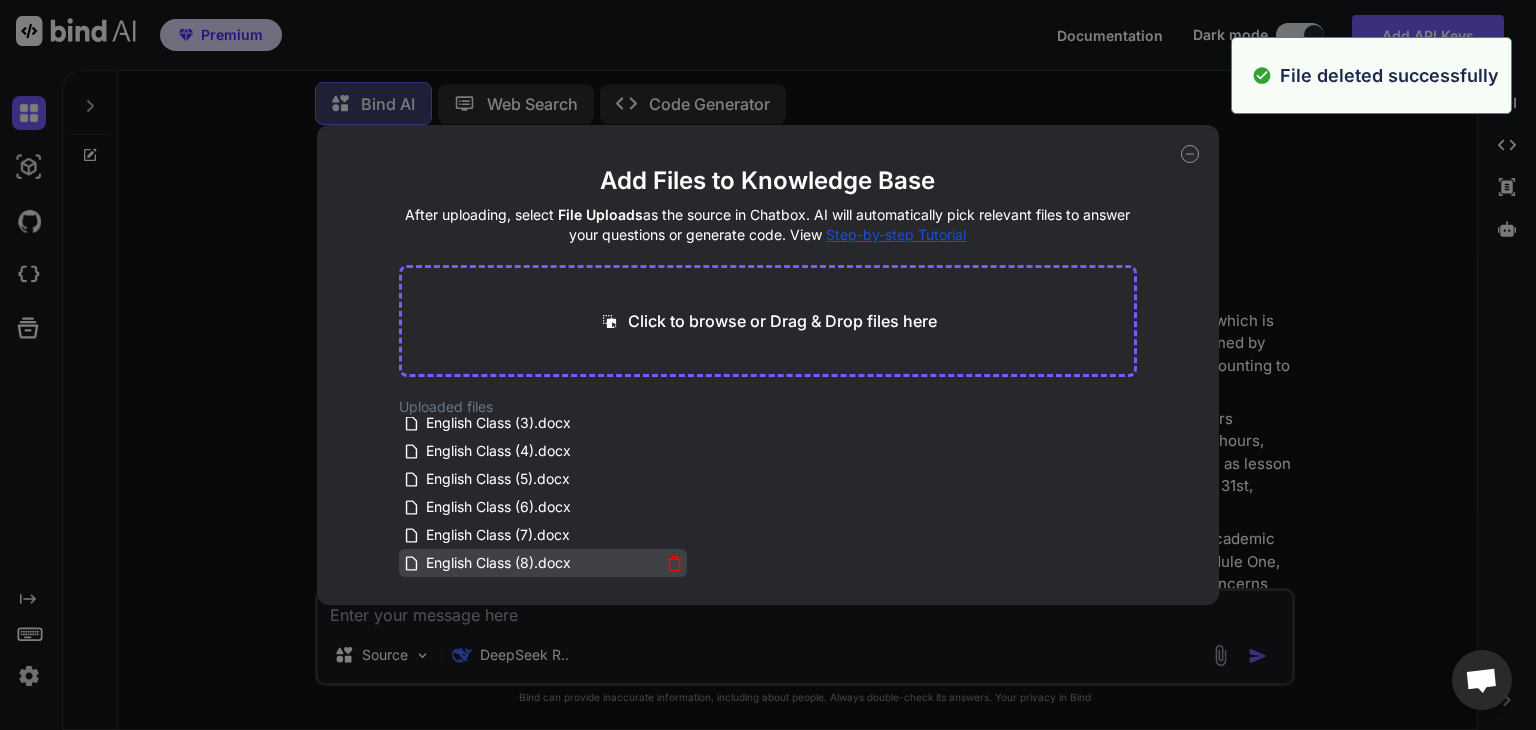 click 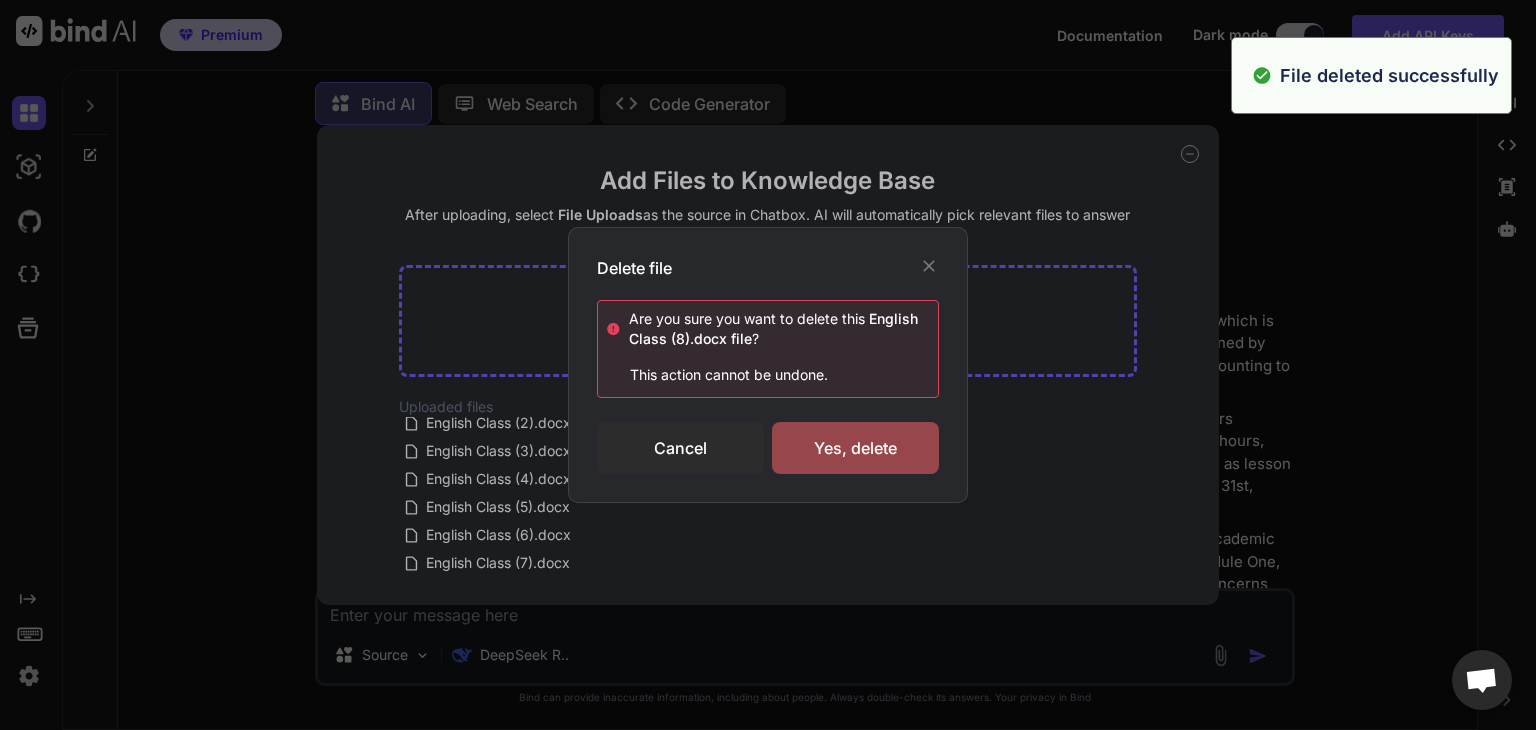 scroll, scrollTop: 92, scrollLeft: 0, axis: vertical 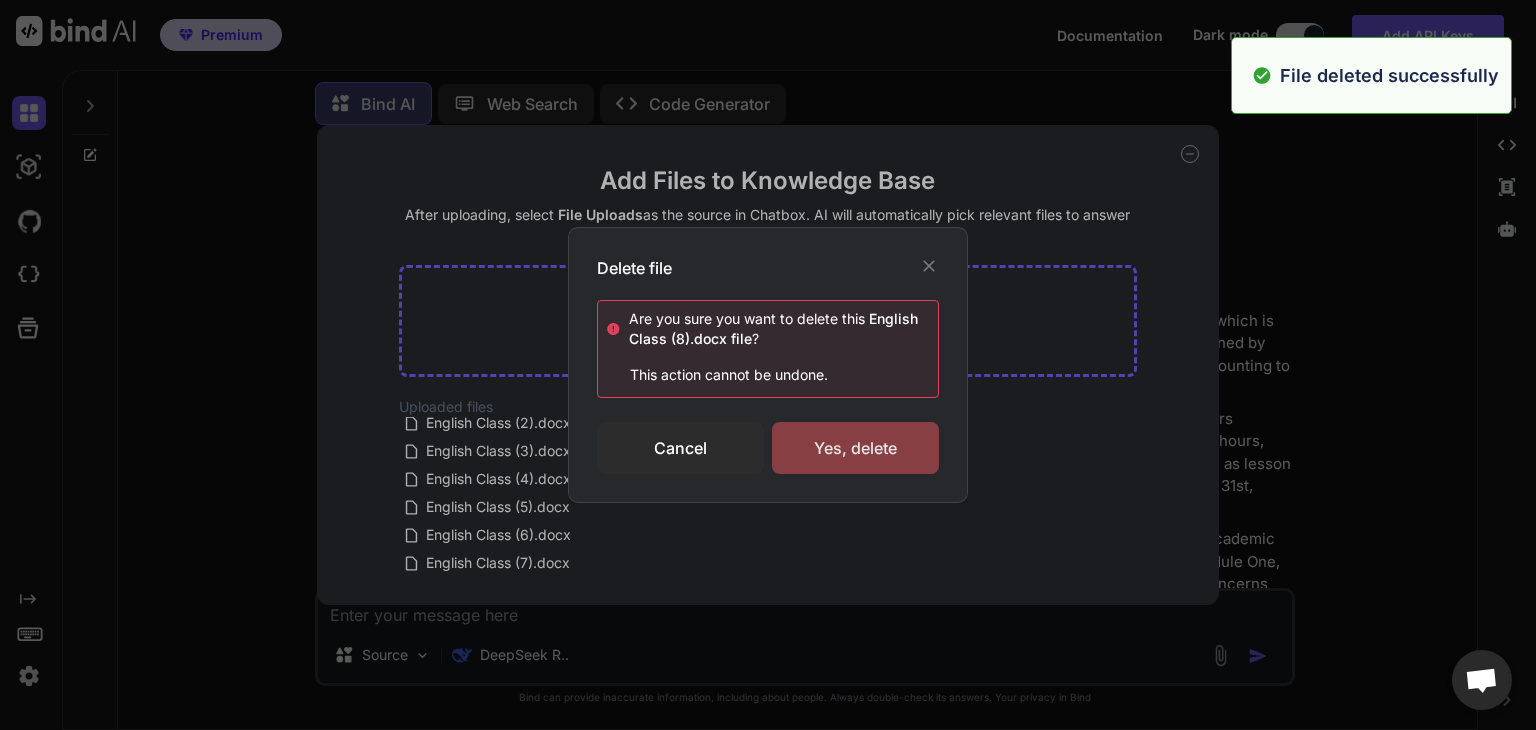 click on "Yes, delete" at bounding box center [855, 448] 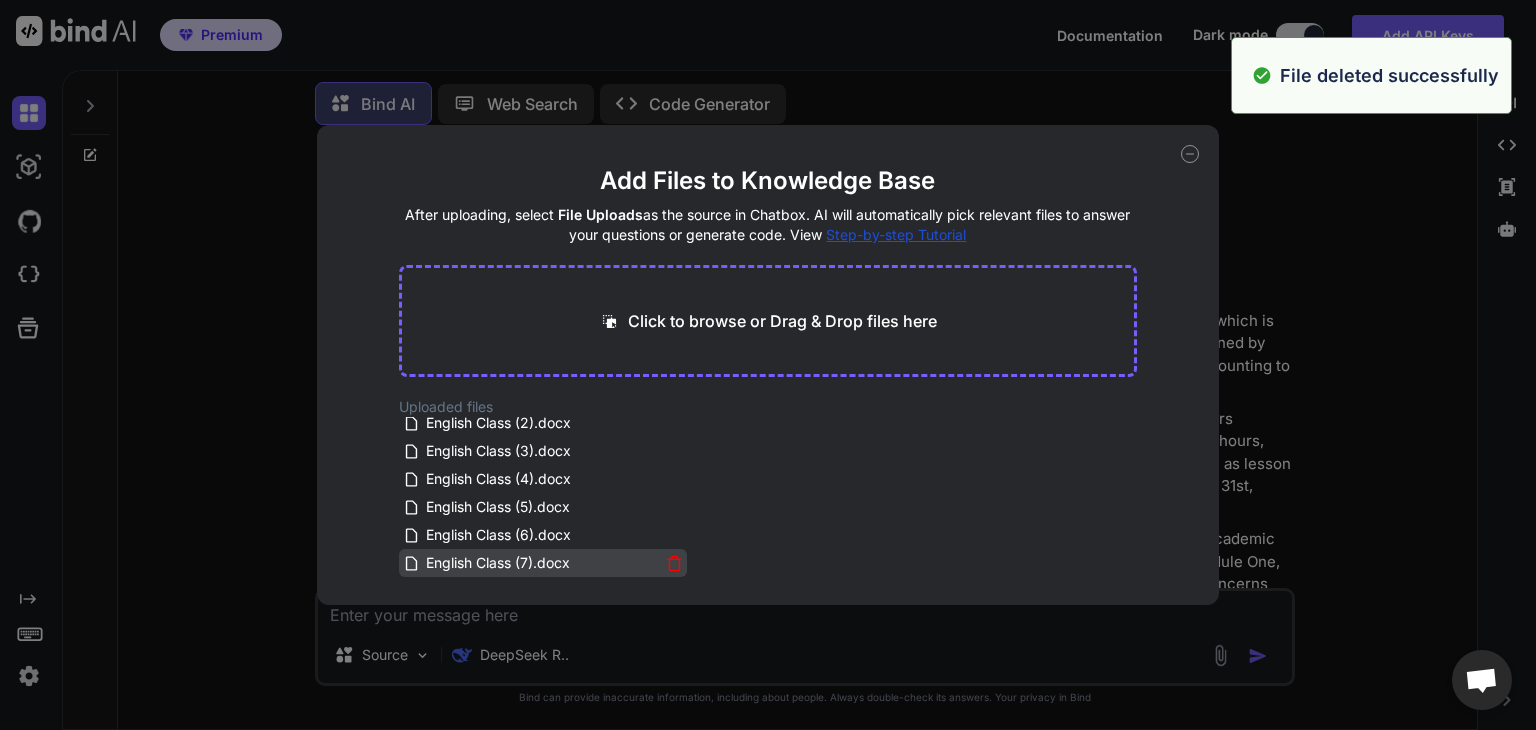 click 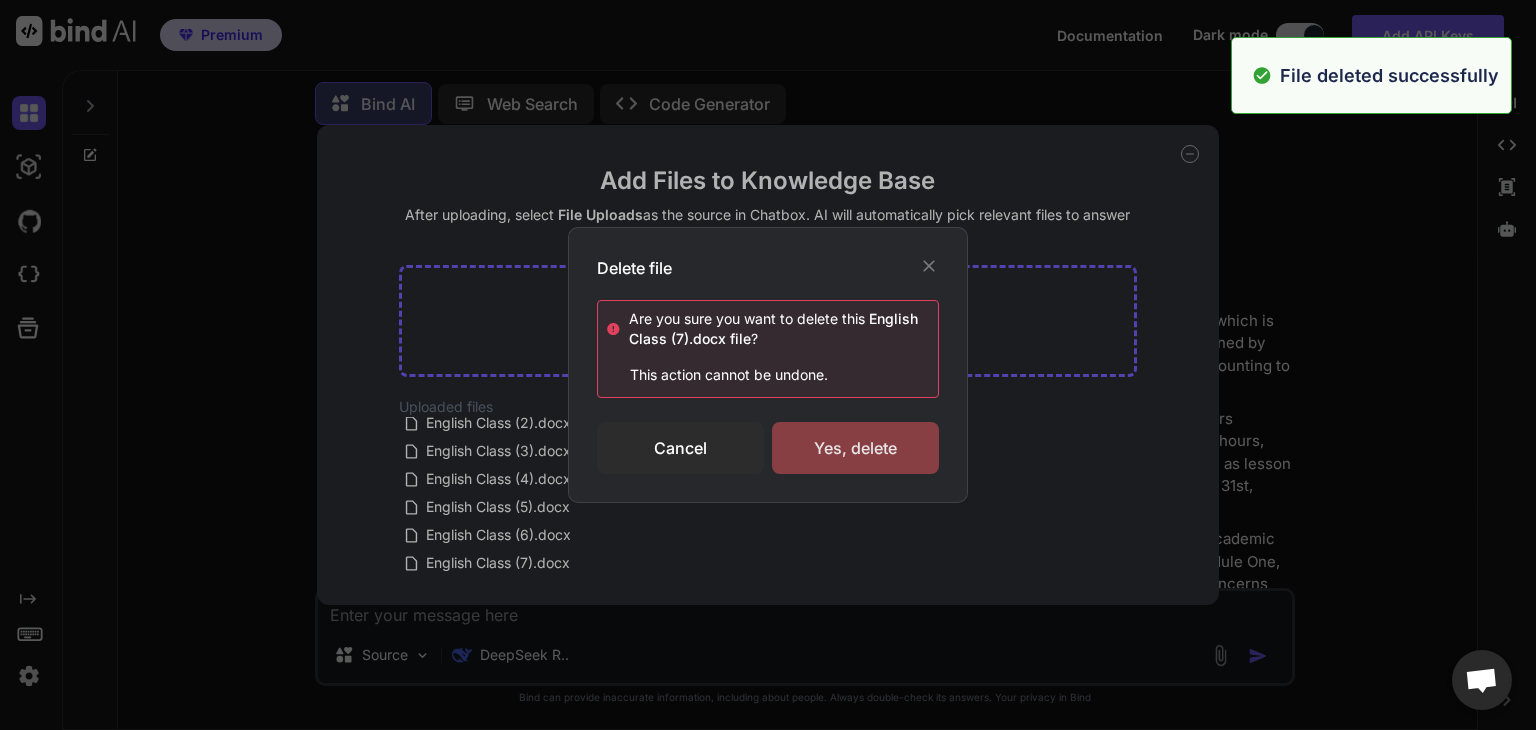 click on "Yes, delete" at bounding box center [855, 448] 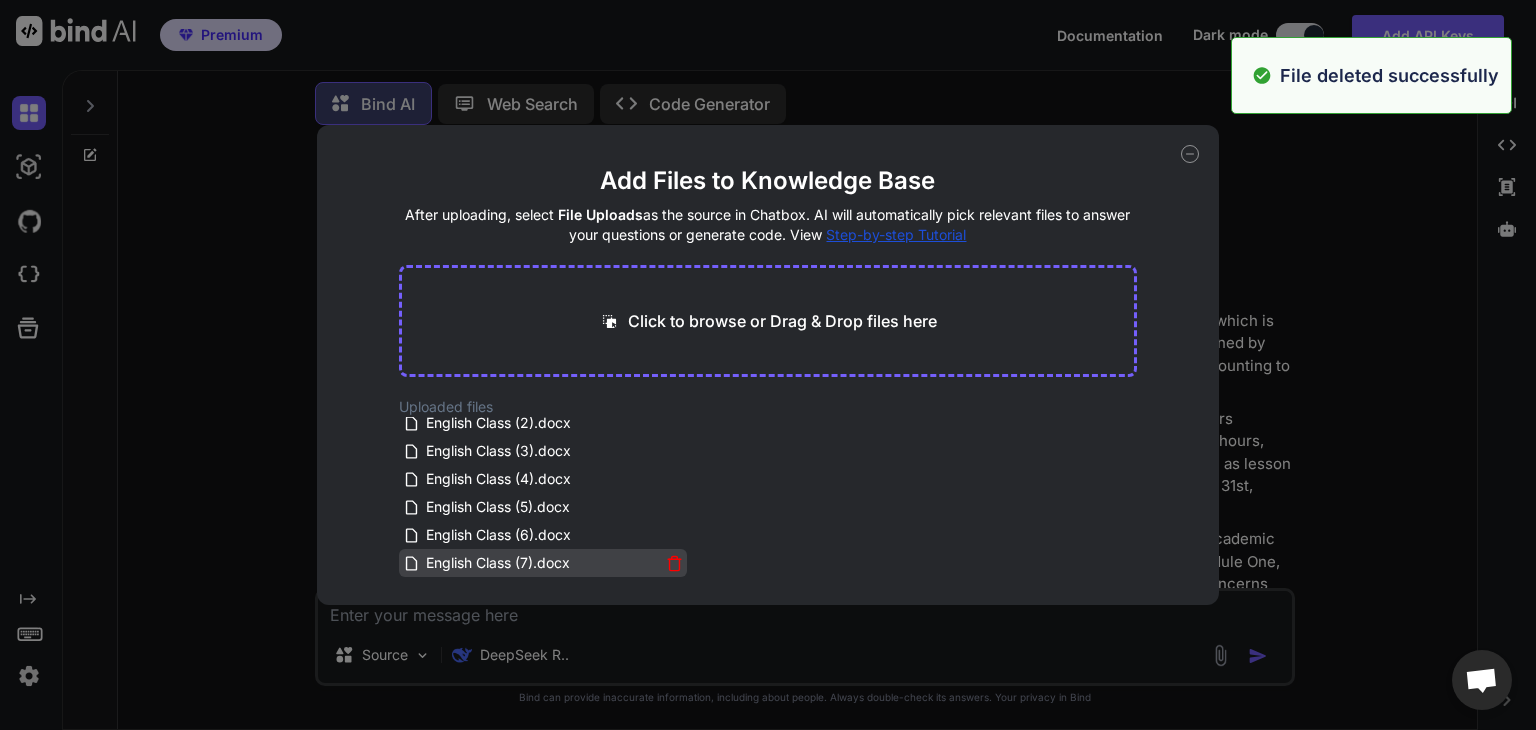 click 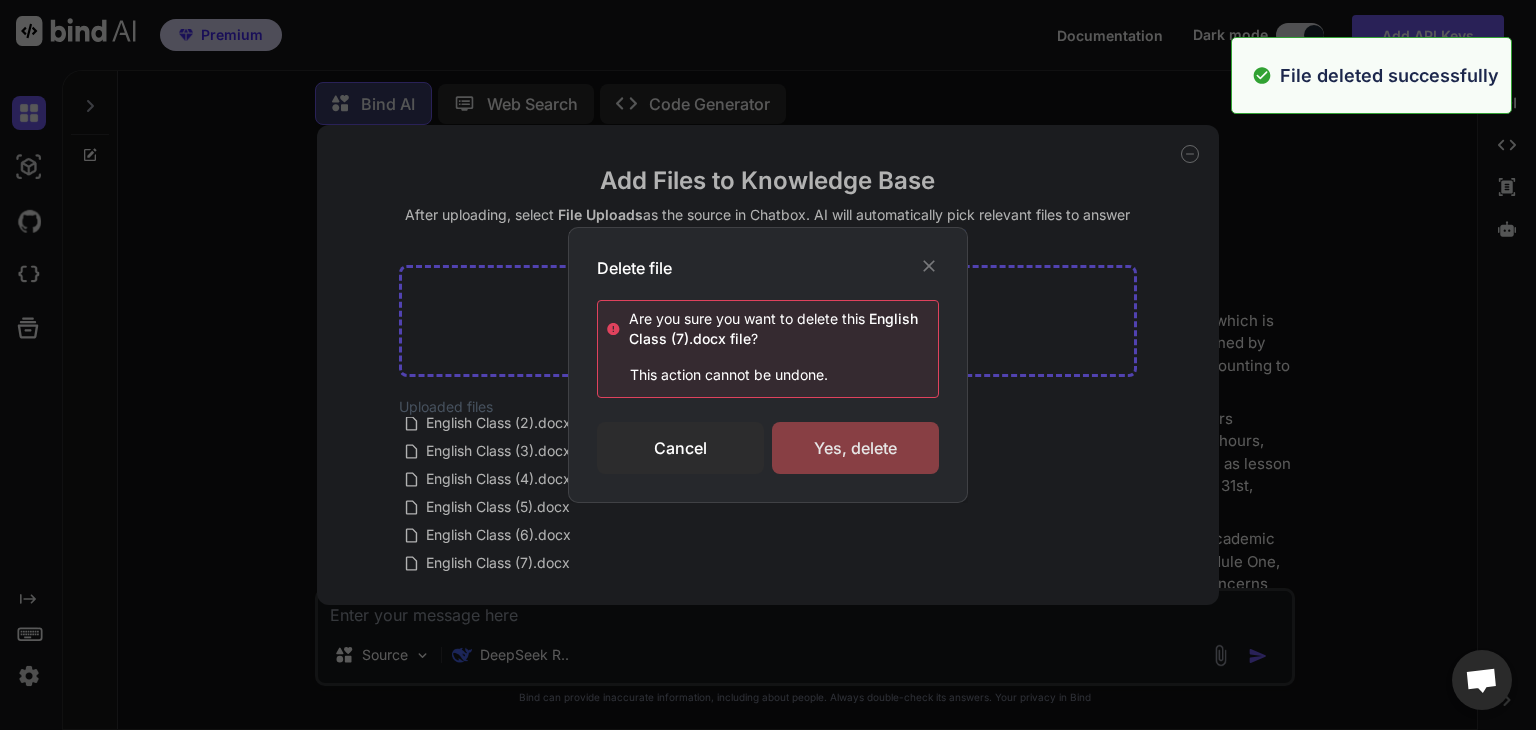 scroll, scrollTop: 64, scrollLeft: 0, axis: vertical 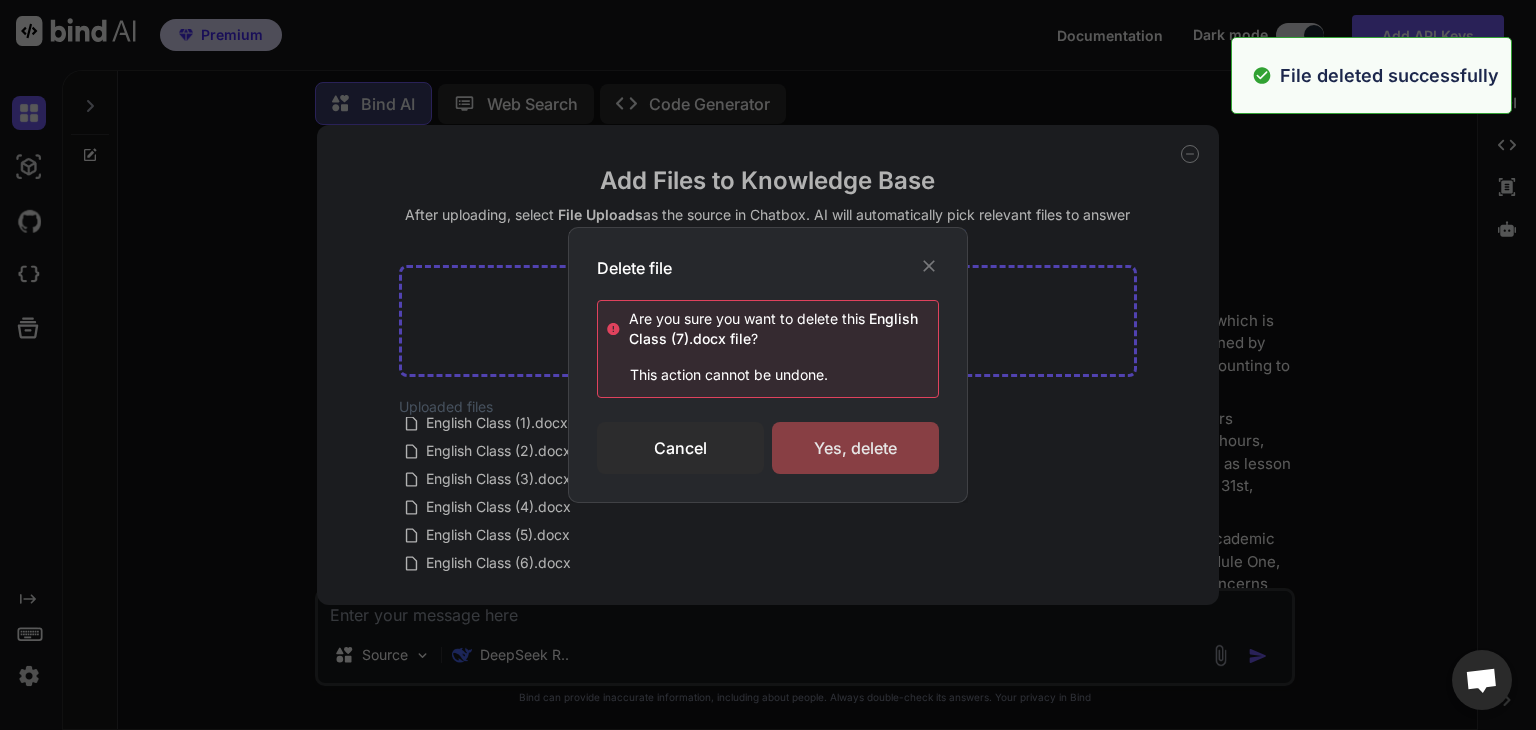 click on "Yes, delete" at bounding box center (855, 448) 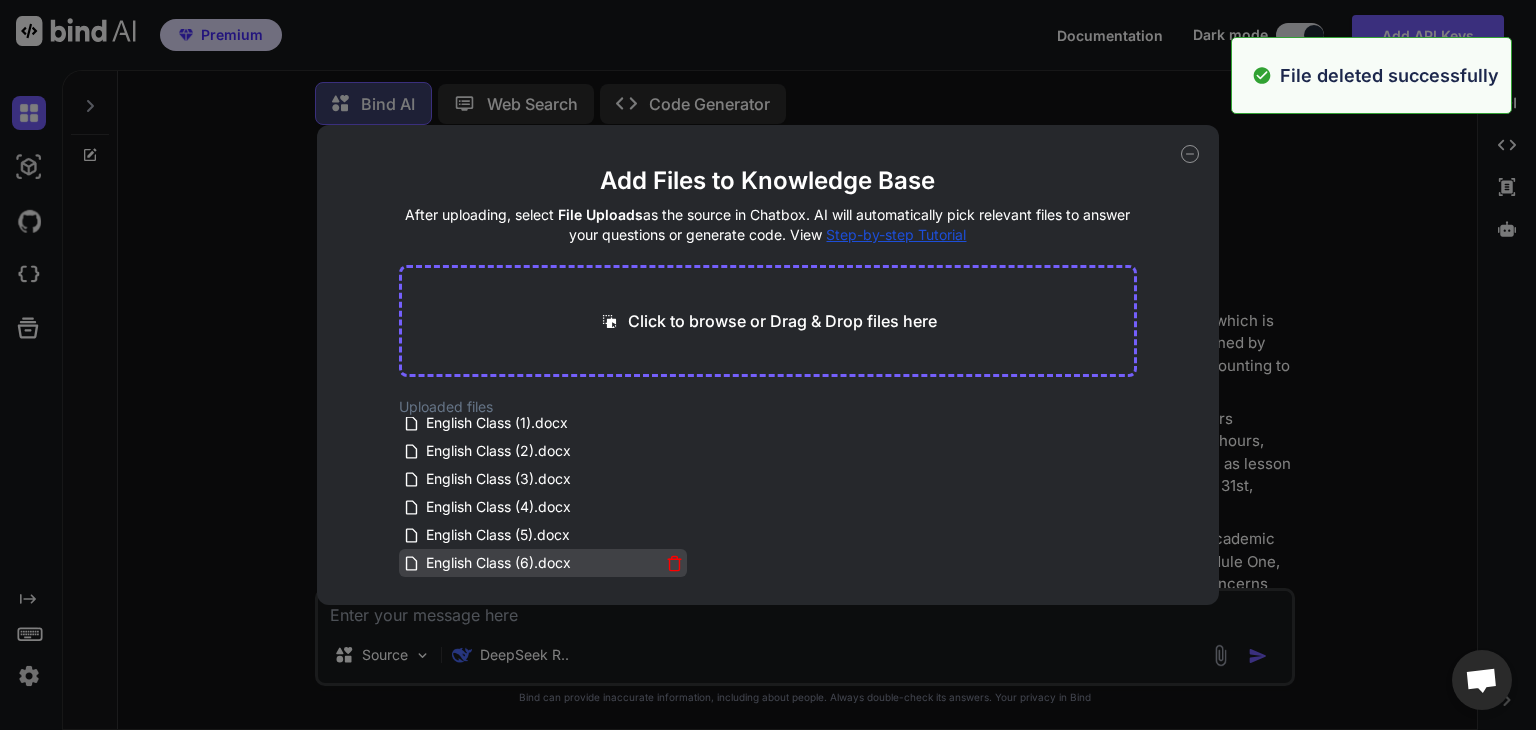 click 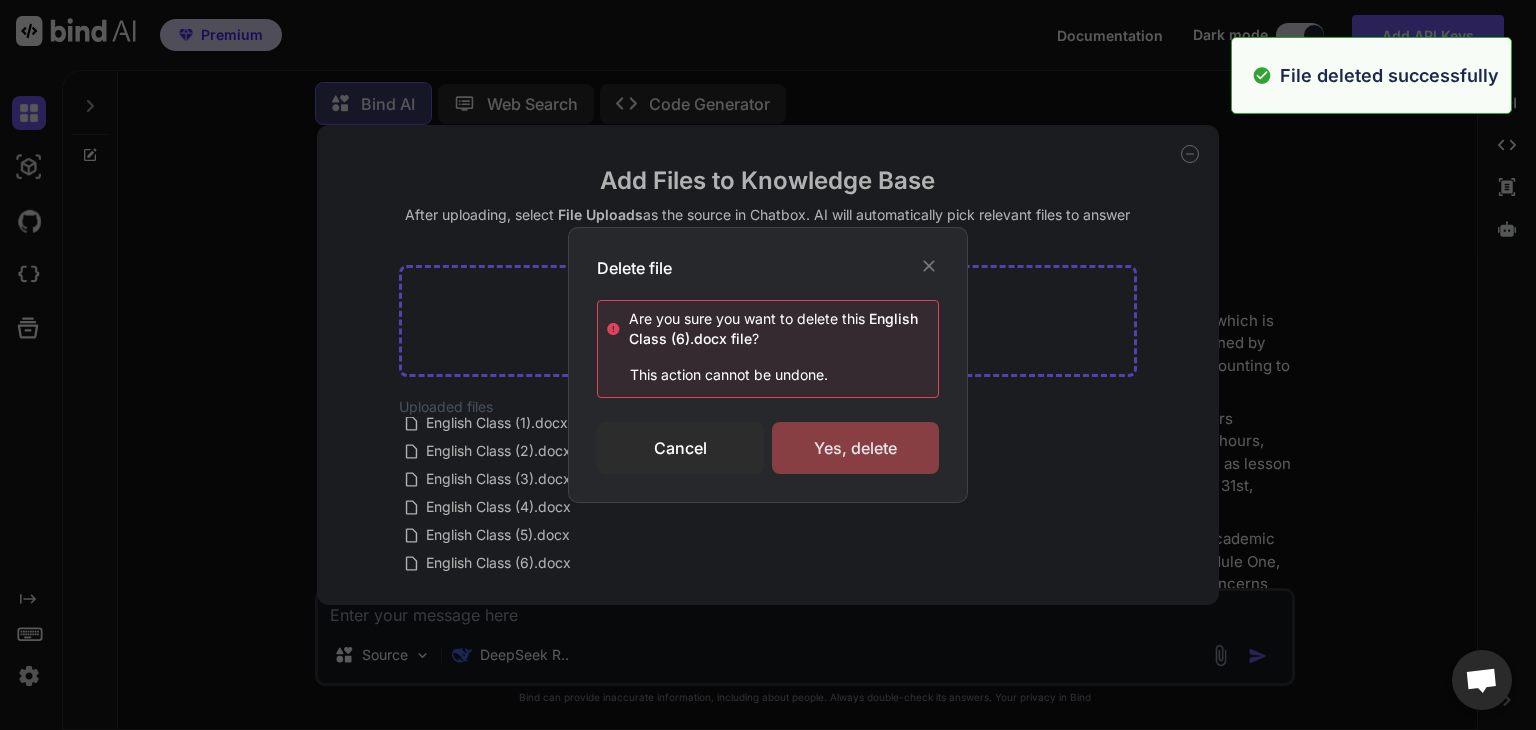 click on "Yes, delete" at bounding box center [855, 448] 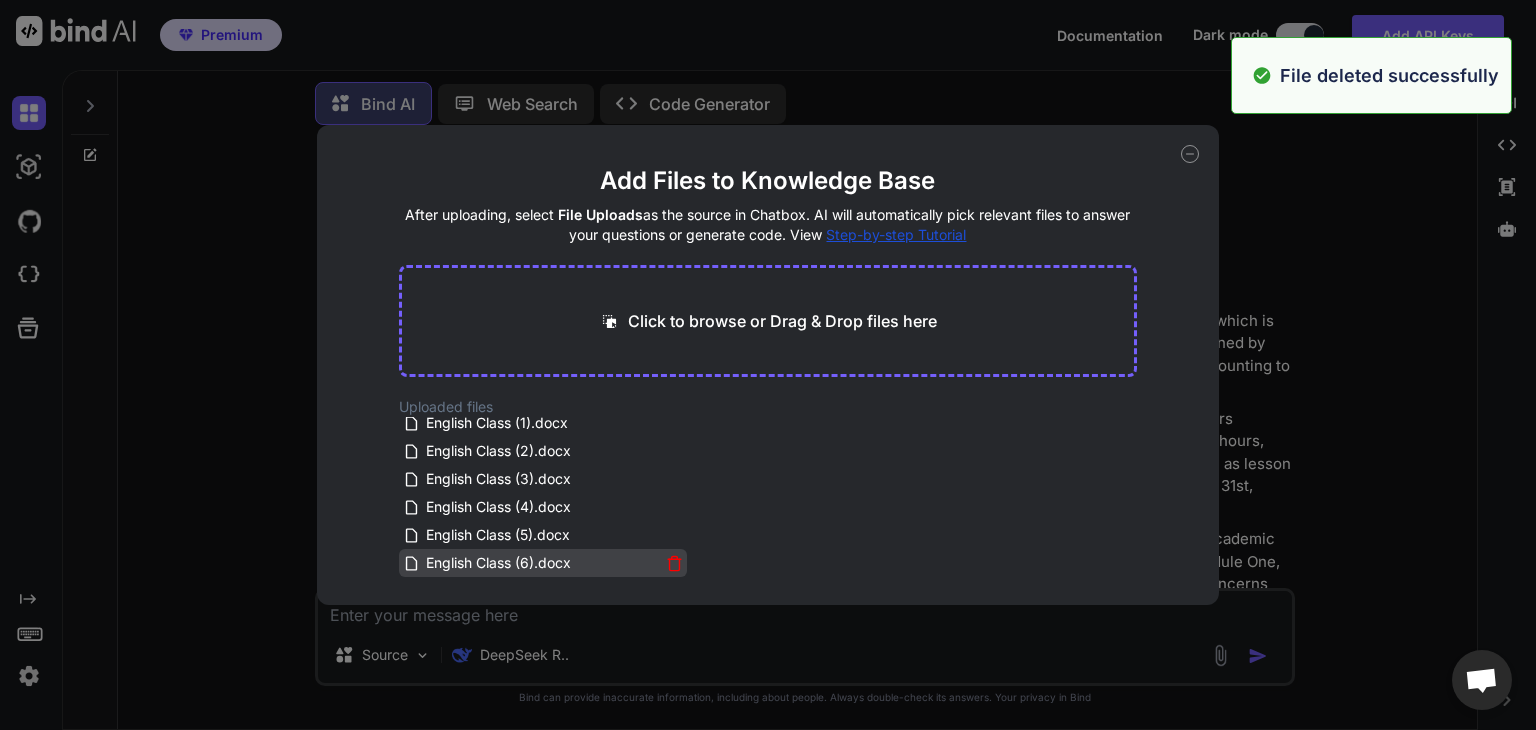 click 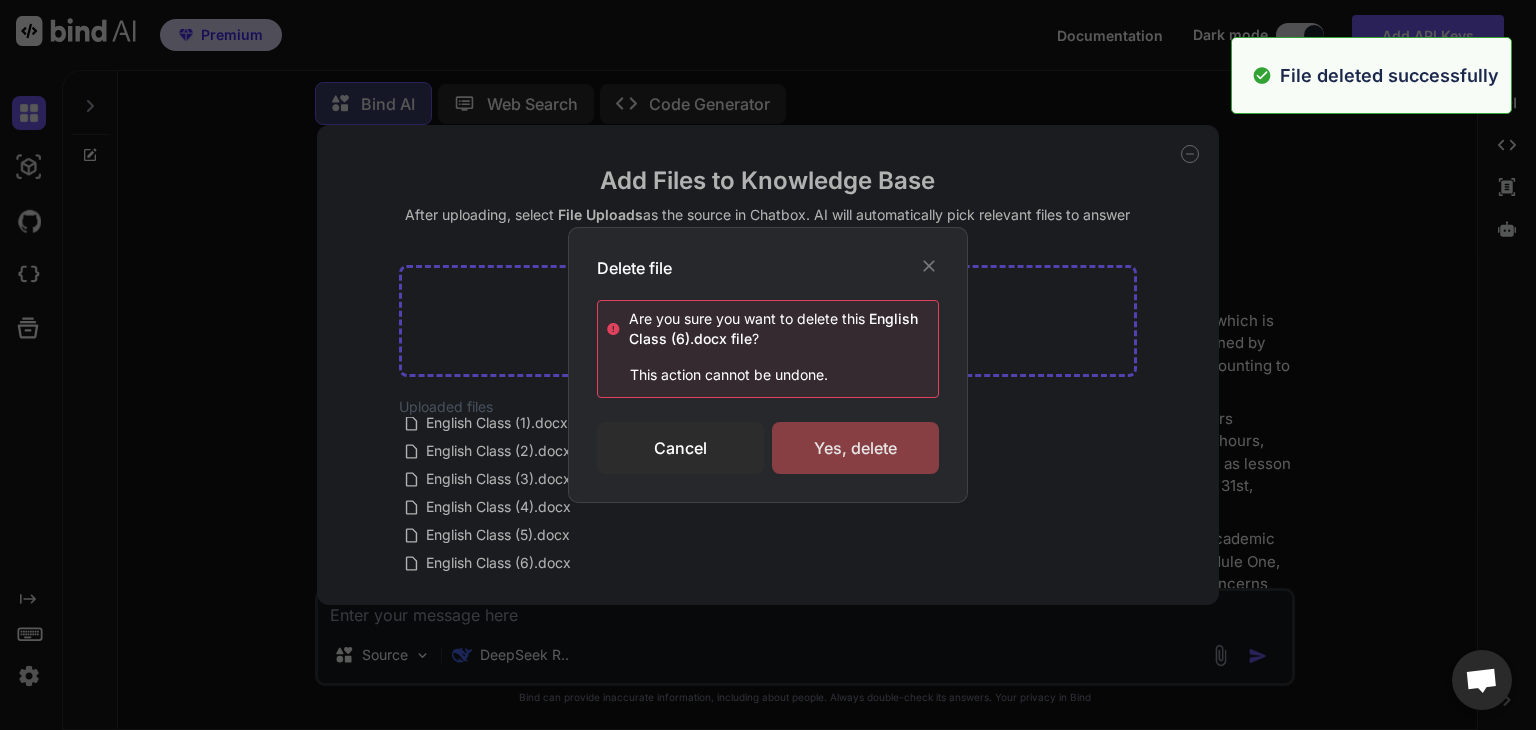 scroll, scrollTop: 36, scrollLeft: 0, axis: vertical 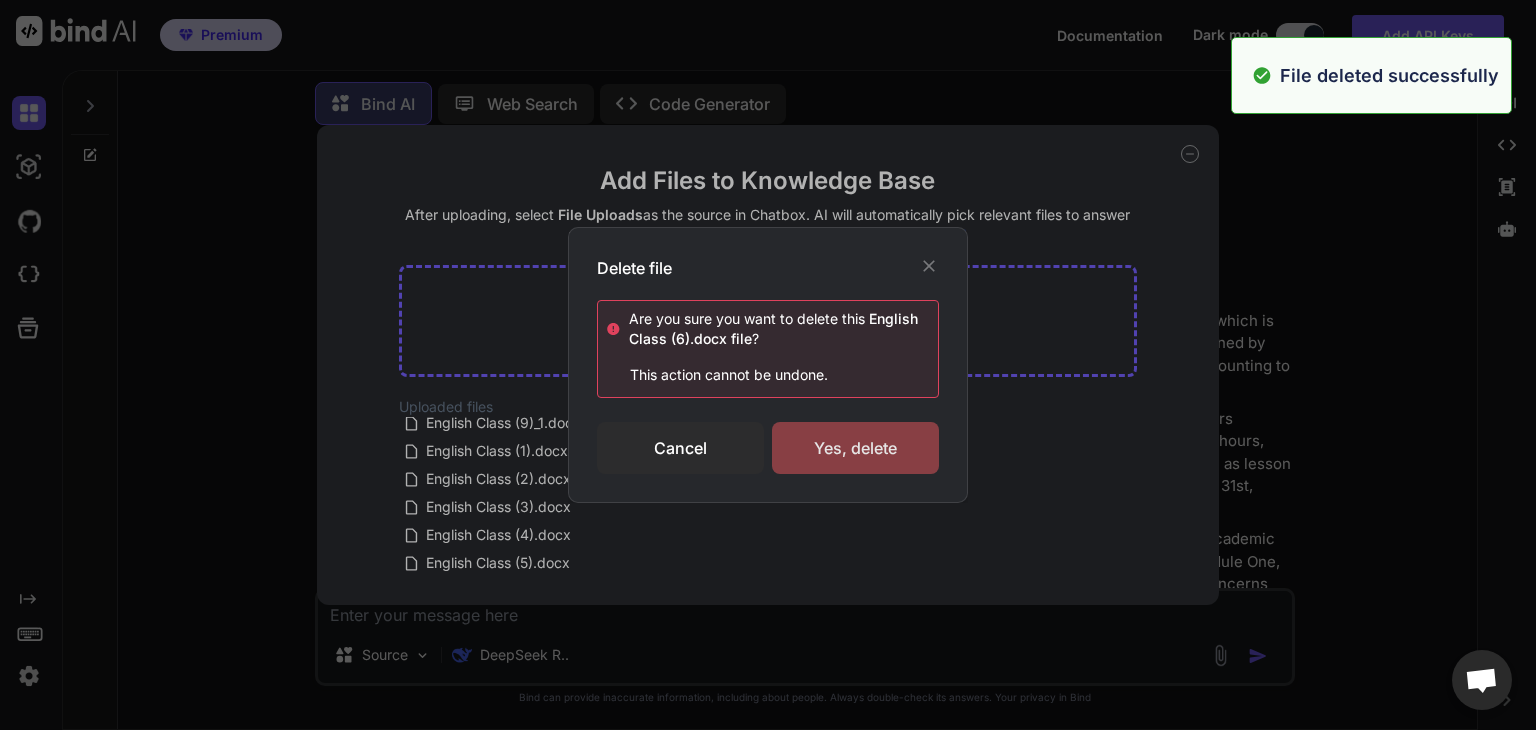 click on "Yes, delete" at bounding box center (855, 448) 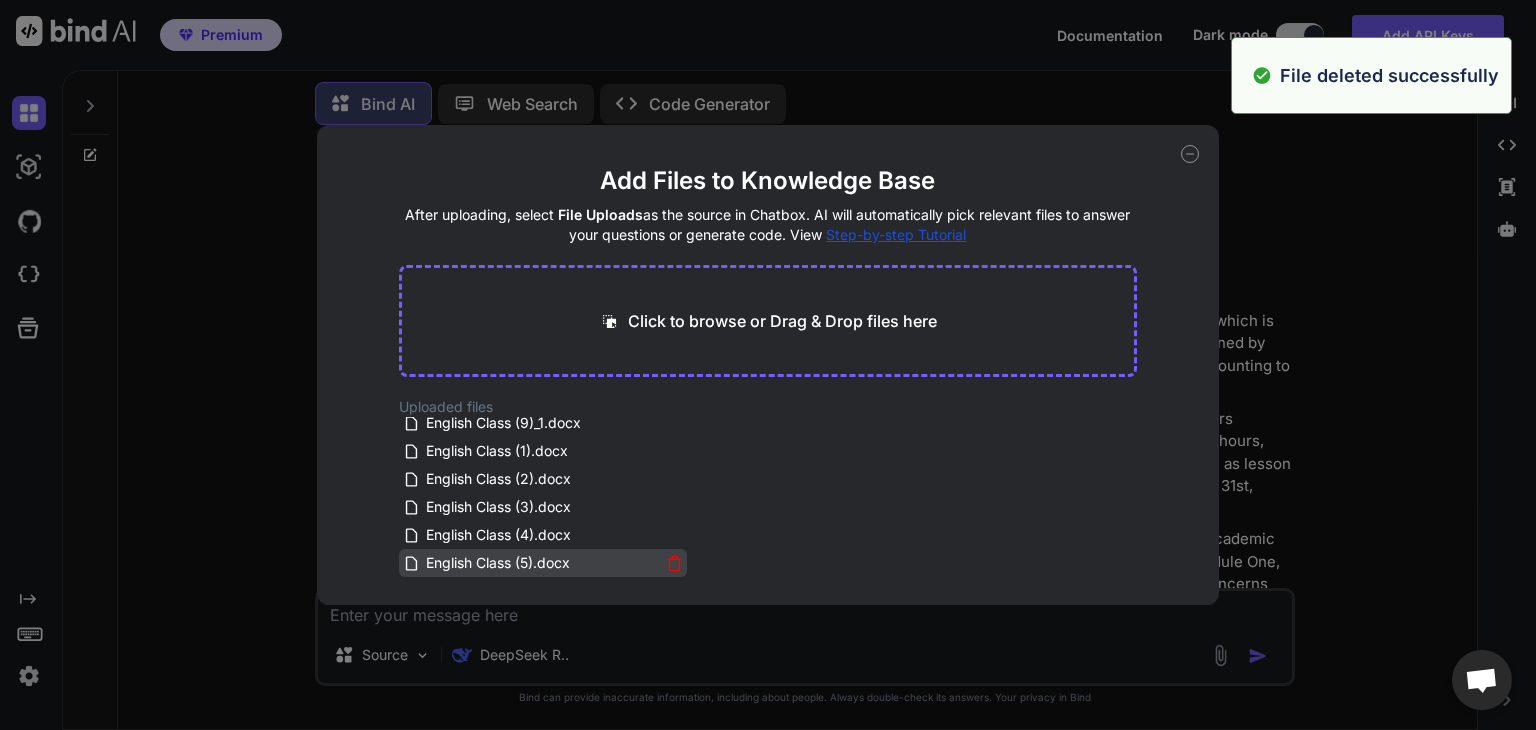 click 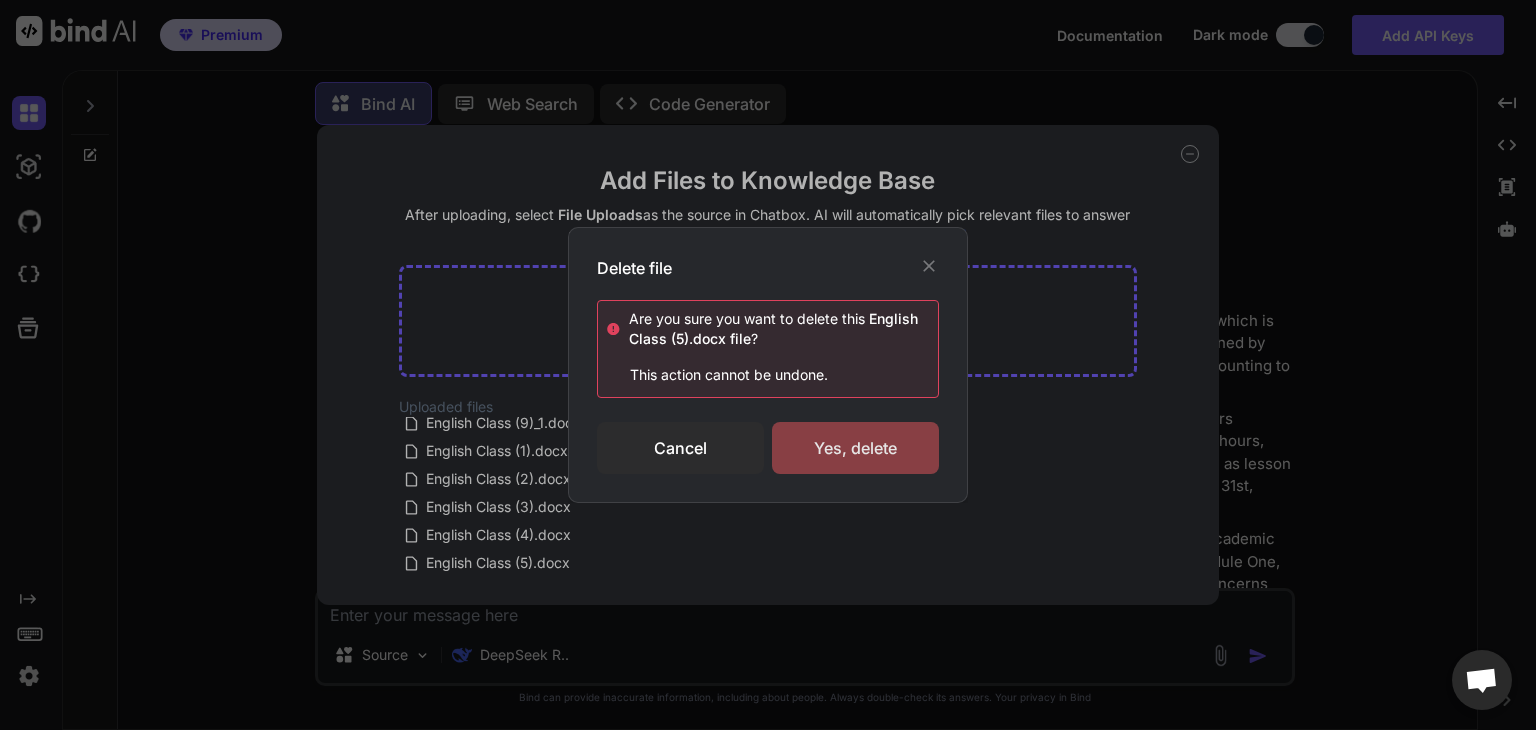 click on "Yes, delete" at bounding box center [855, 448] 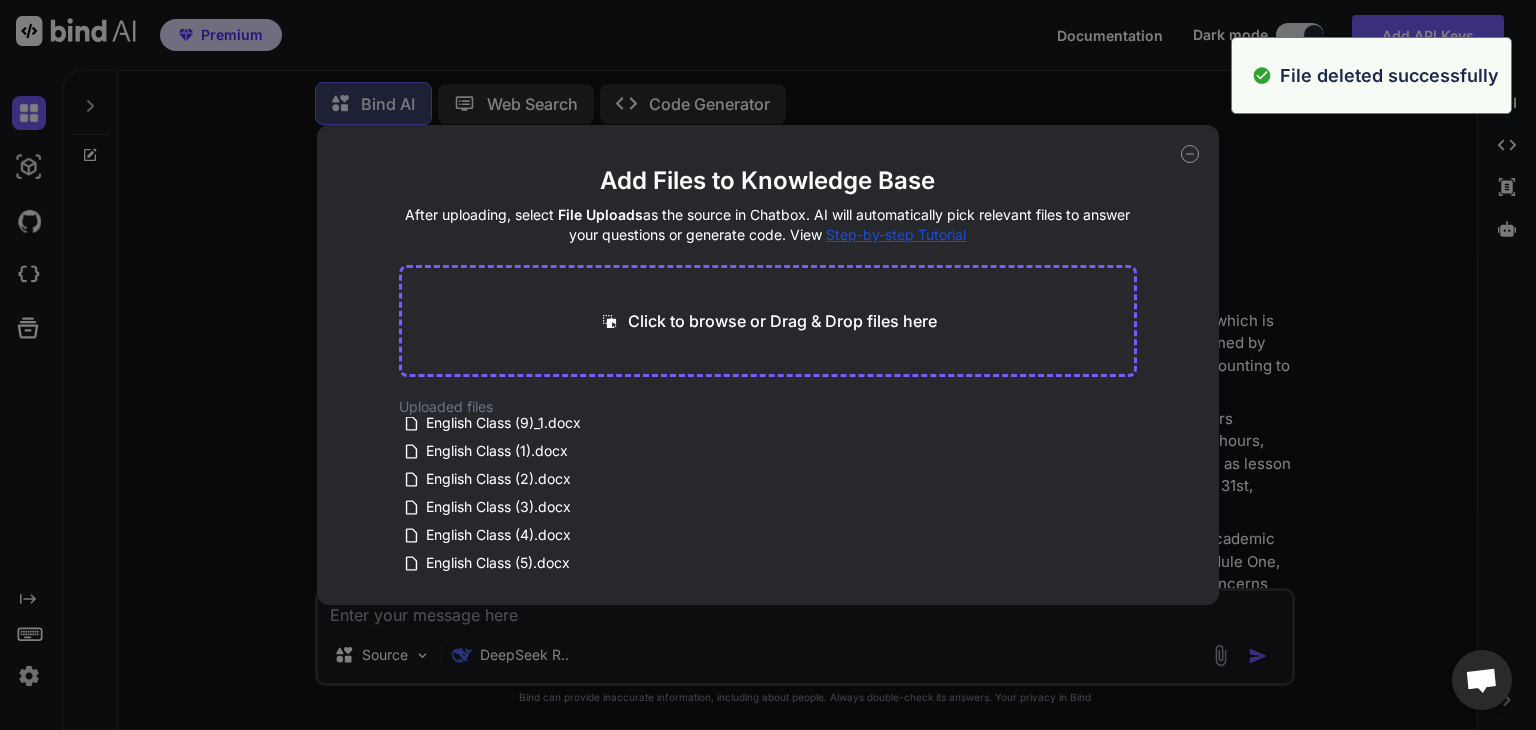 click 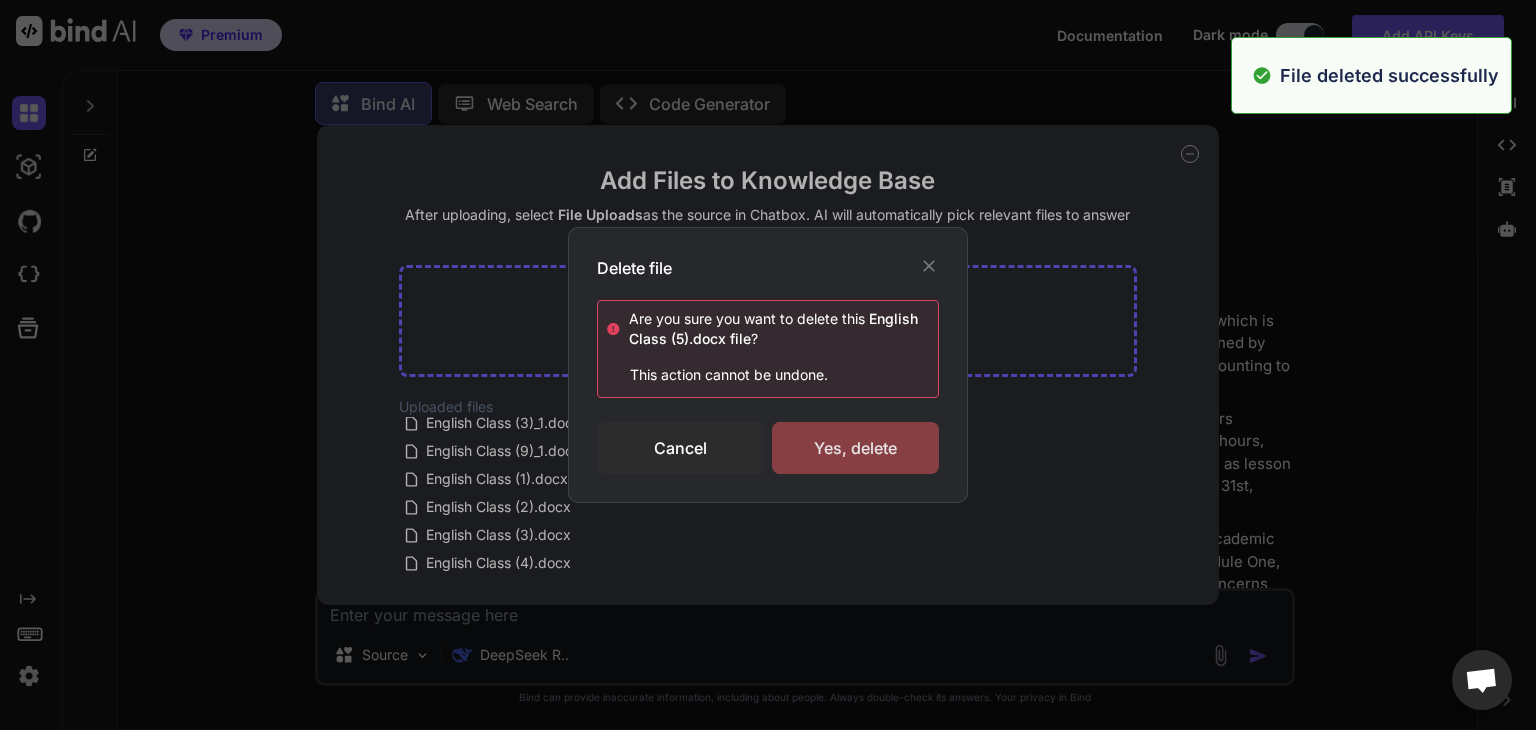 scroll, scrollTop: 8, scrollLeft: 0, axis: vertical 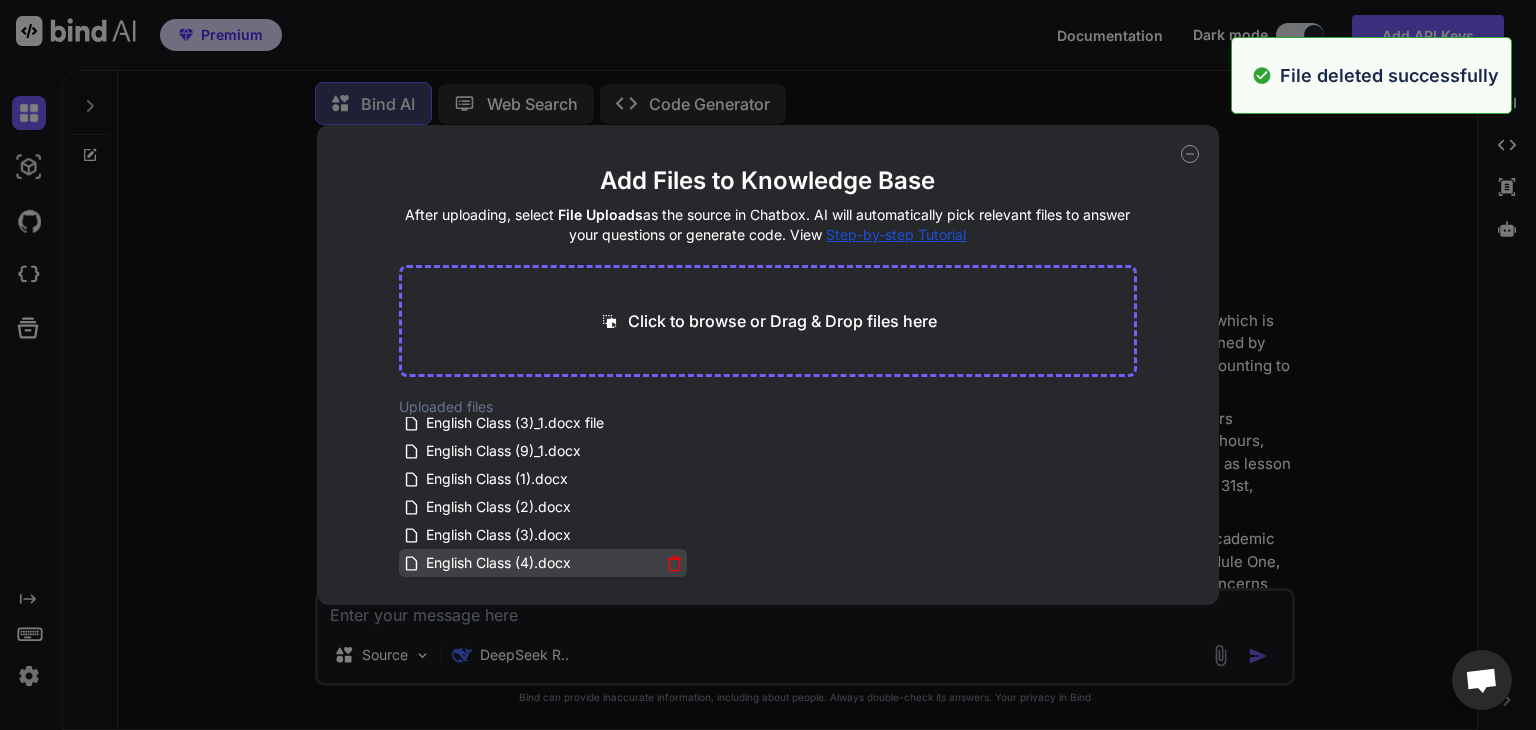 click 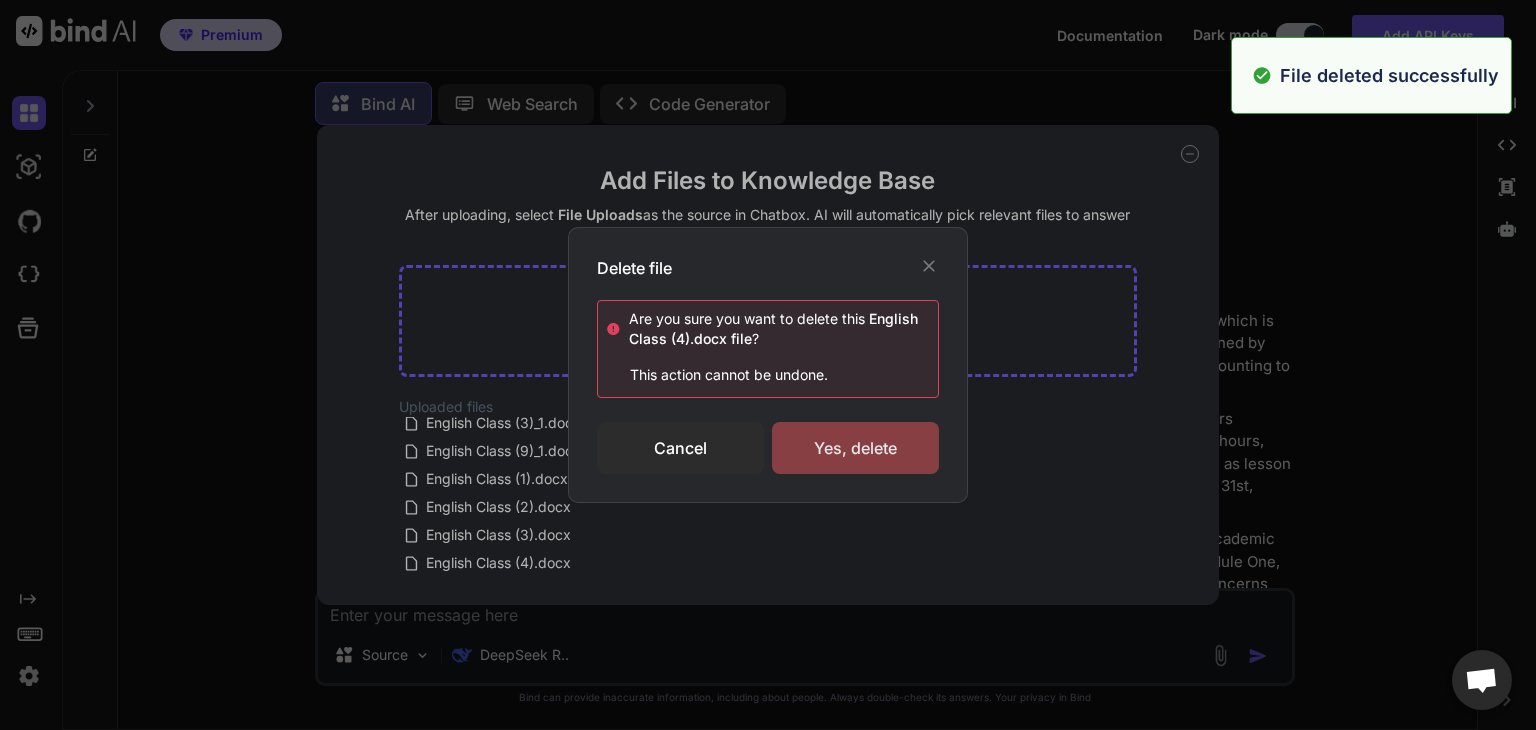 click on "Yes, delete" at bounding box center [855, 448] 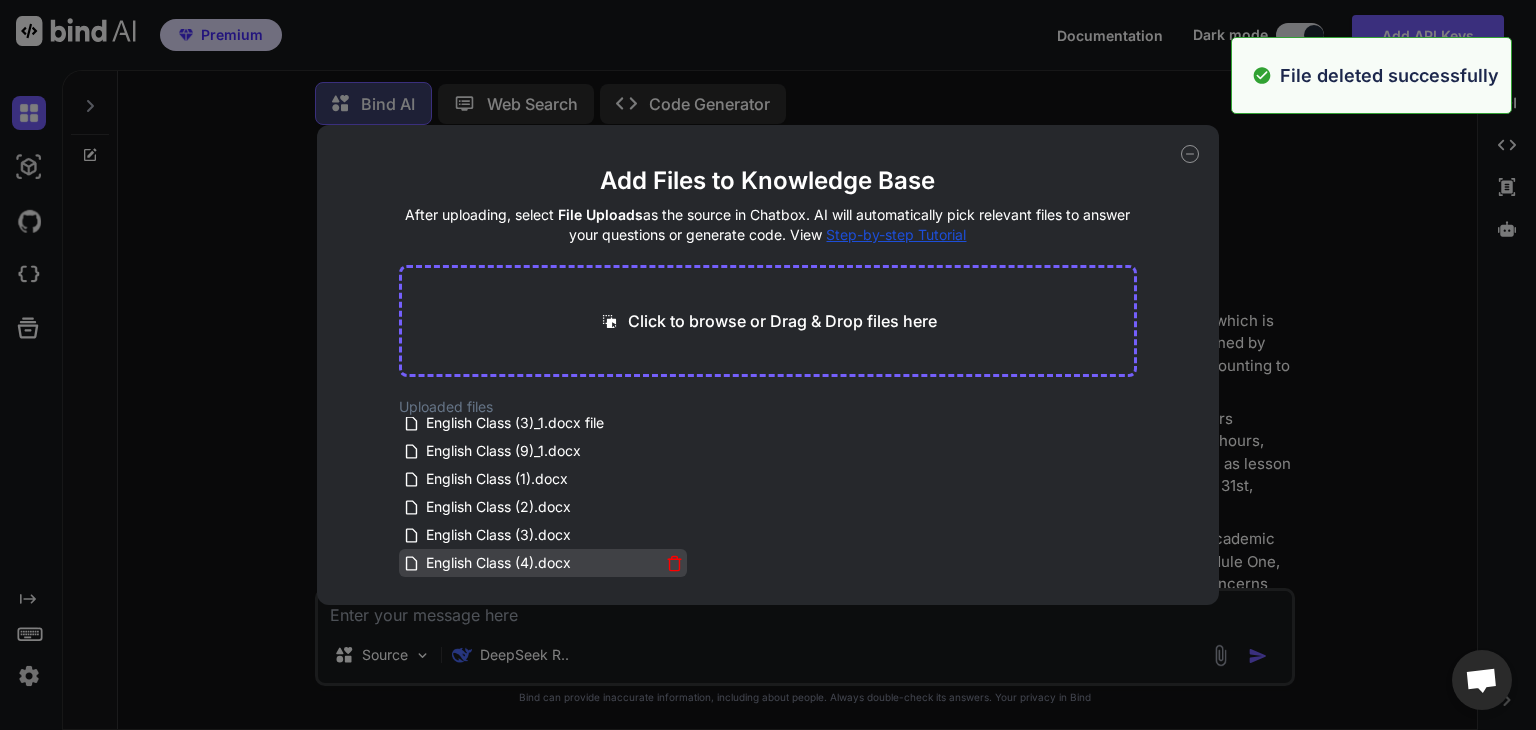 click 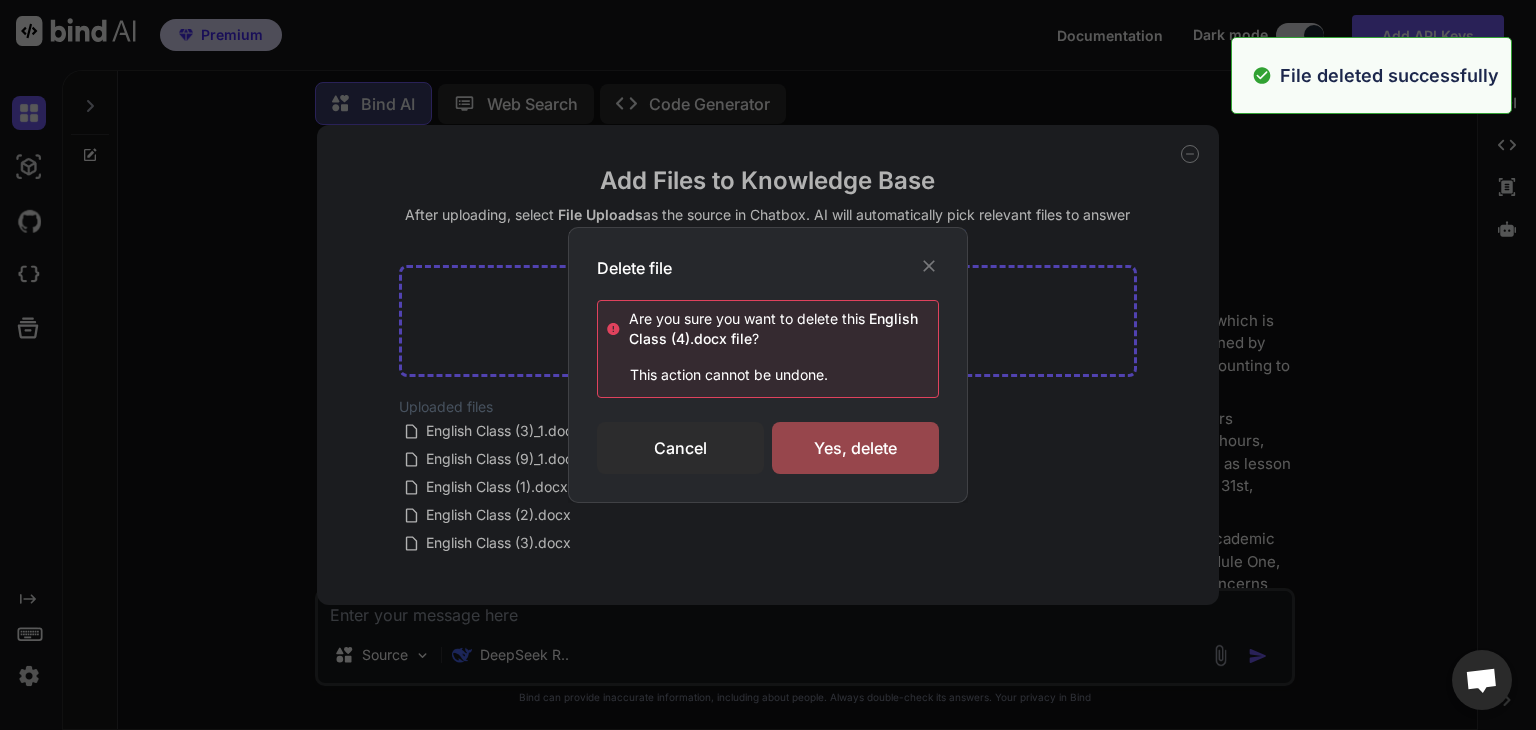 scroll, scrollTop: 0, scrollLeft: 0, axis: both 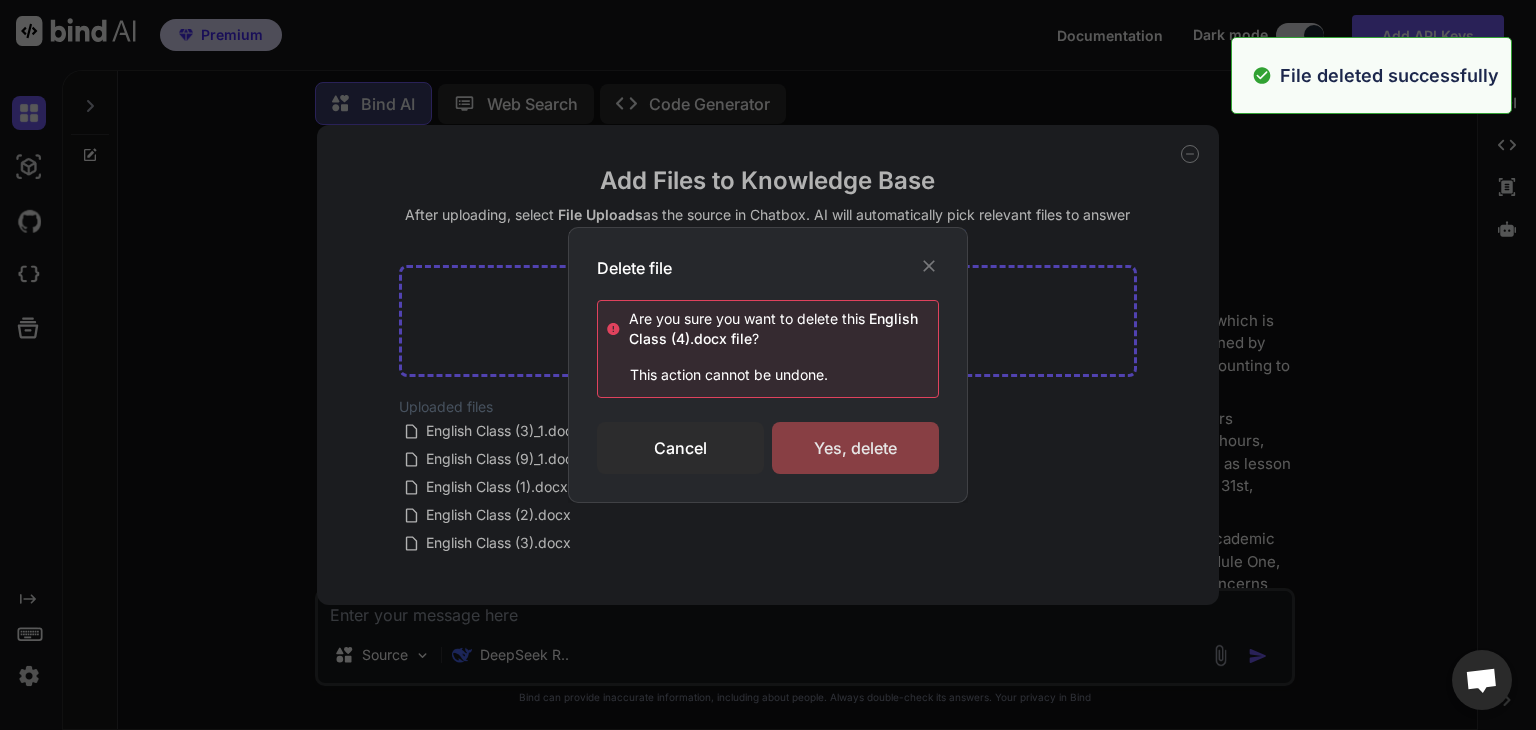 click on "Yes, delete" at bounding box center [855, 448] 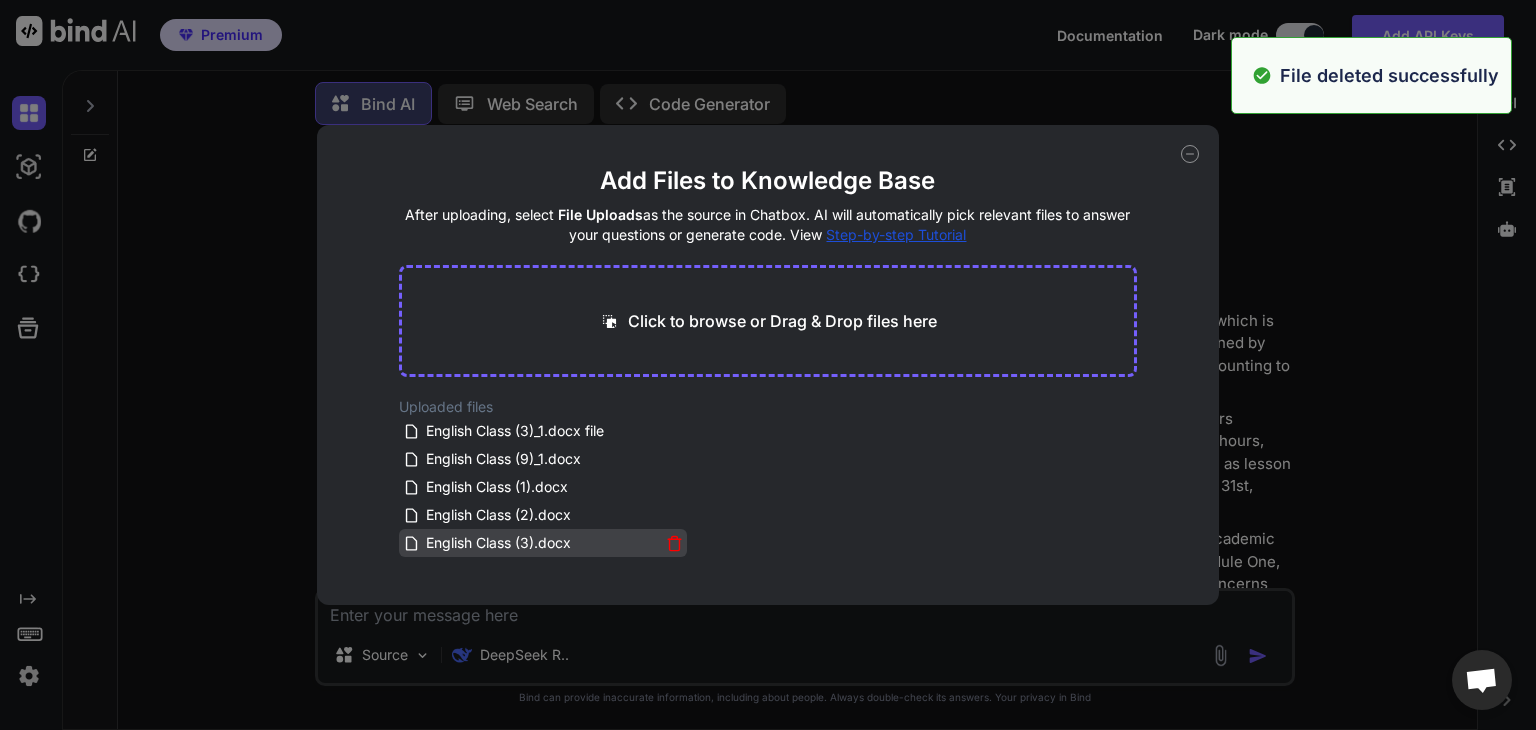 click 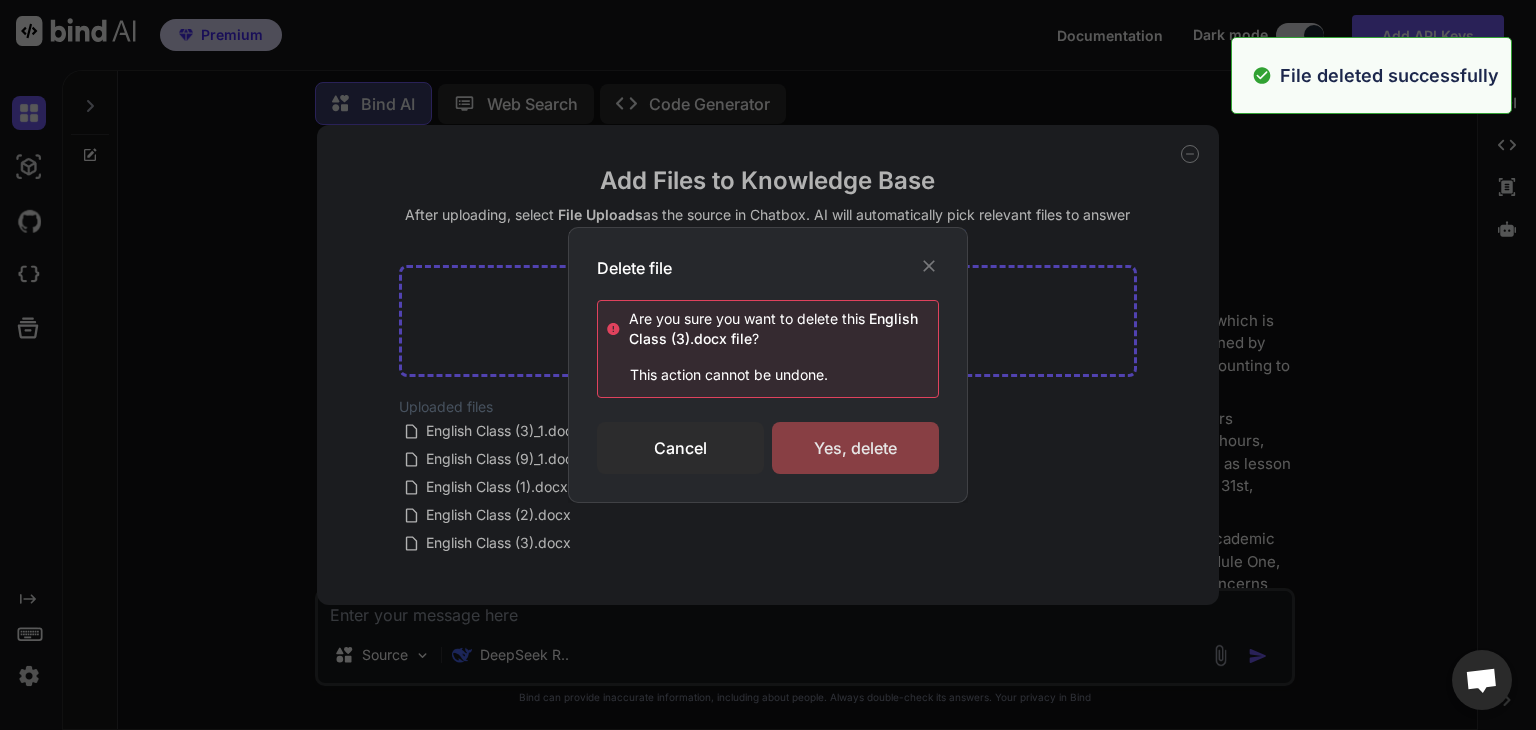 click on "Yes, delete" at bounding box center (855, 448) 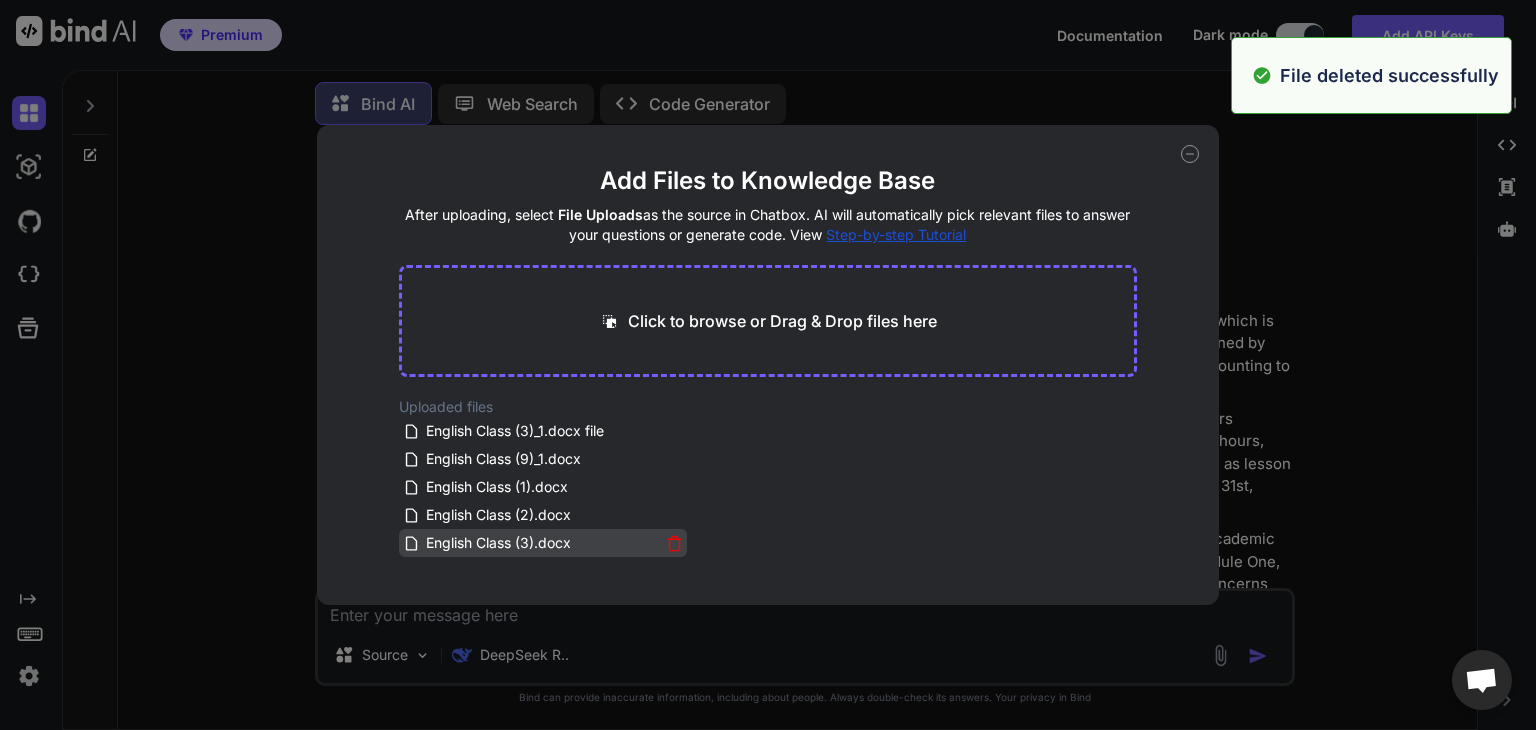 click 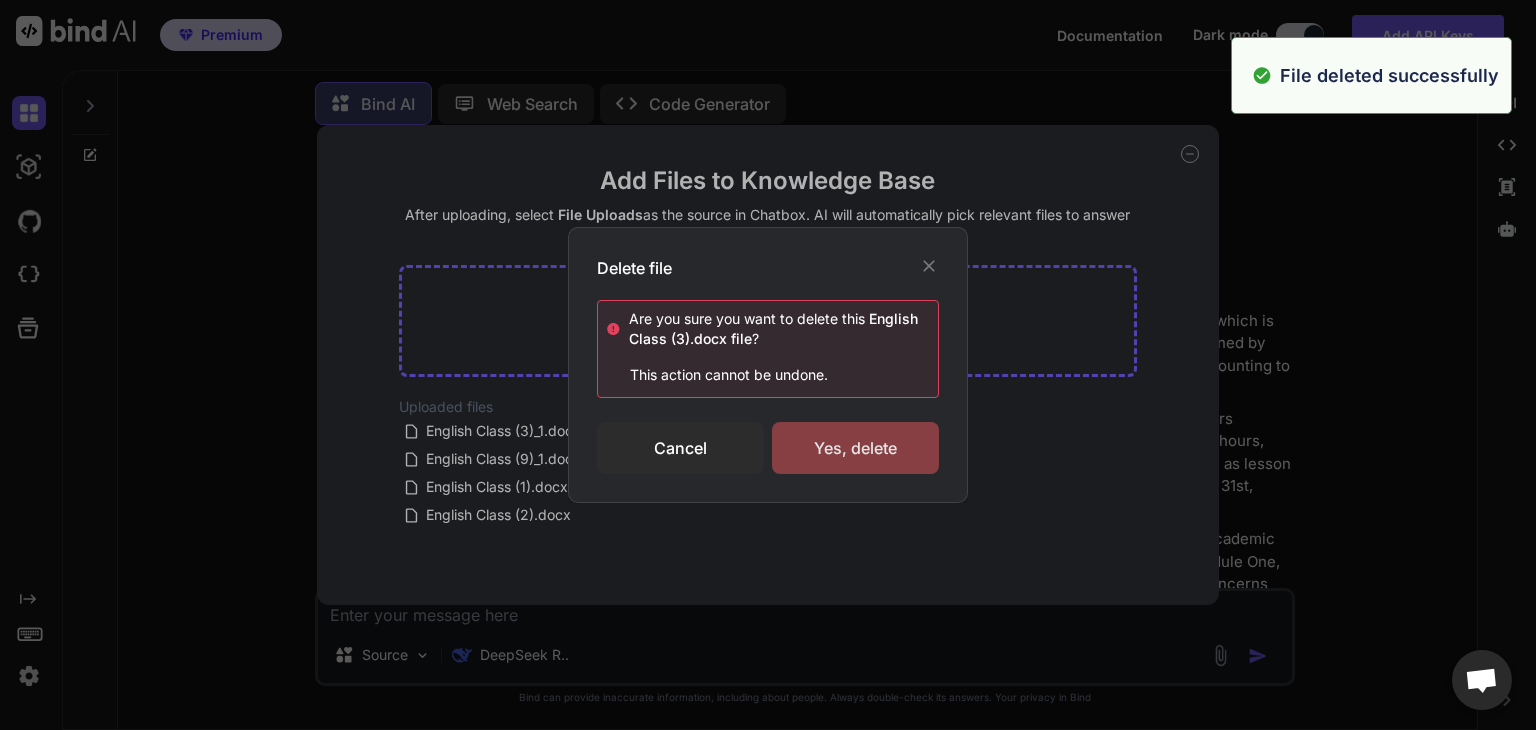 click on "Yes, delete" at bounding box center (855, 448) 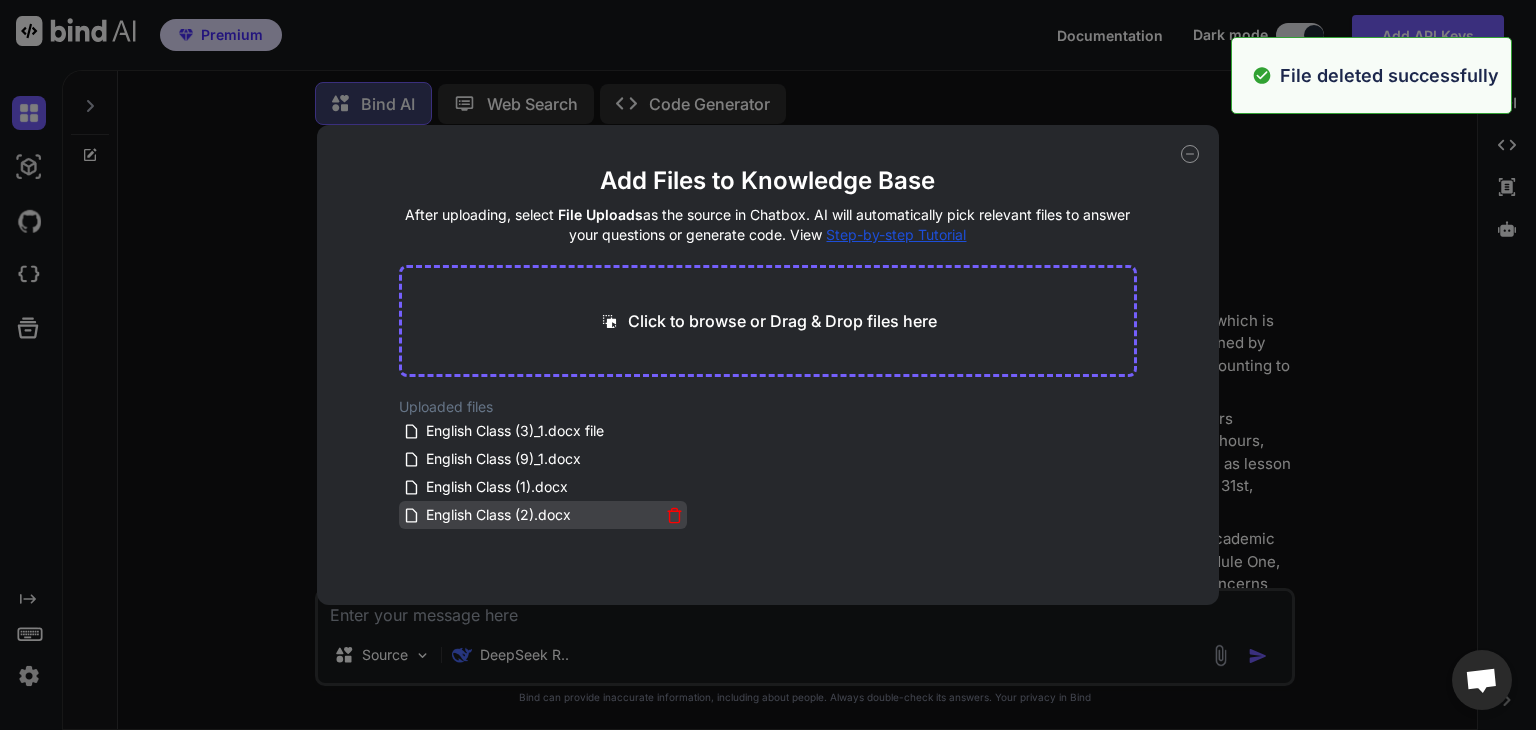 click 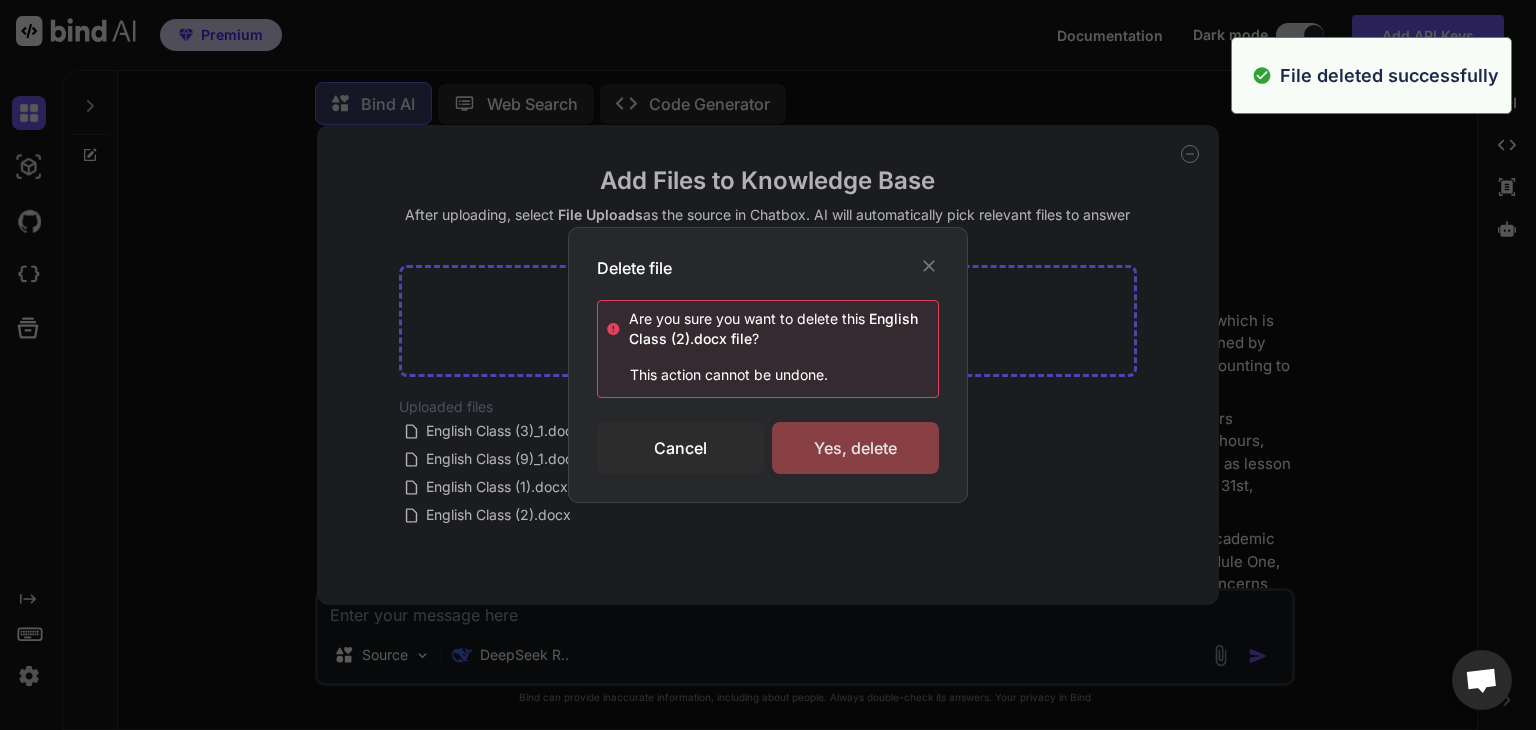 click on "Yes, delete" at bounding box center [855, 448] 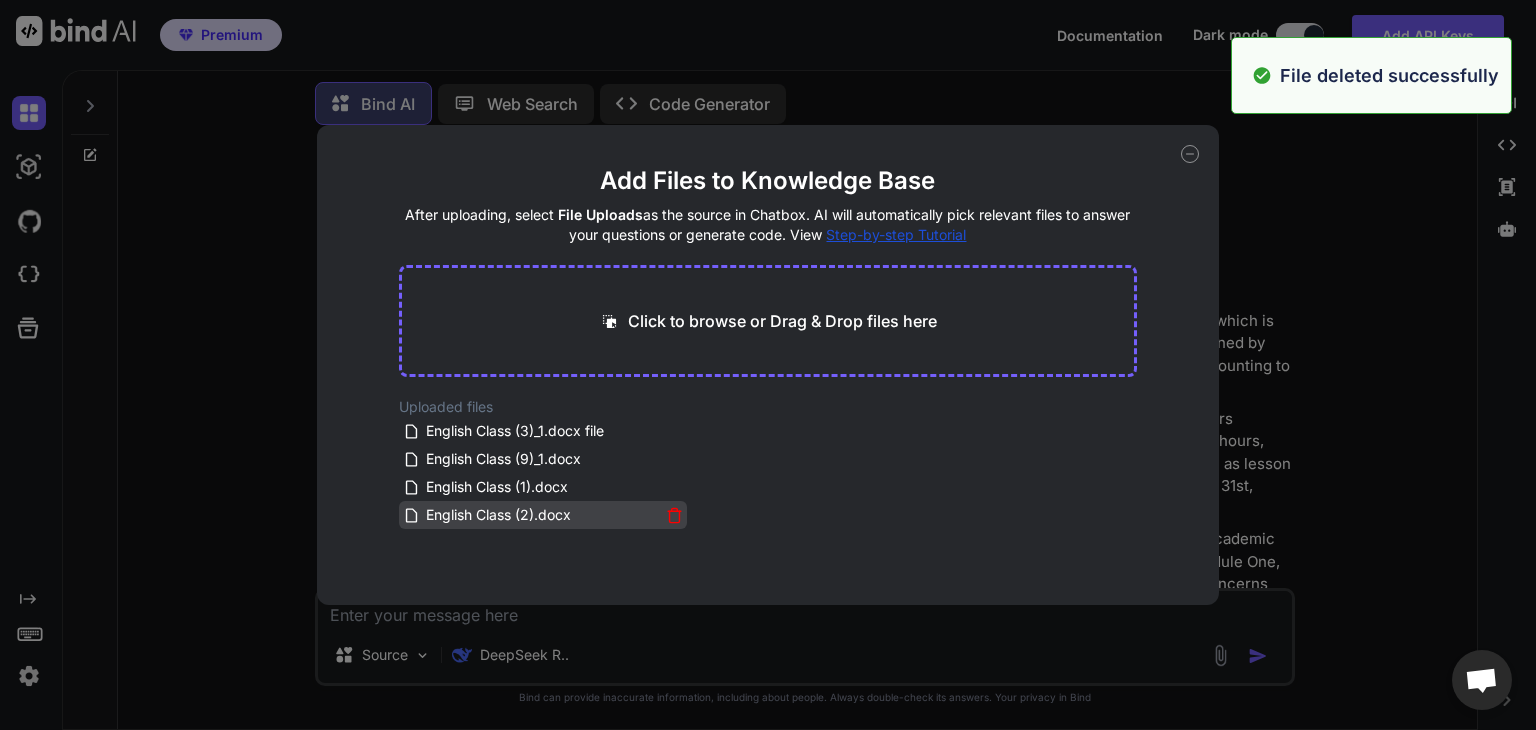 click 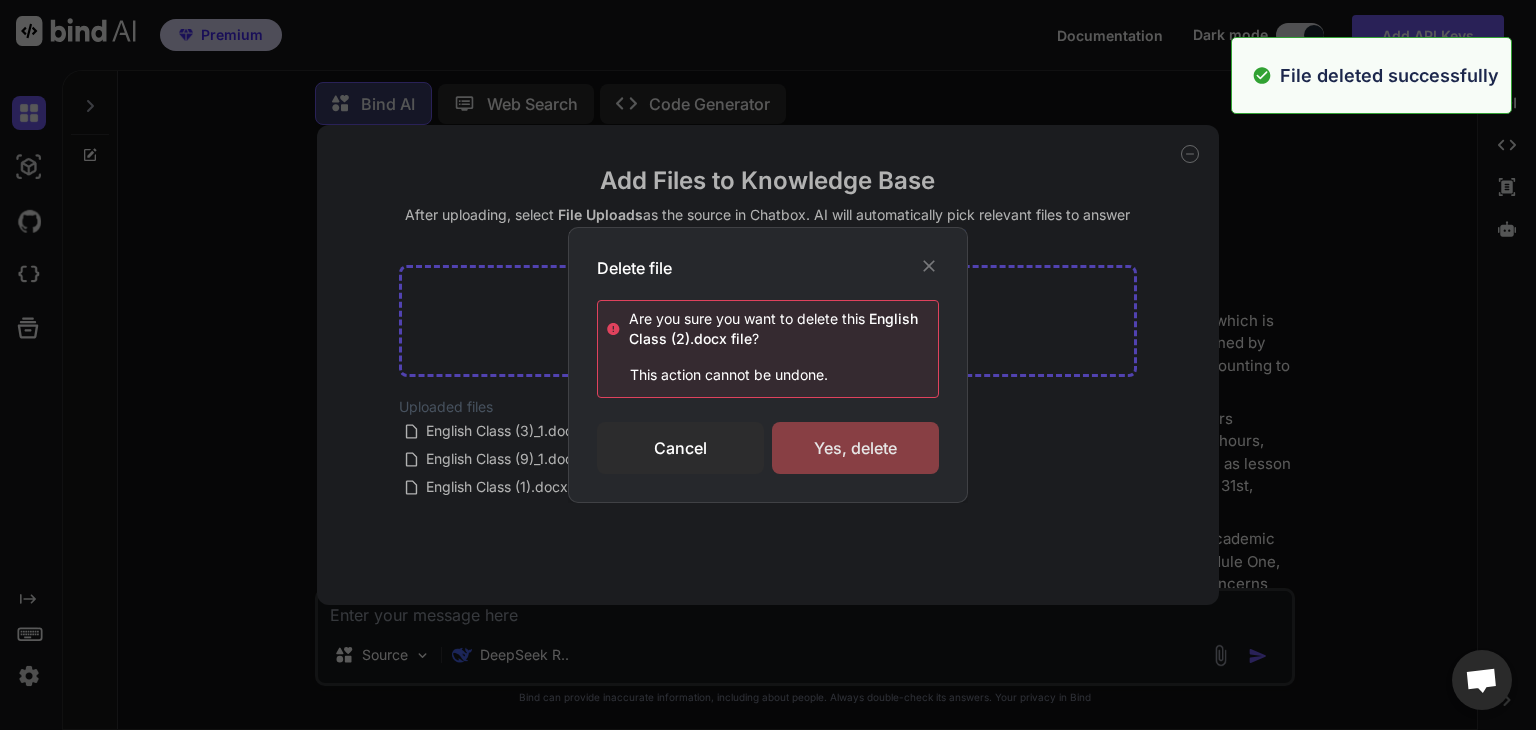 click on "Yes, delete" at bounding box center [855, 448] 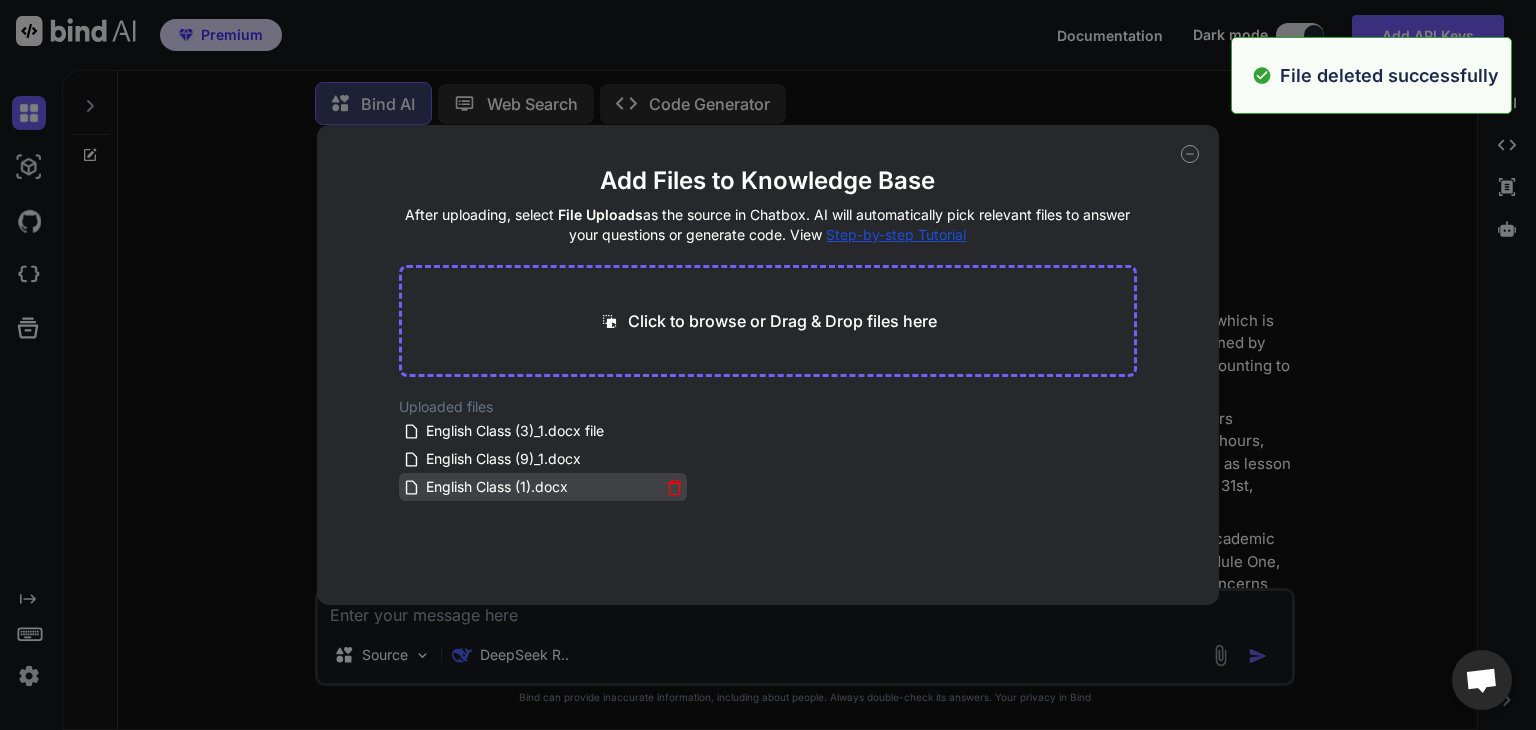 click 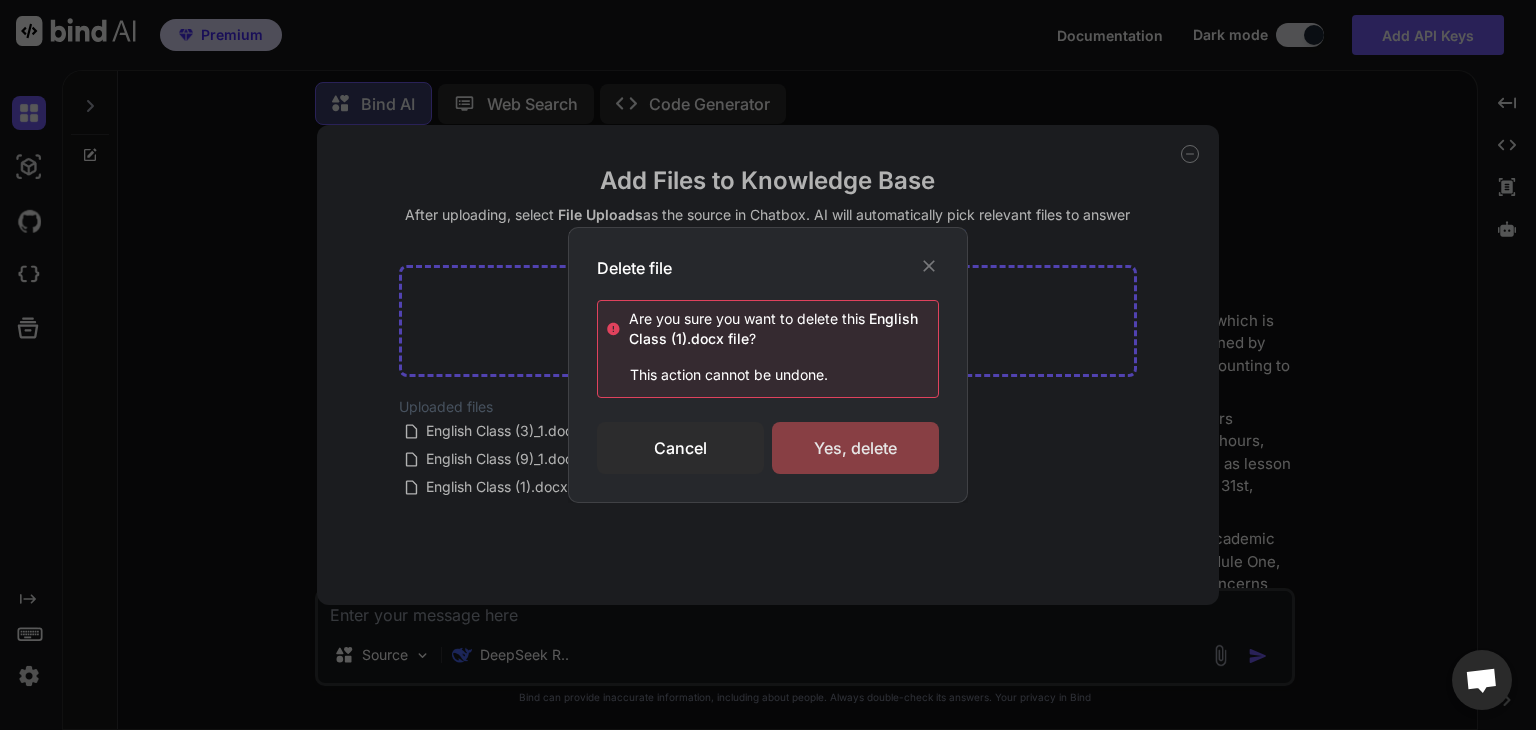 click on "Yes, delete" at bounding box center (855, 448) 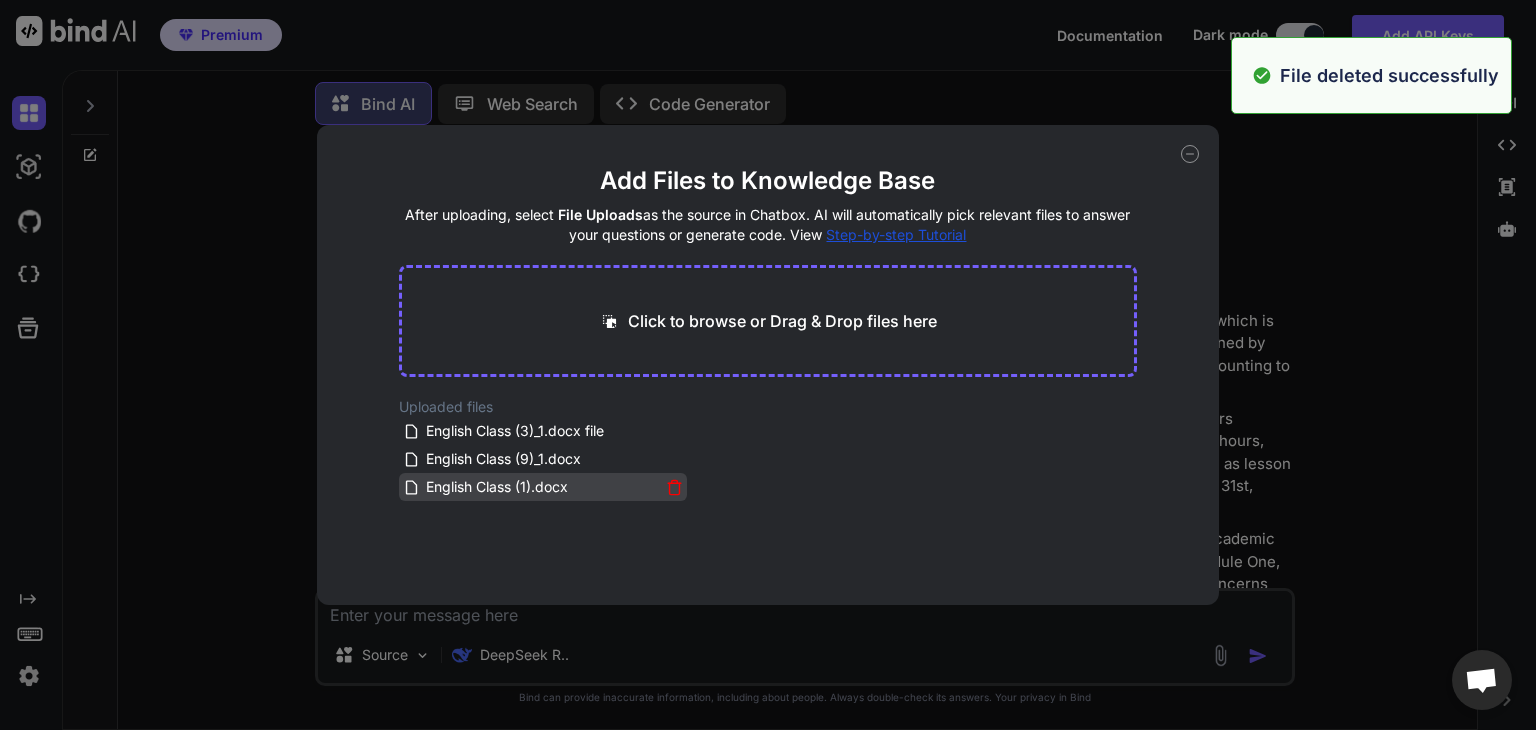 click 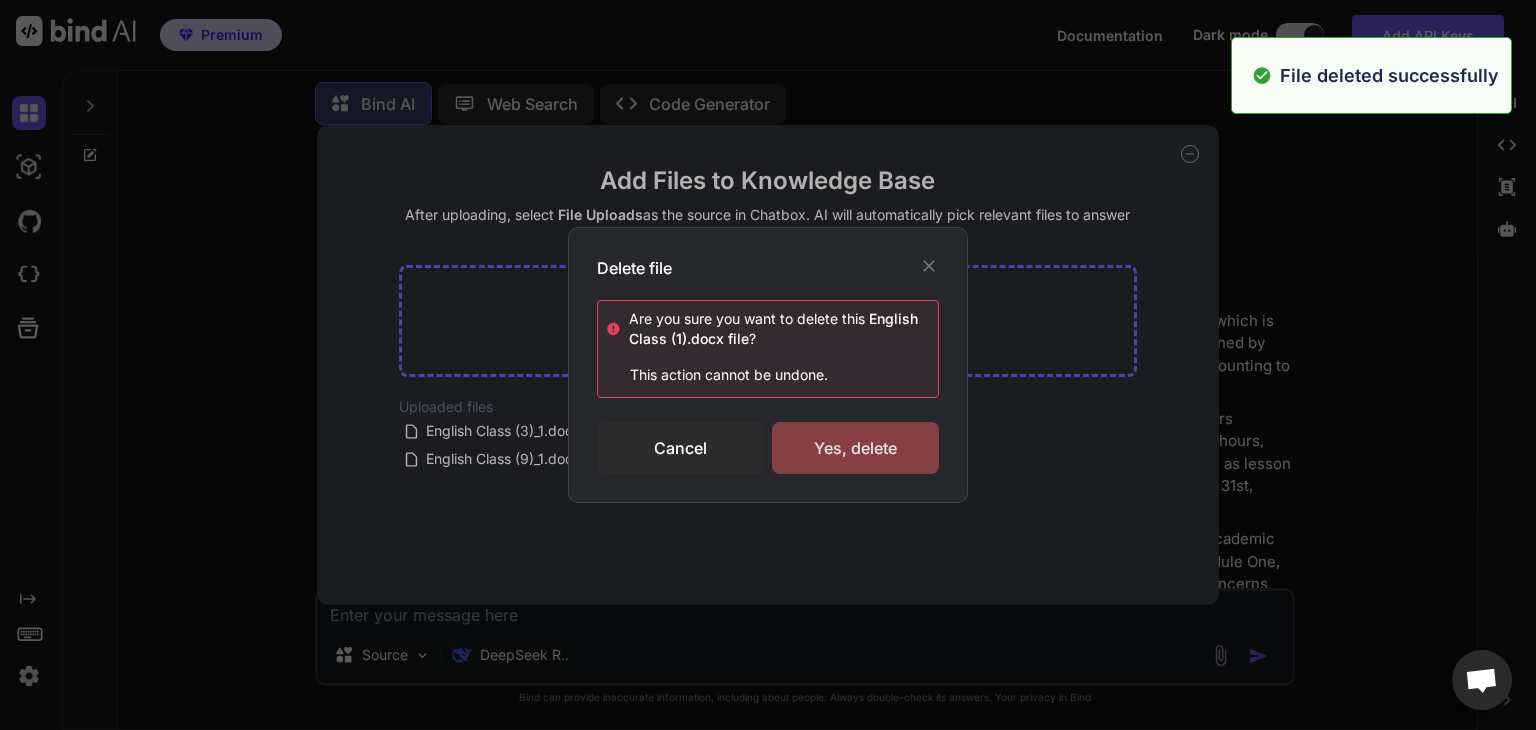 click on "Yes, delete" at bounding box center [855, 448] 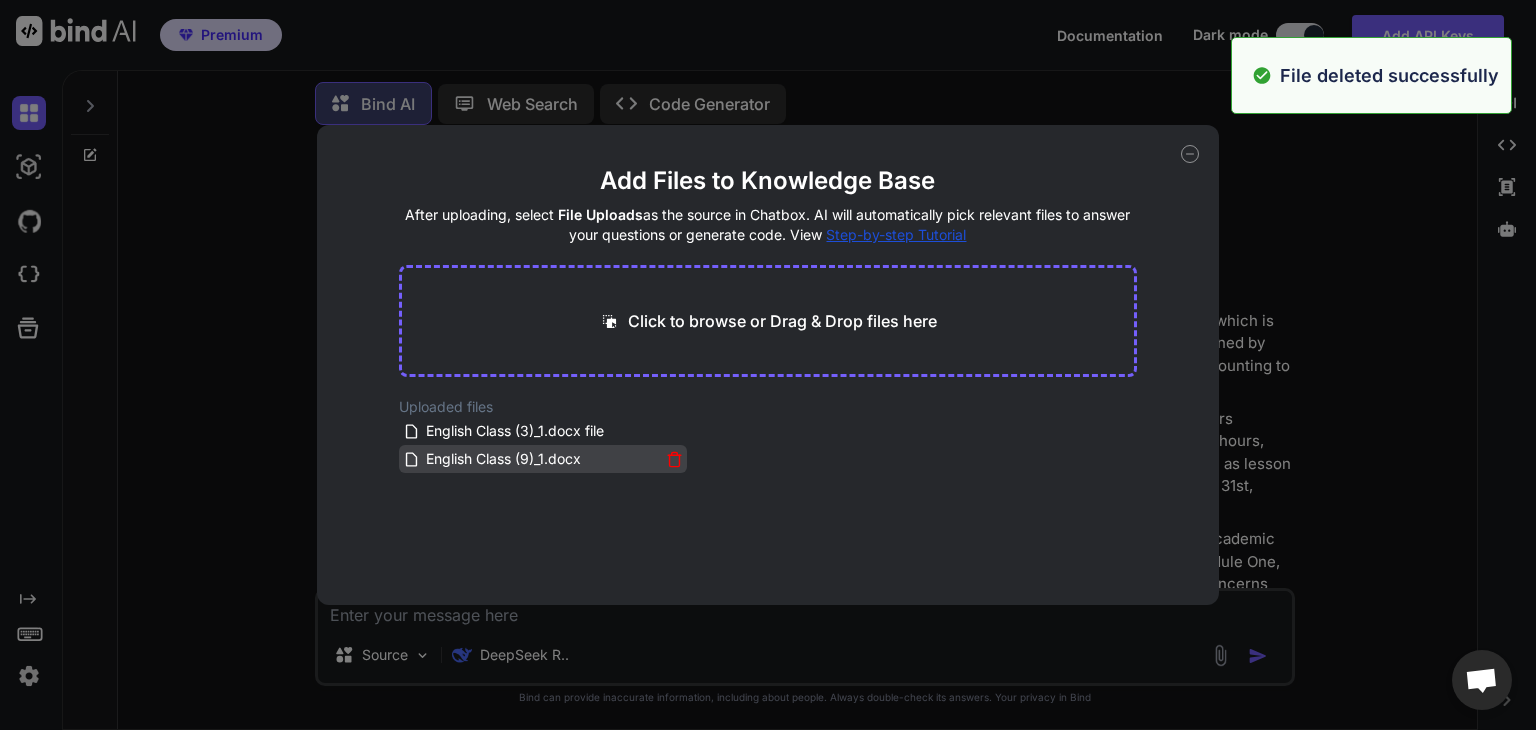 click 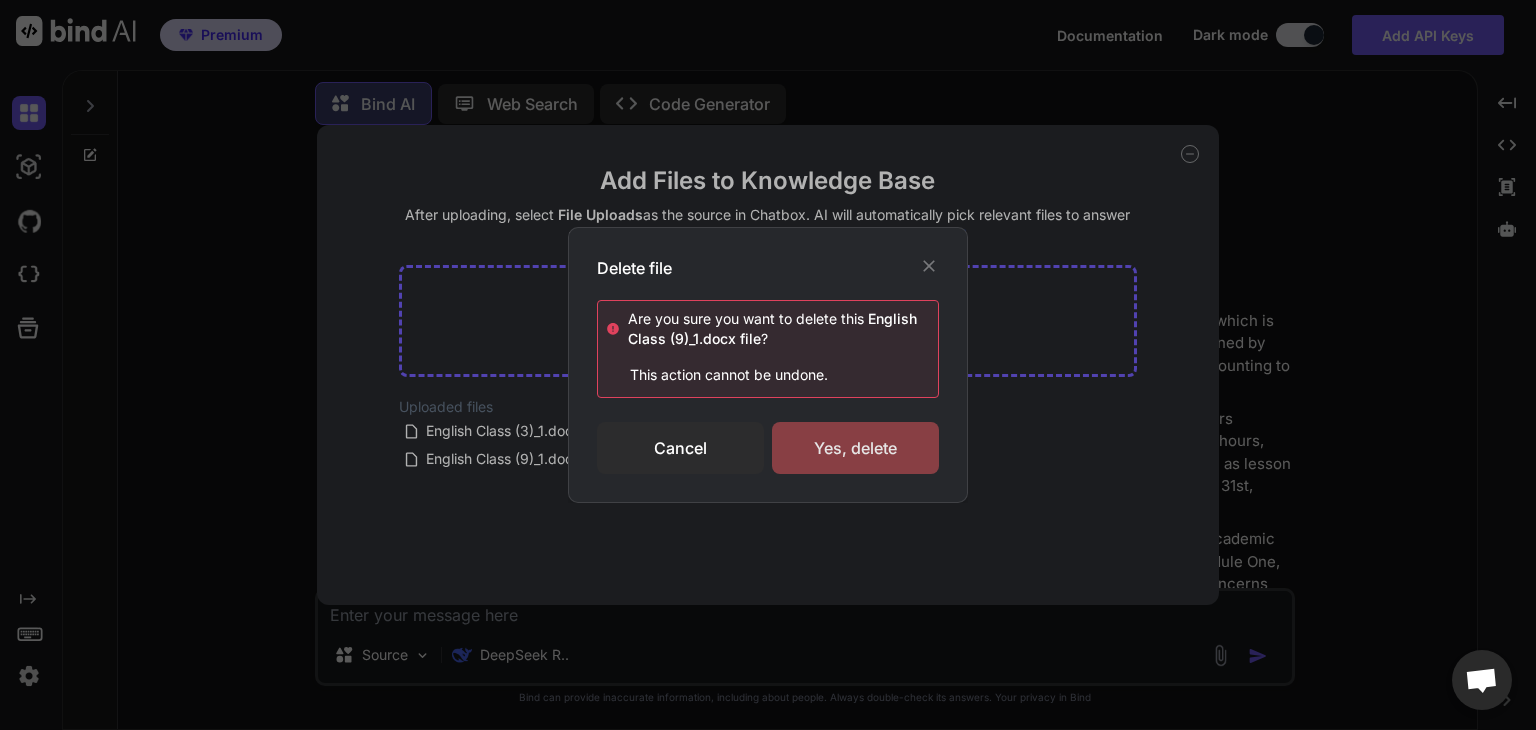 click on "Yes, delete" at bounding box center [855, 448] 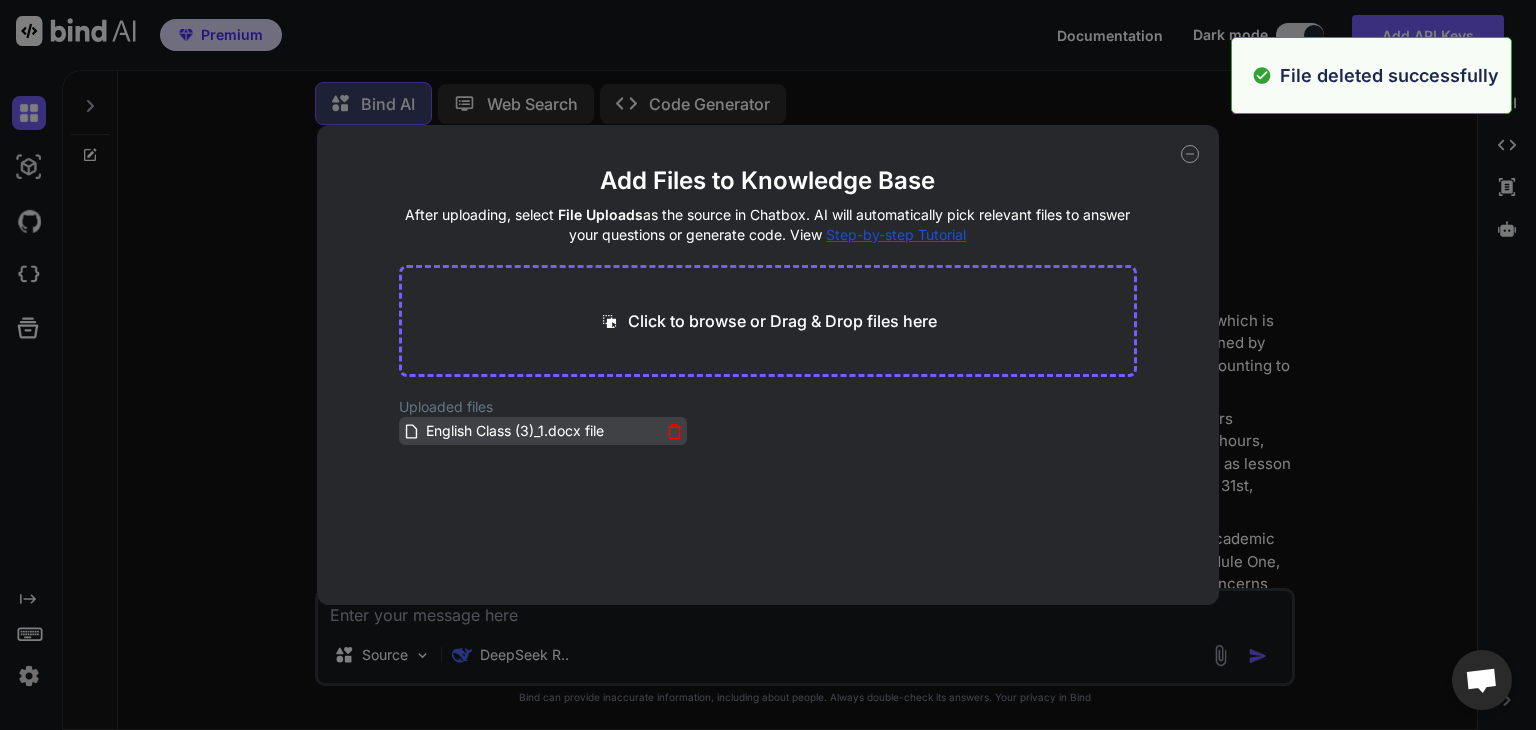 click 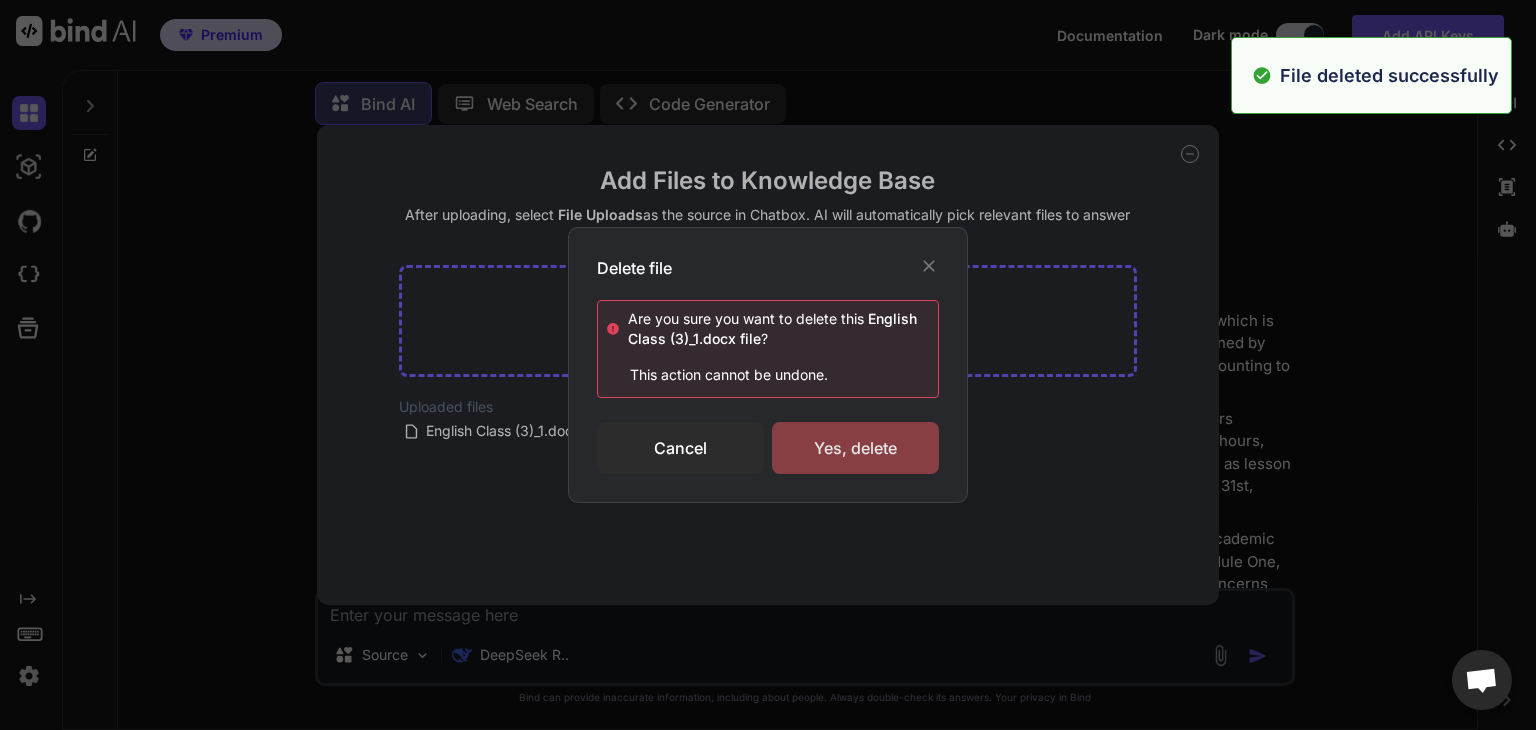 click on "Yes, delete" at bounding box center [855, 448] 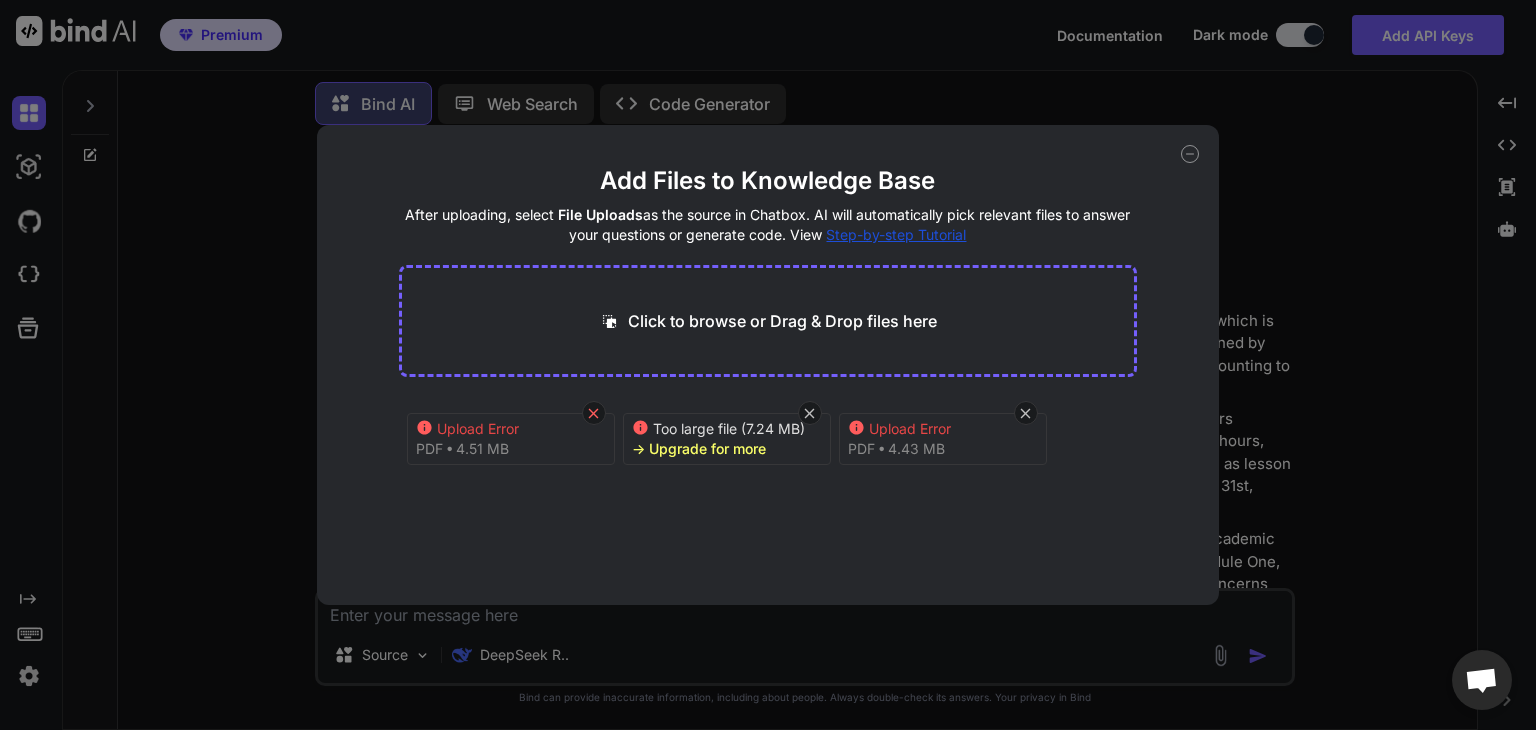 click 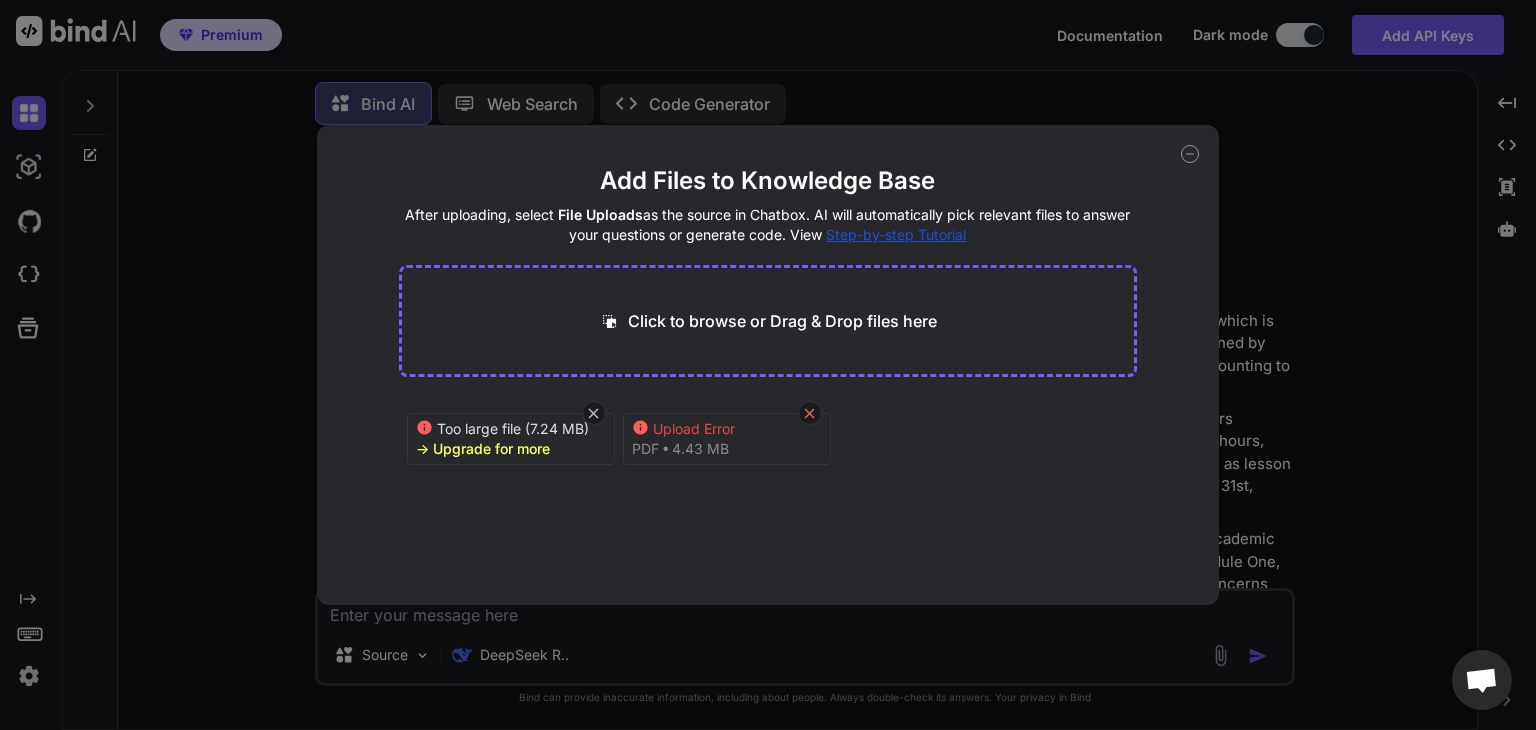 click 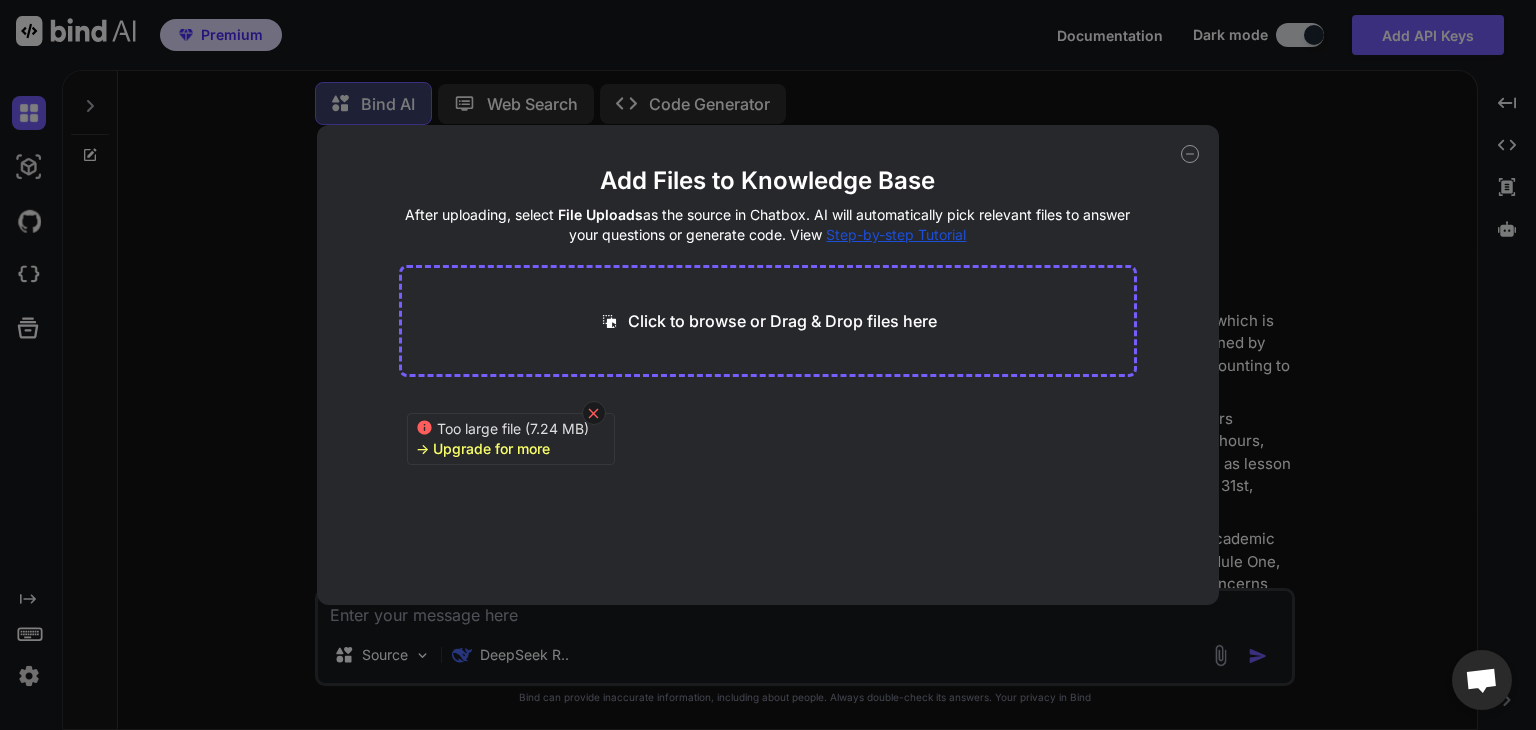 click 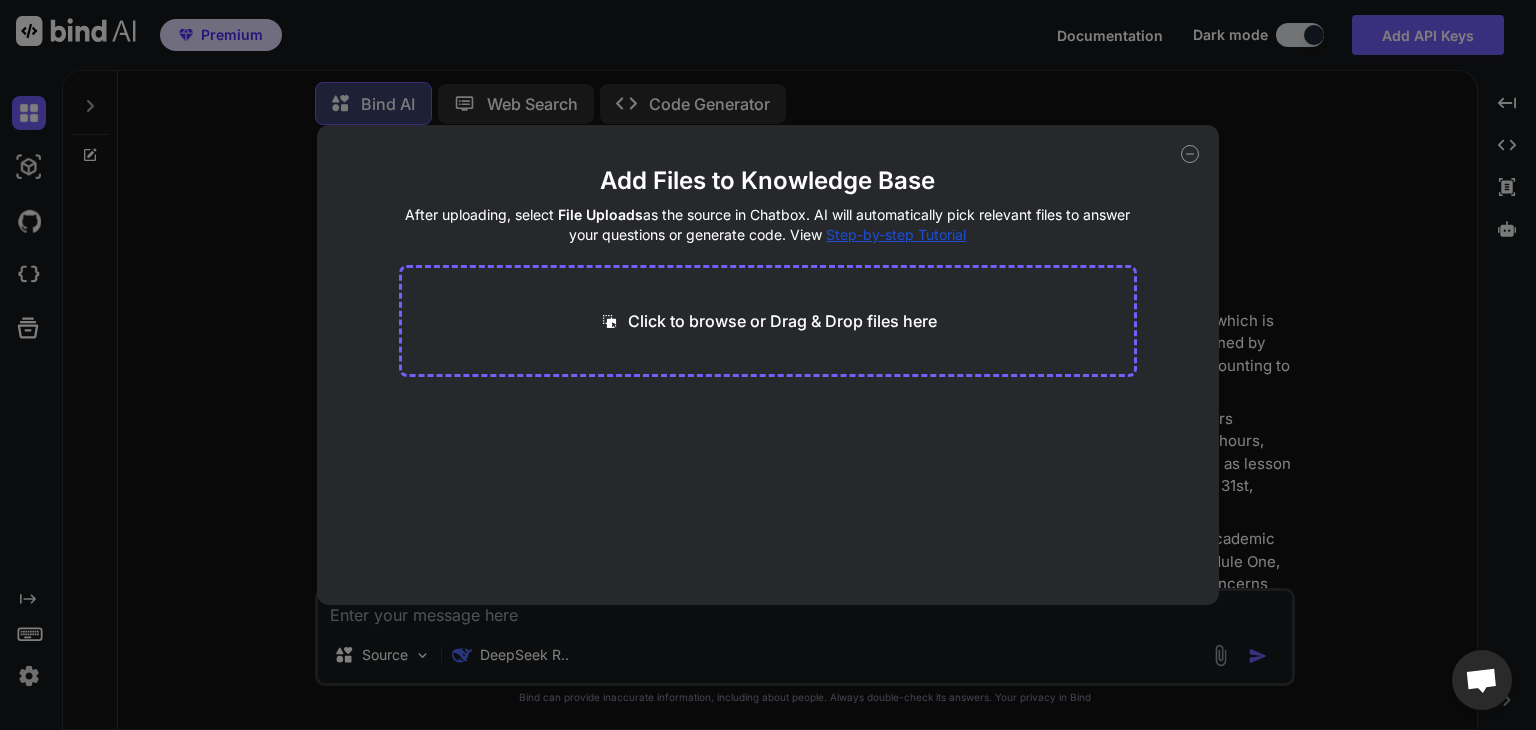 type on "x" 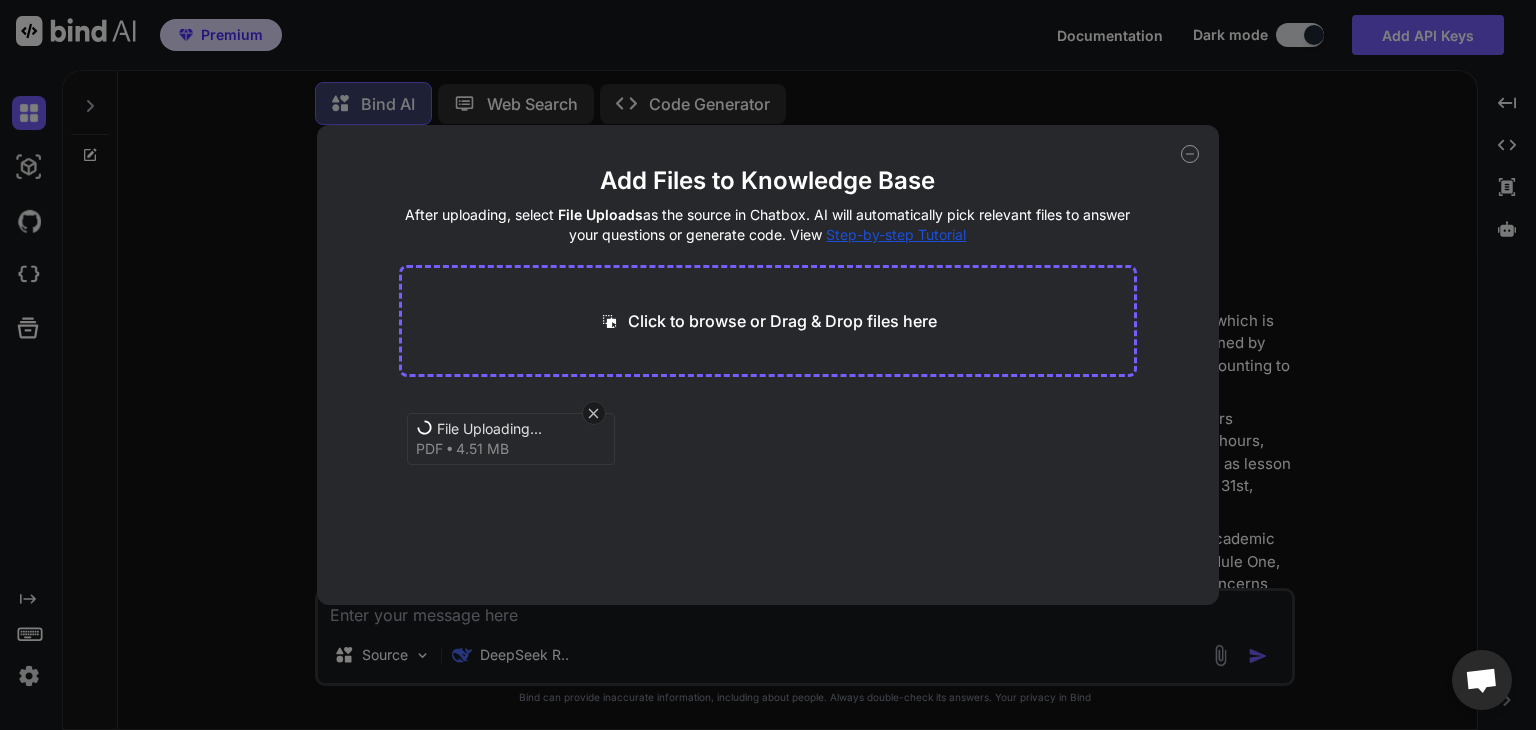 click on "Click to browse or Drag & Drop files here" at bounding box center (768, 321) 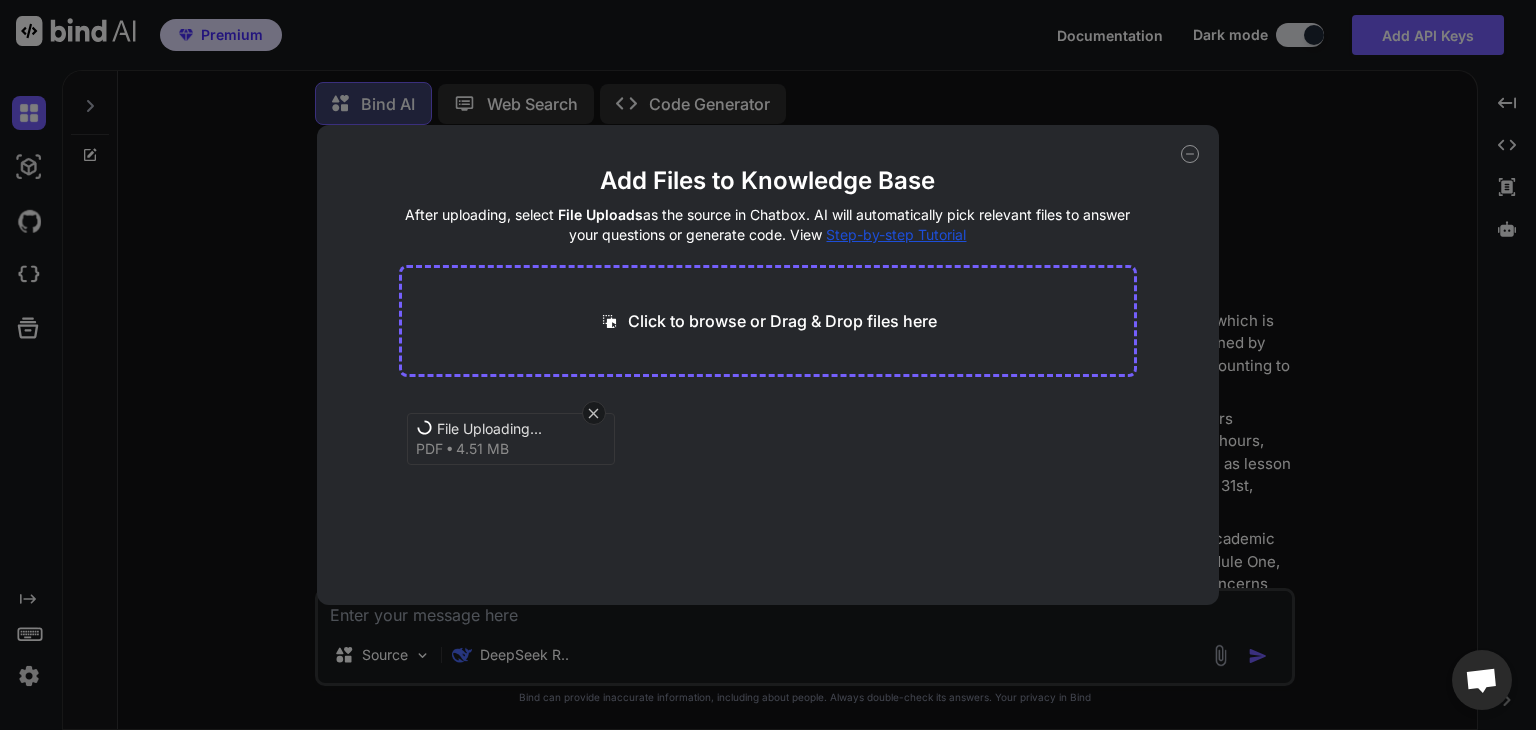 click on "Click to browse or Drag & Drop files here" at bounding box center [782, 321] 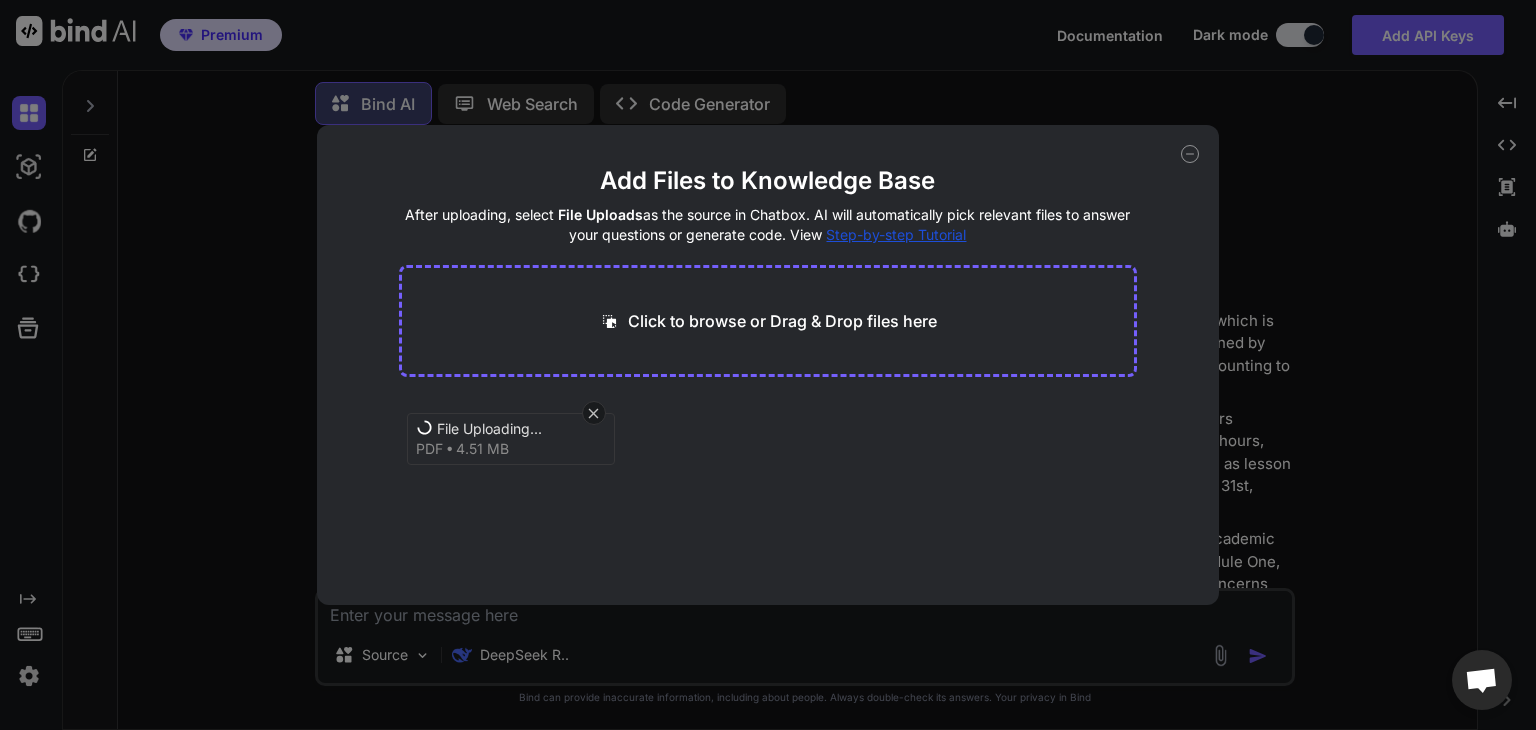 type on "x" 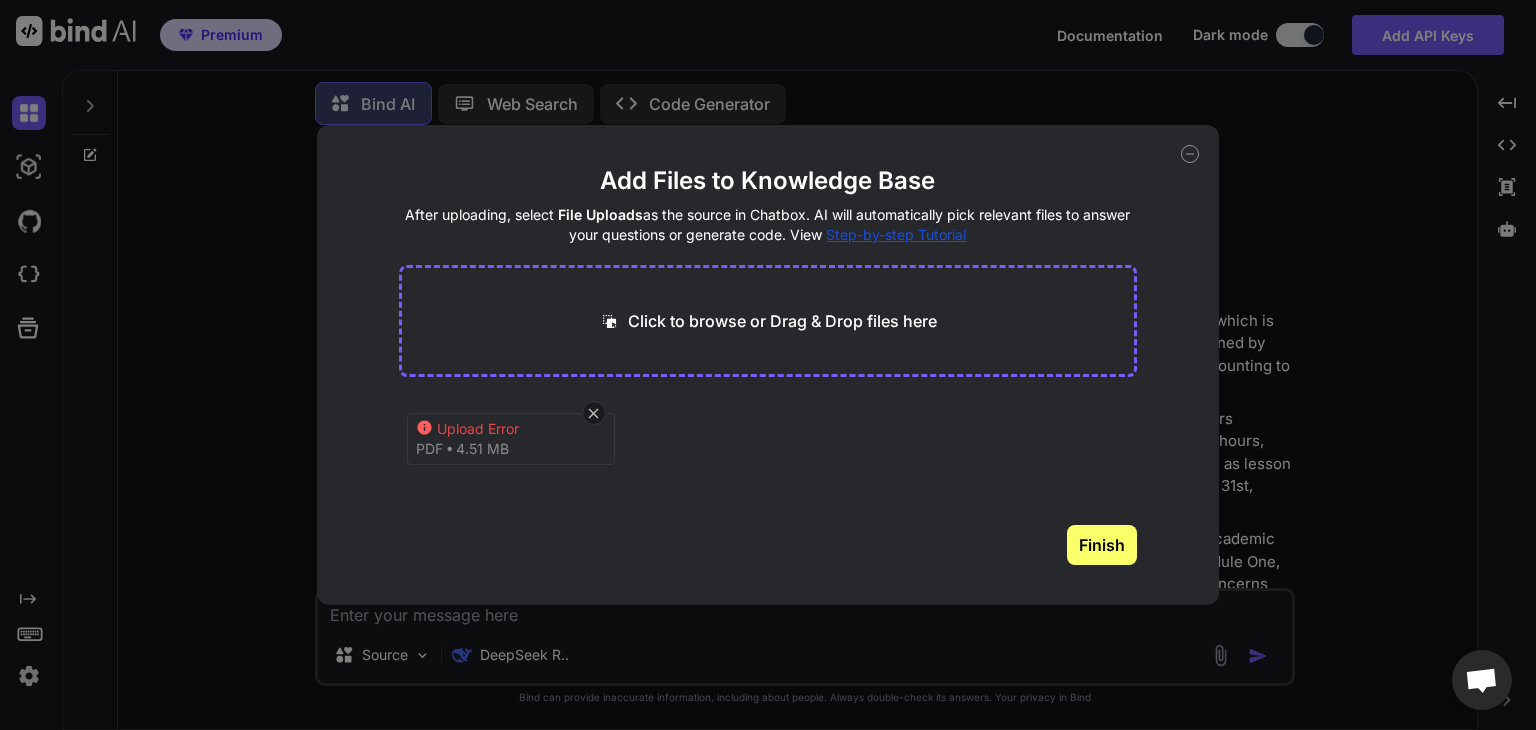 type on "C:\fakepath\[LAST] [LAST] [FIRST] [LAST] - FORMATO 4 Y 5.docx" 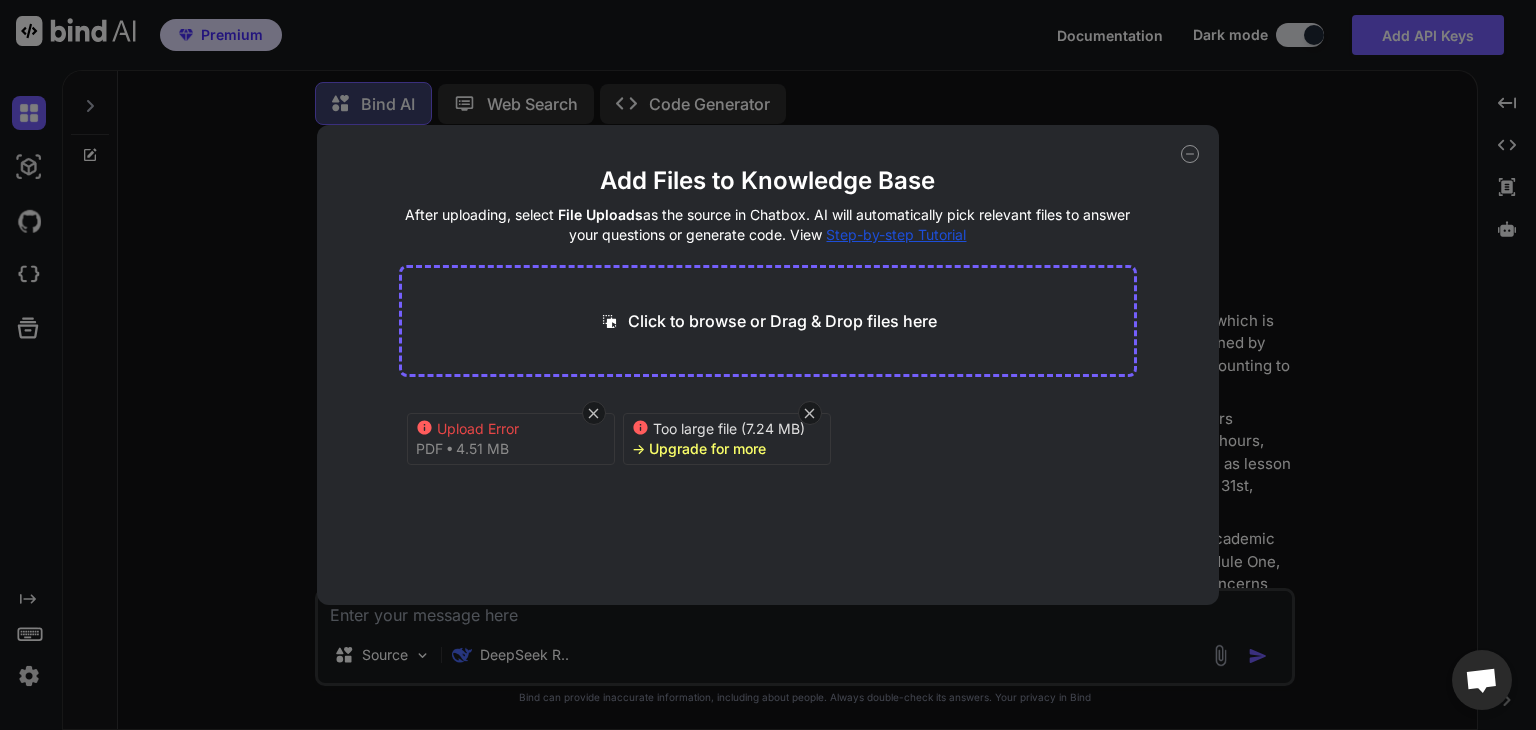 click 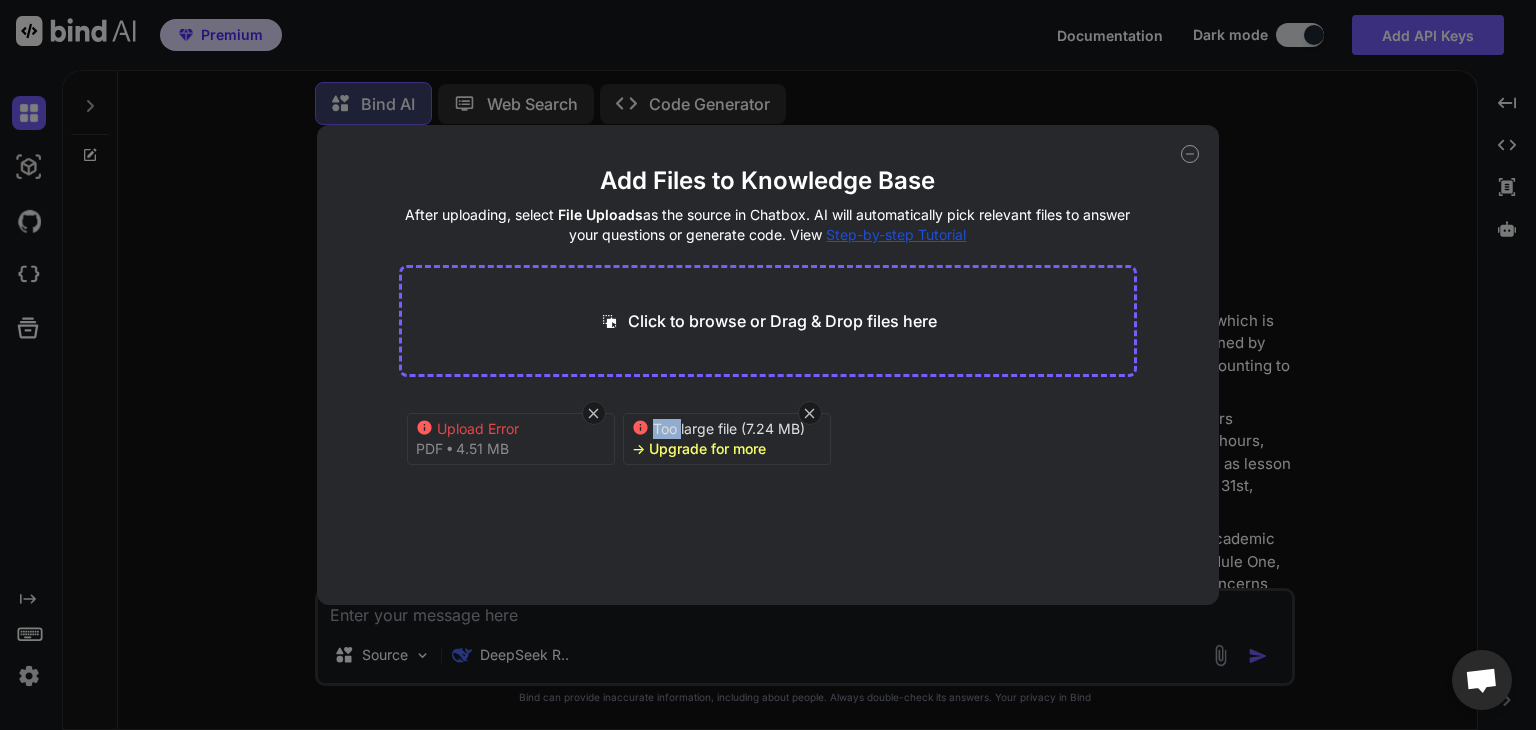 click 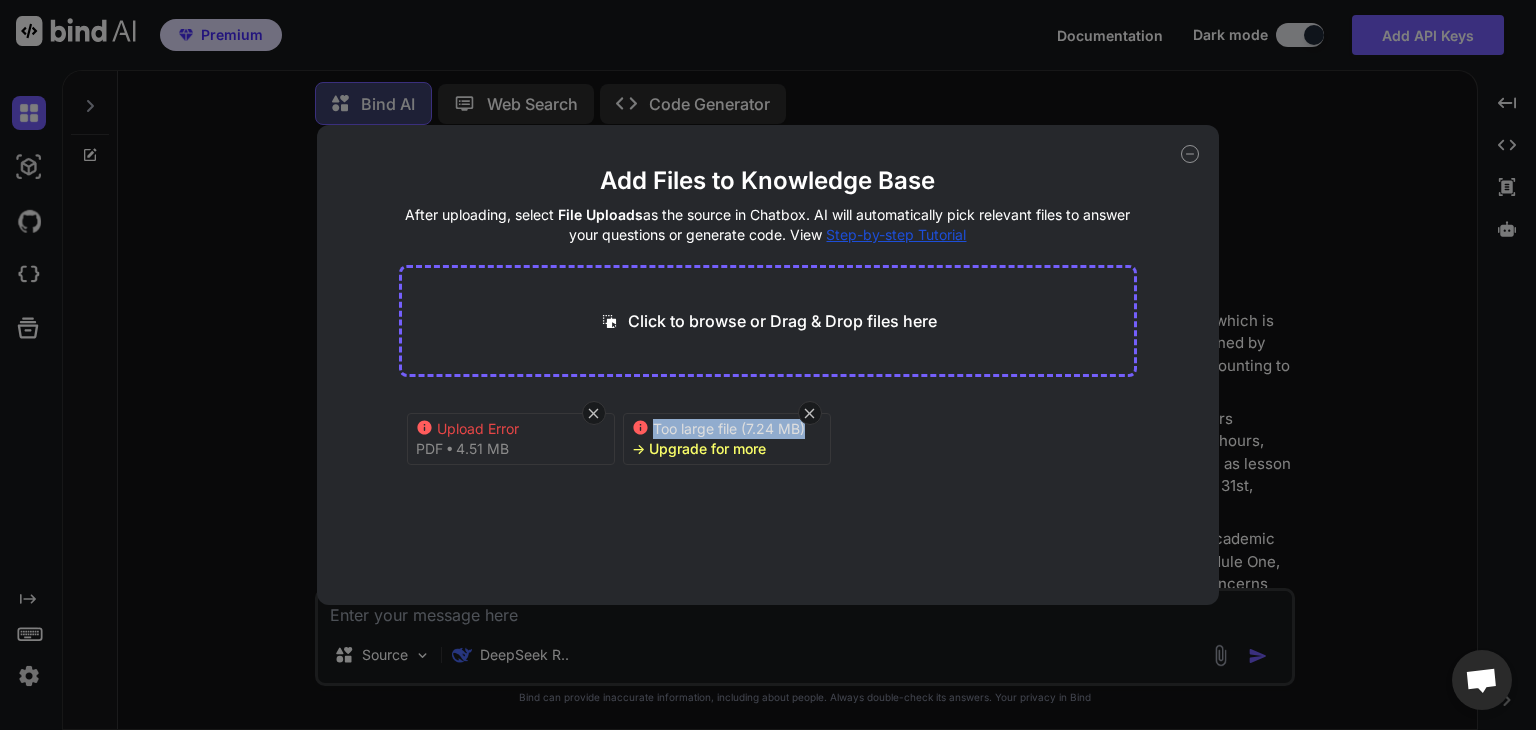 click 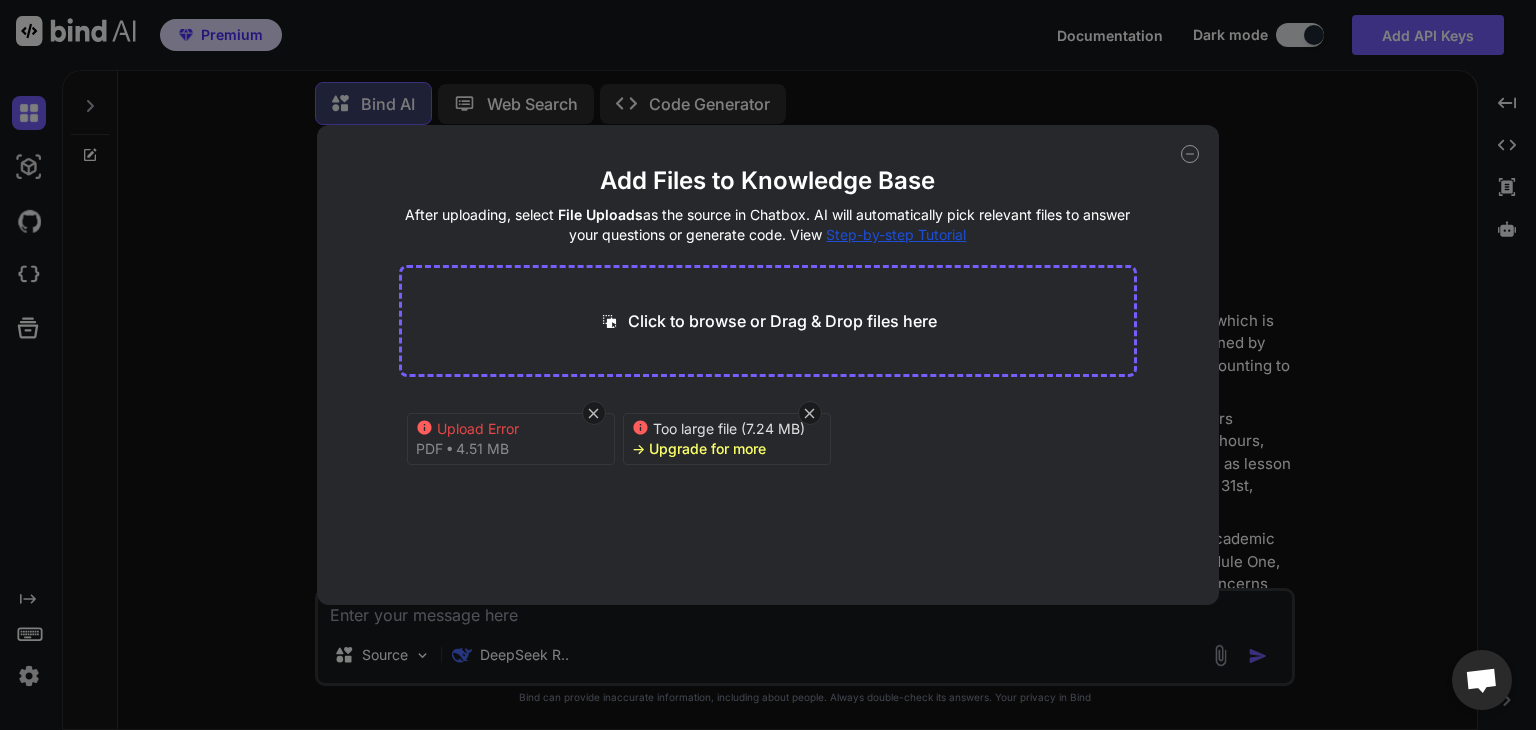 click 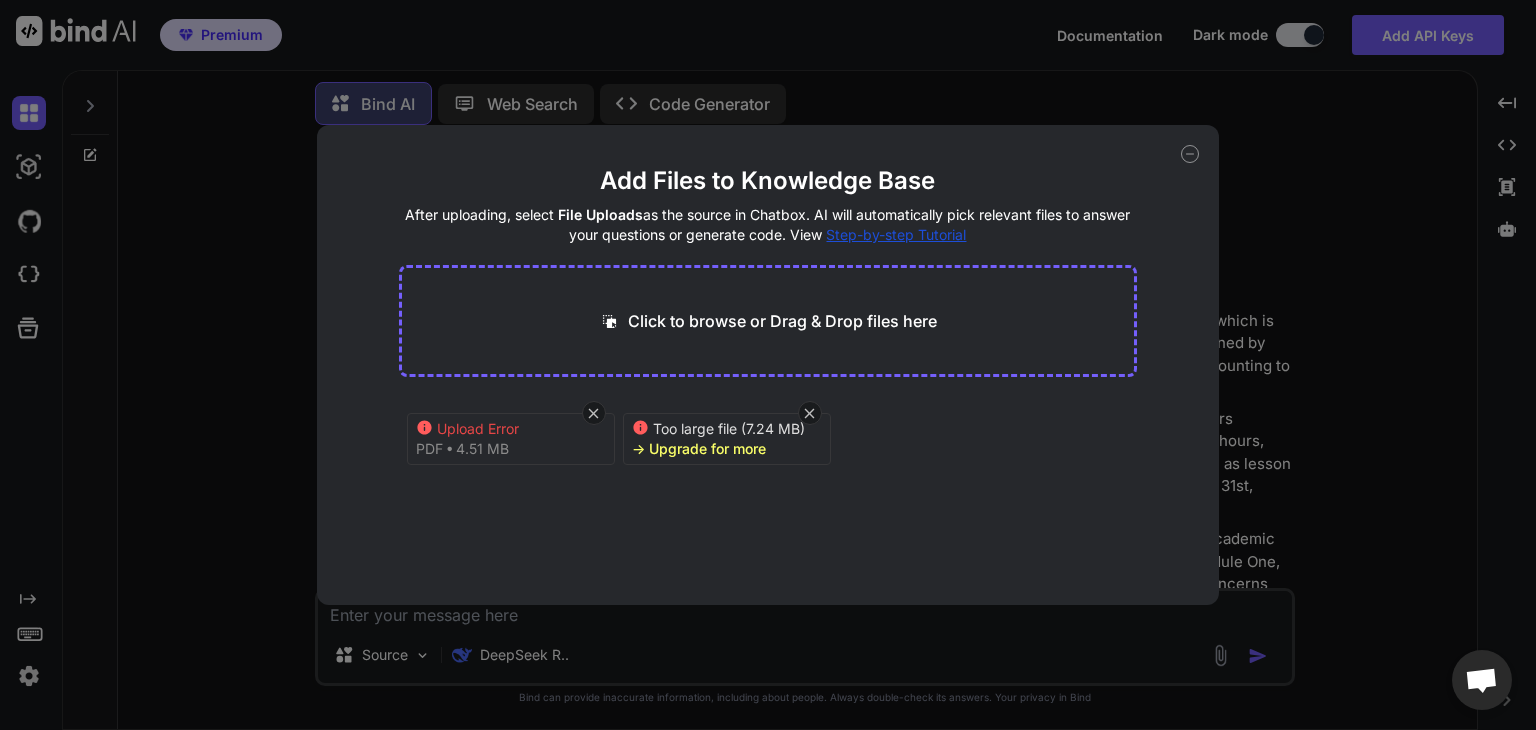 drag, startPoint x: 888, startPoint y: 496, endPoint x: 876, endPoint y: 501, distance: 13 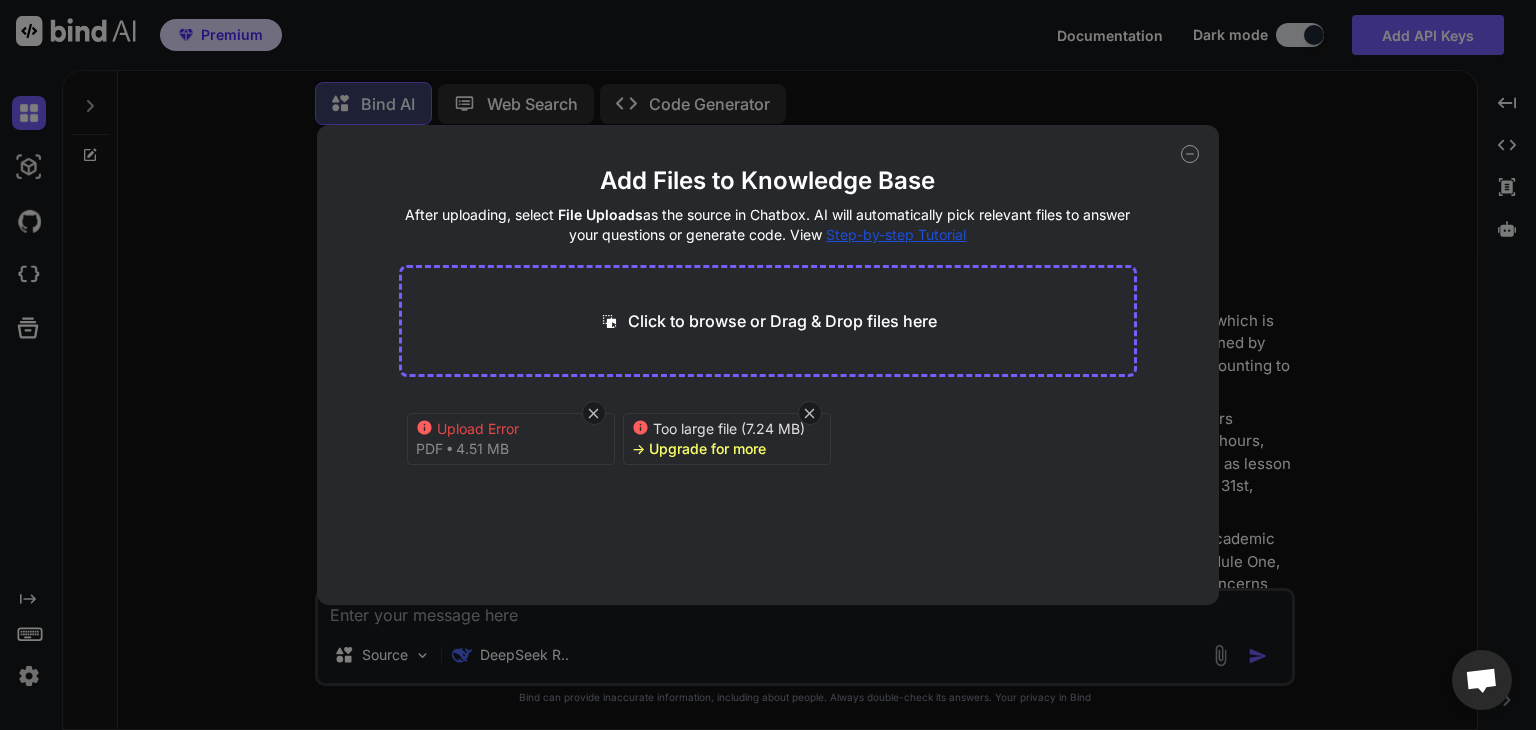 click on "Too large file (7.24 MB) - Upgrade for more" at bounding box center (768, 461) 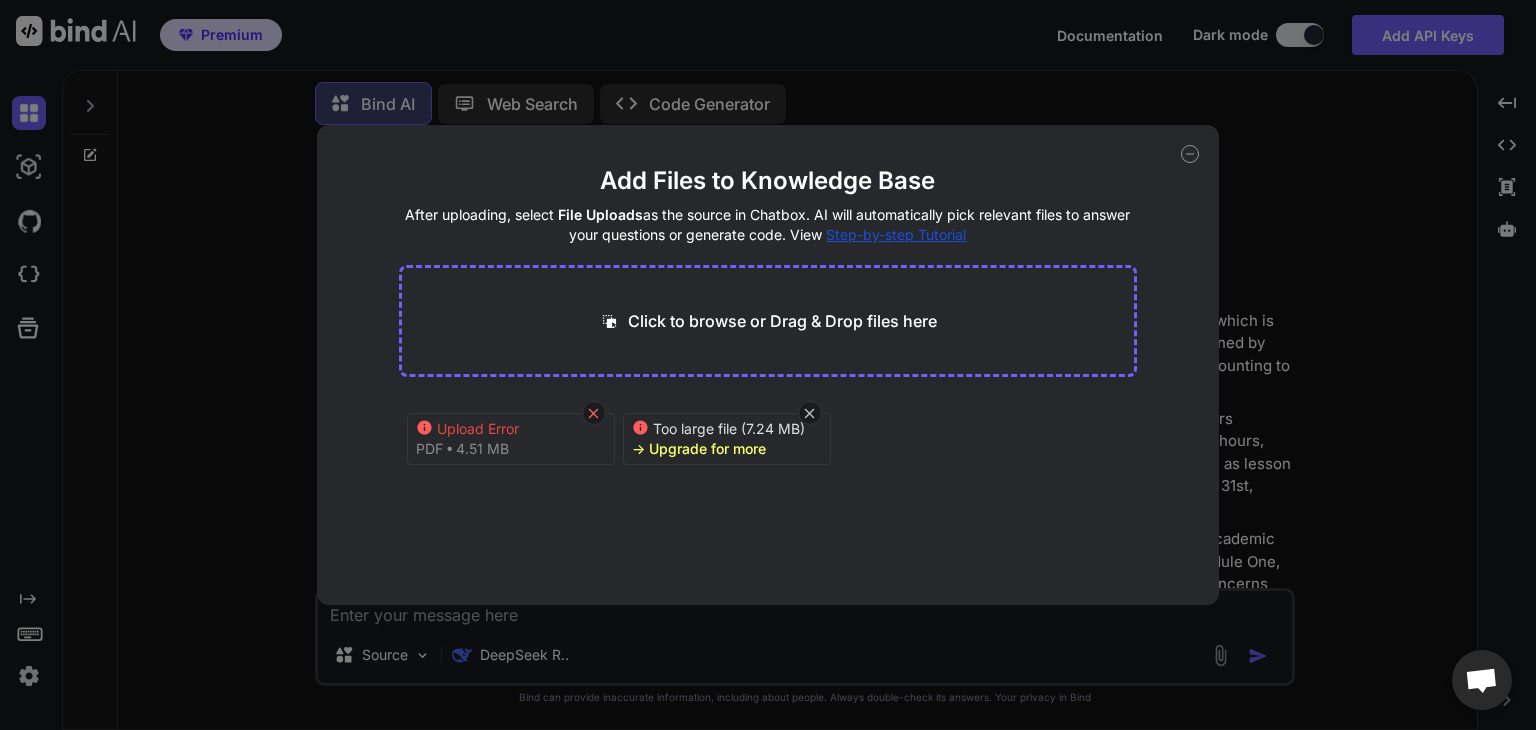 click 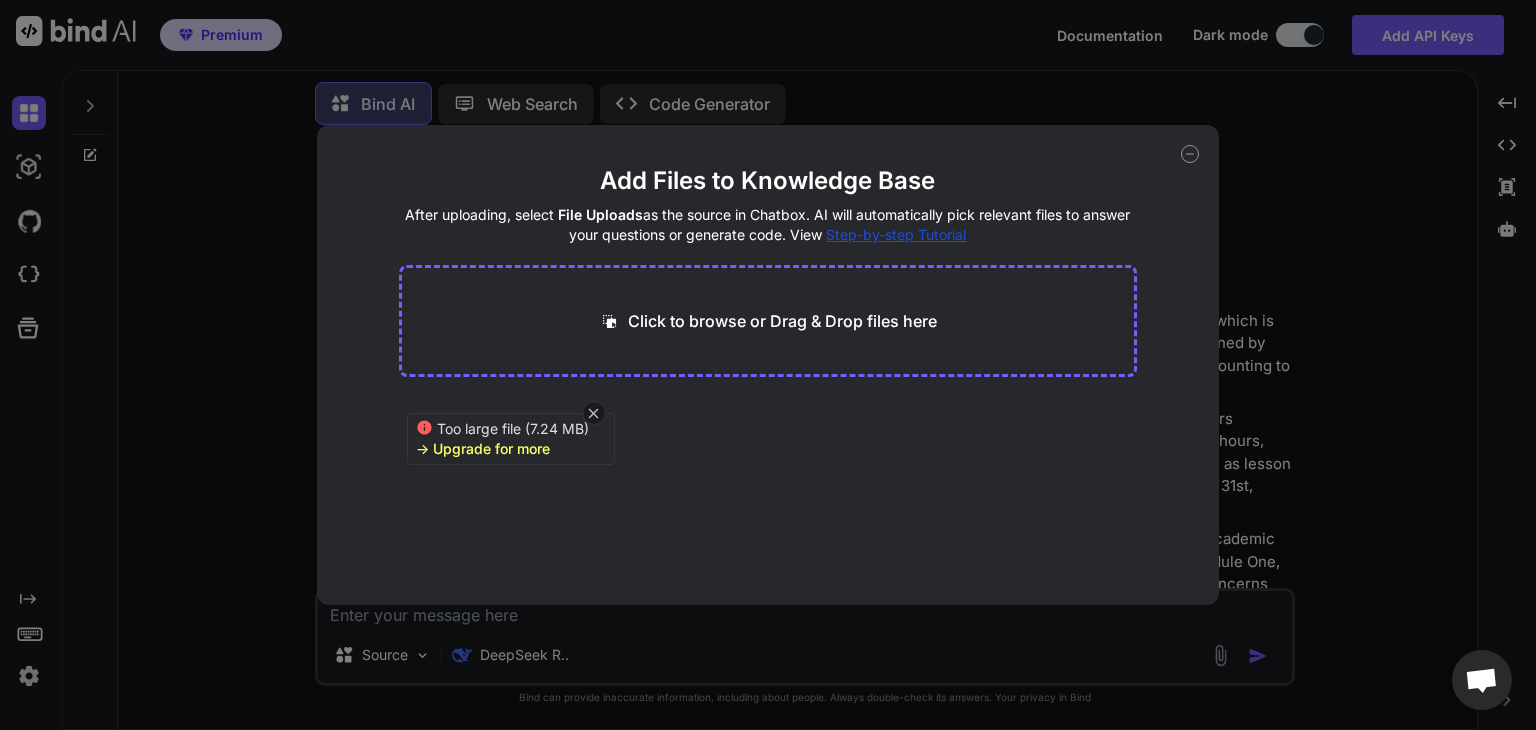 click on "Click to browse or Drag & Drop files here" at bounding box center (768, 321) 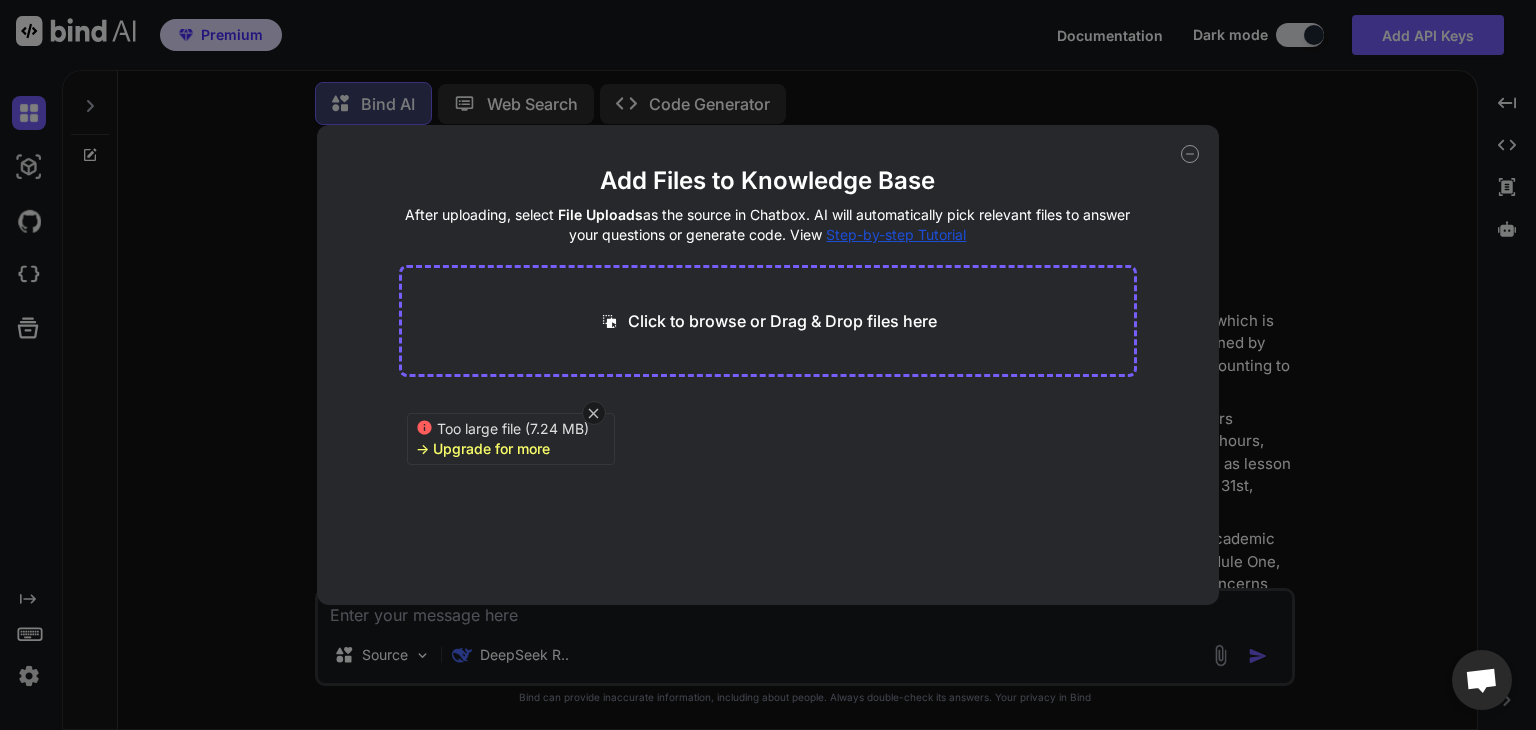type on "x" 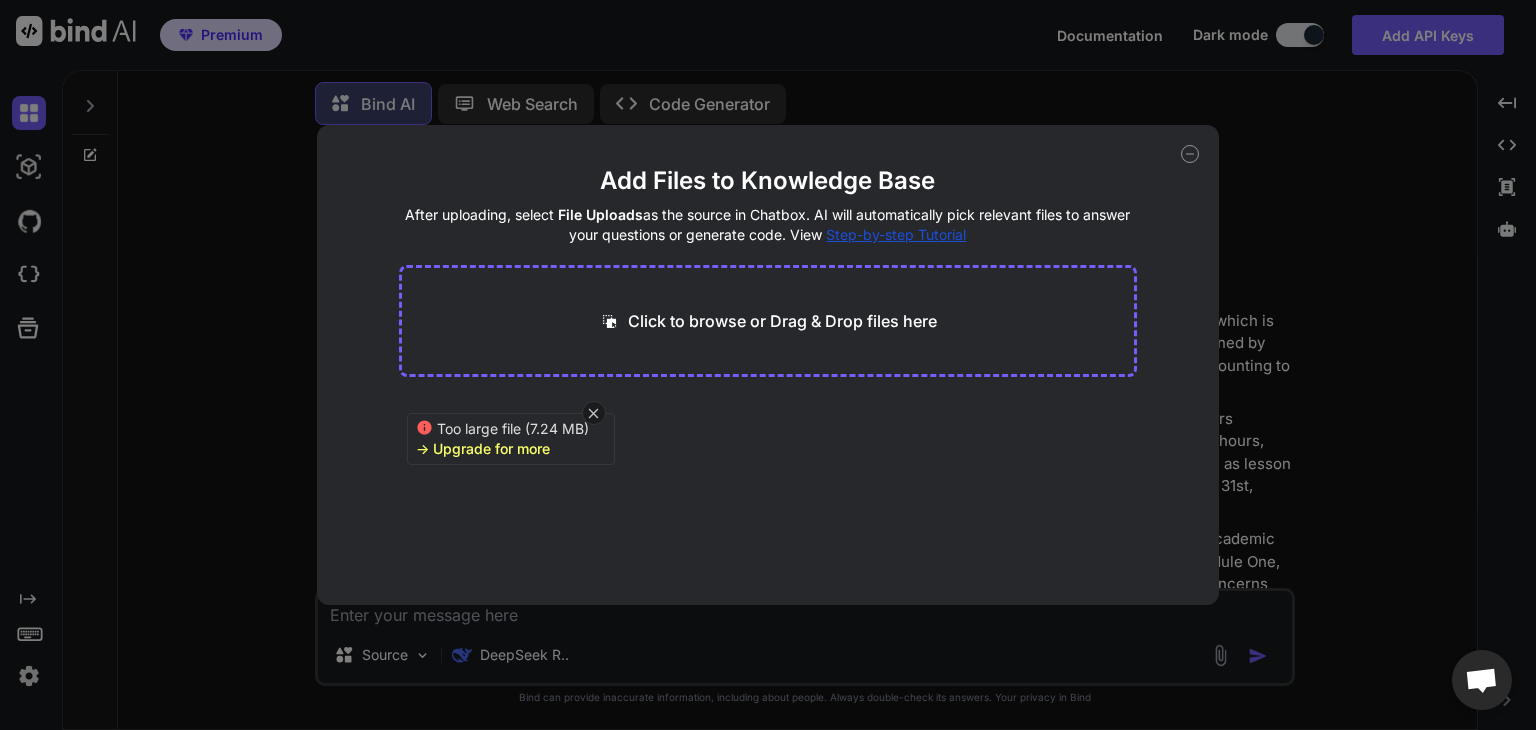 type on "C:\fakepath\[LAST] [LAST] [FIRST] [LAST] FORMATOS 4 Y 5.docx.pdf" 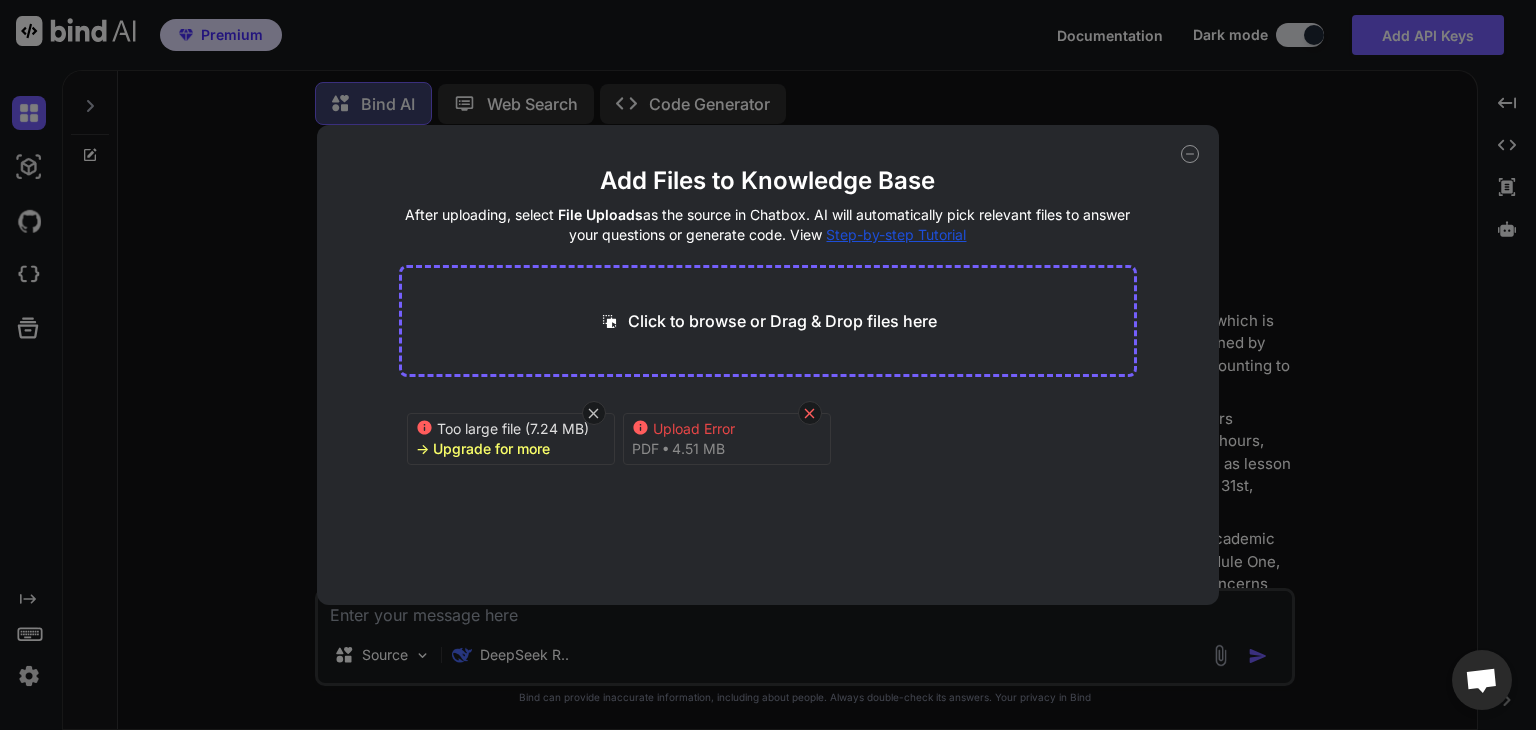 click 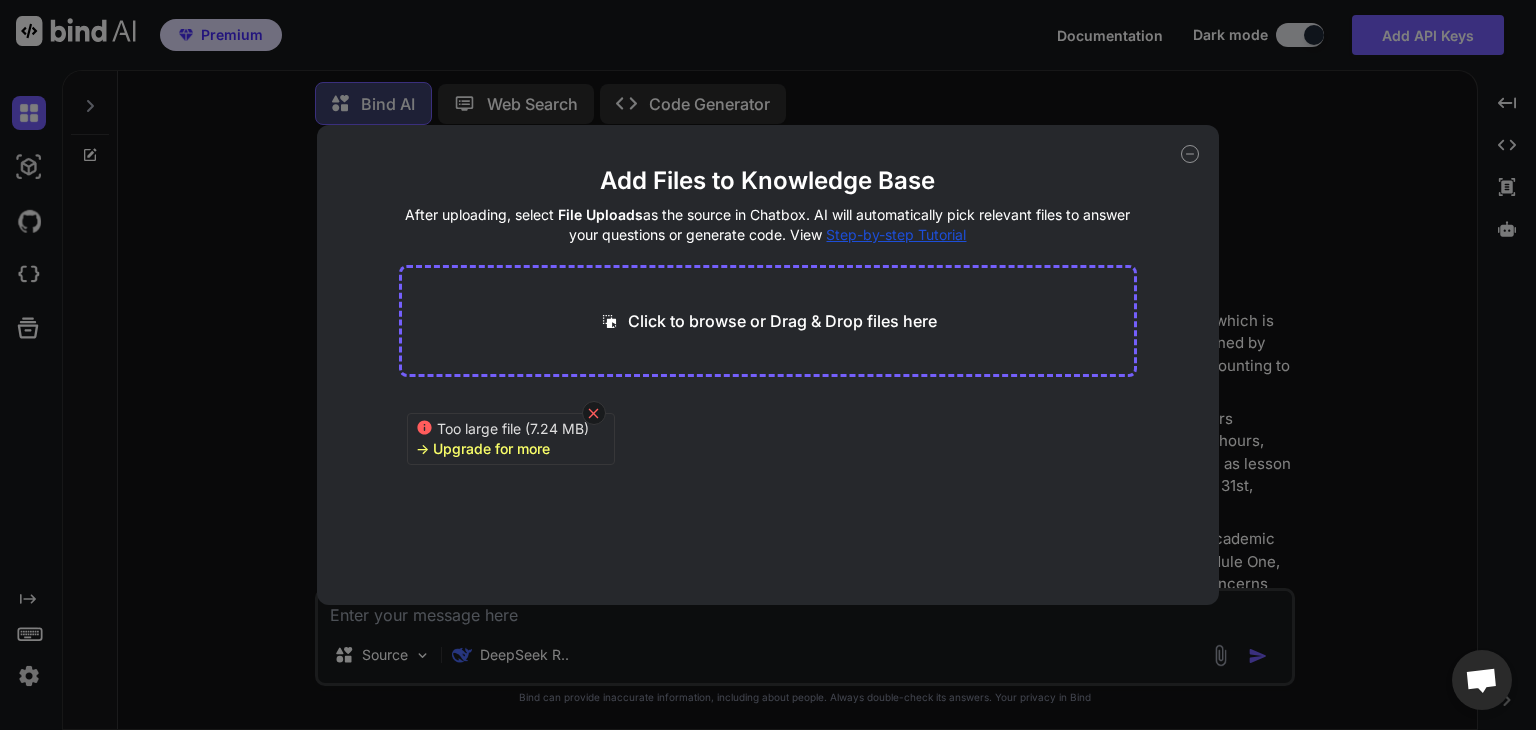 click 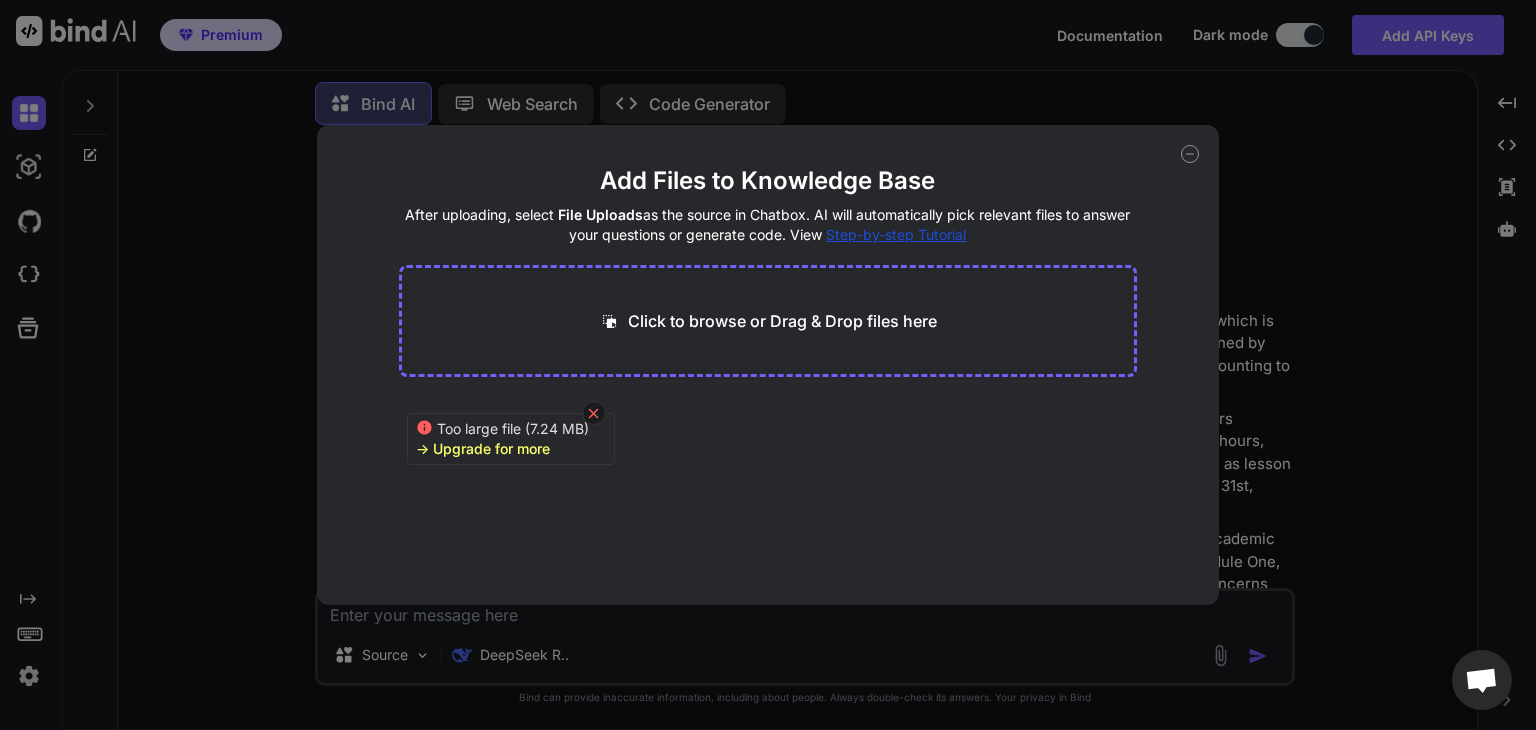 type on "x" 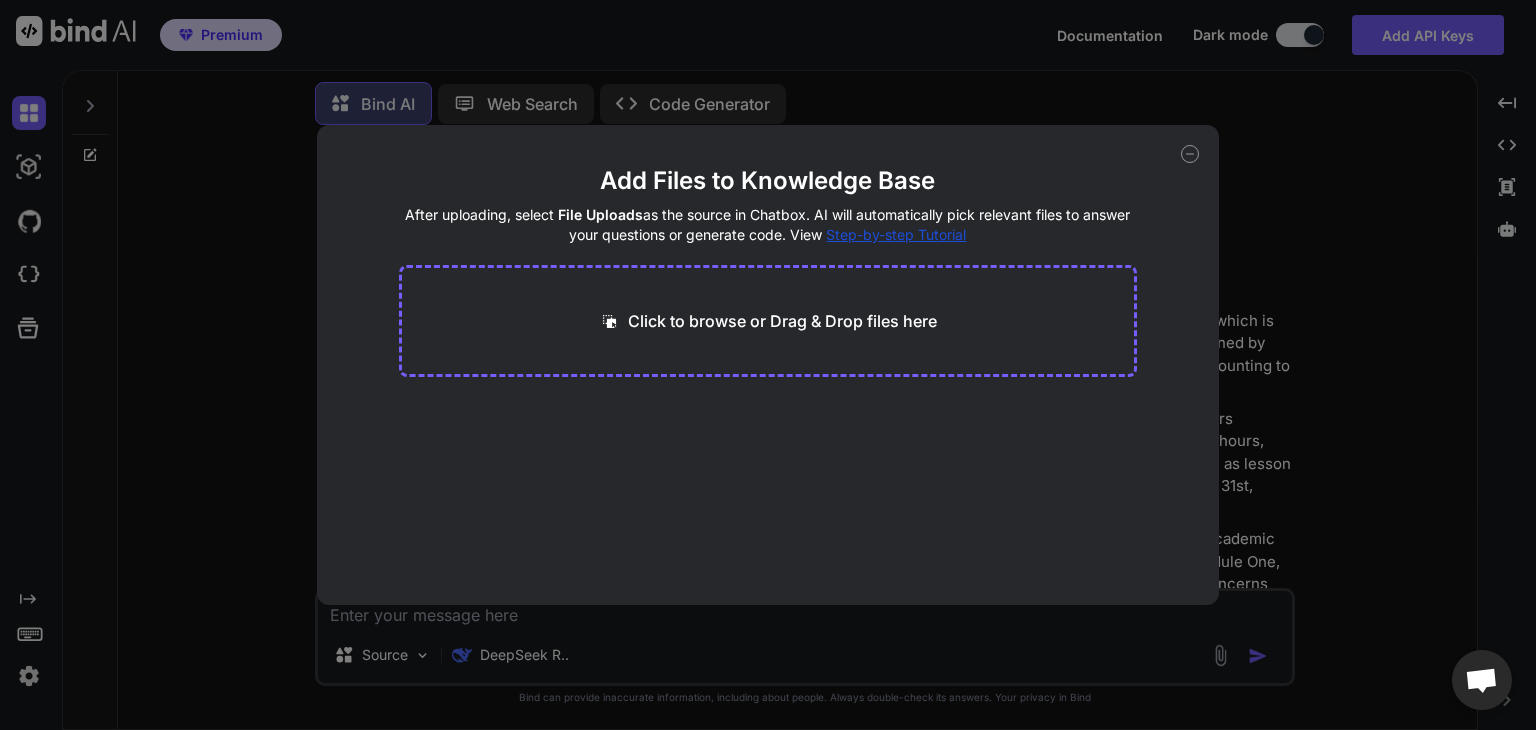 click on "Click to browse or Drag & Drop files here" at bounding box center (768, 321) 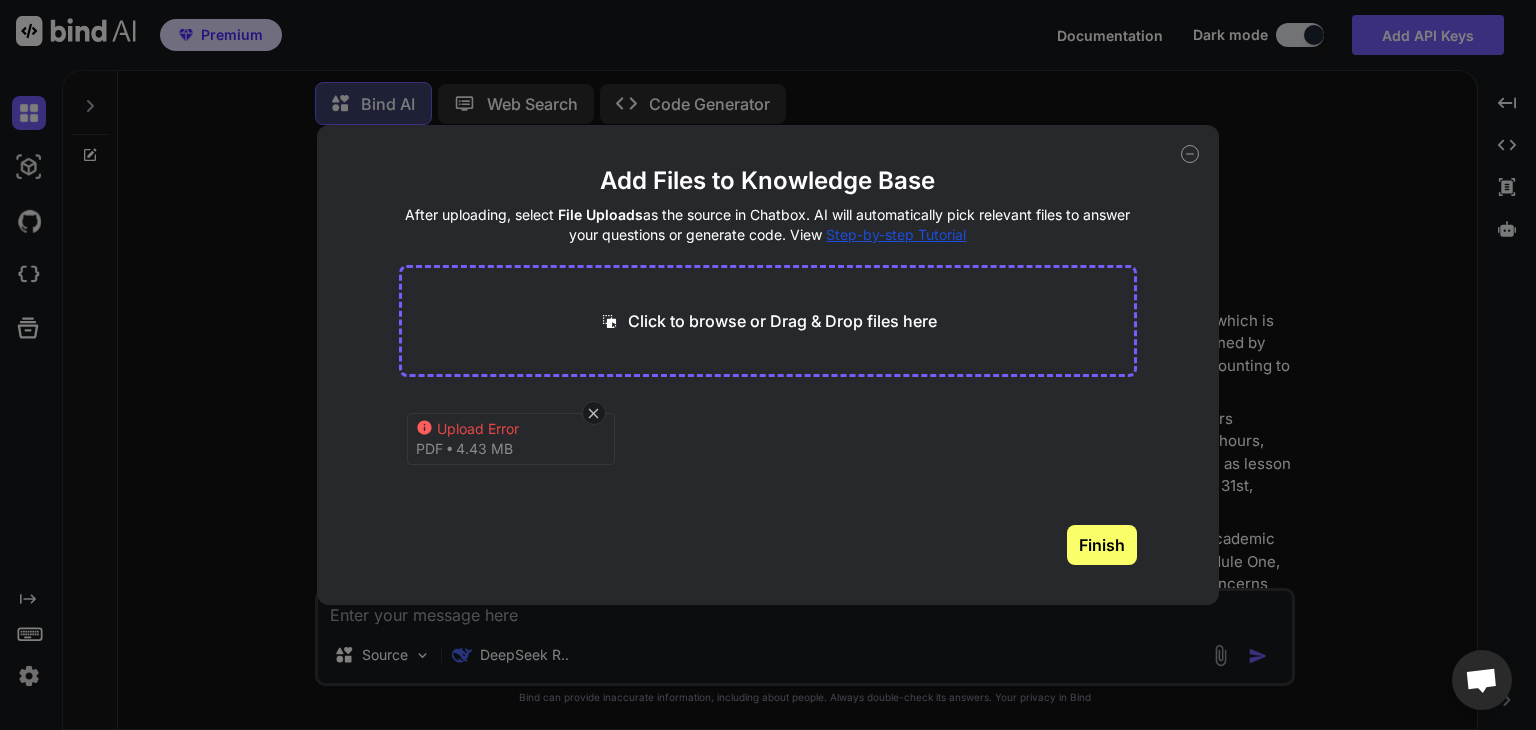 type on "x" 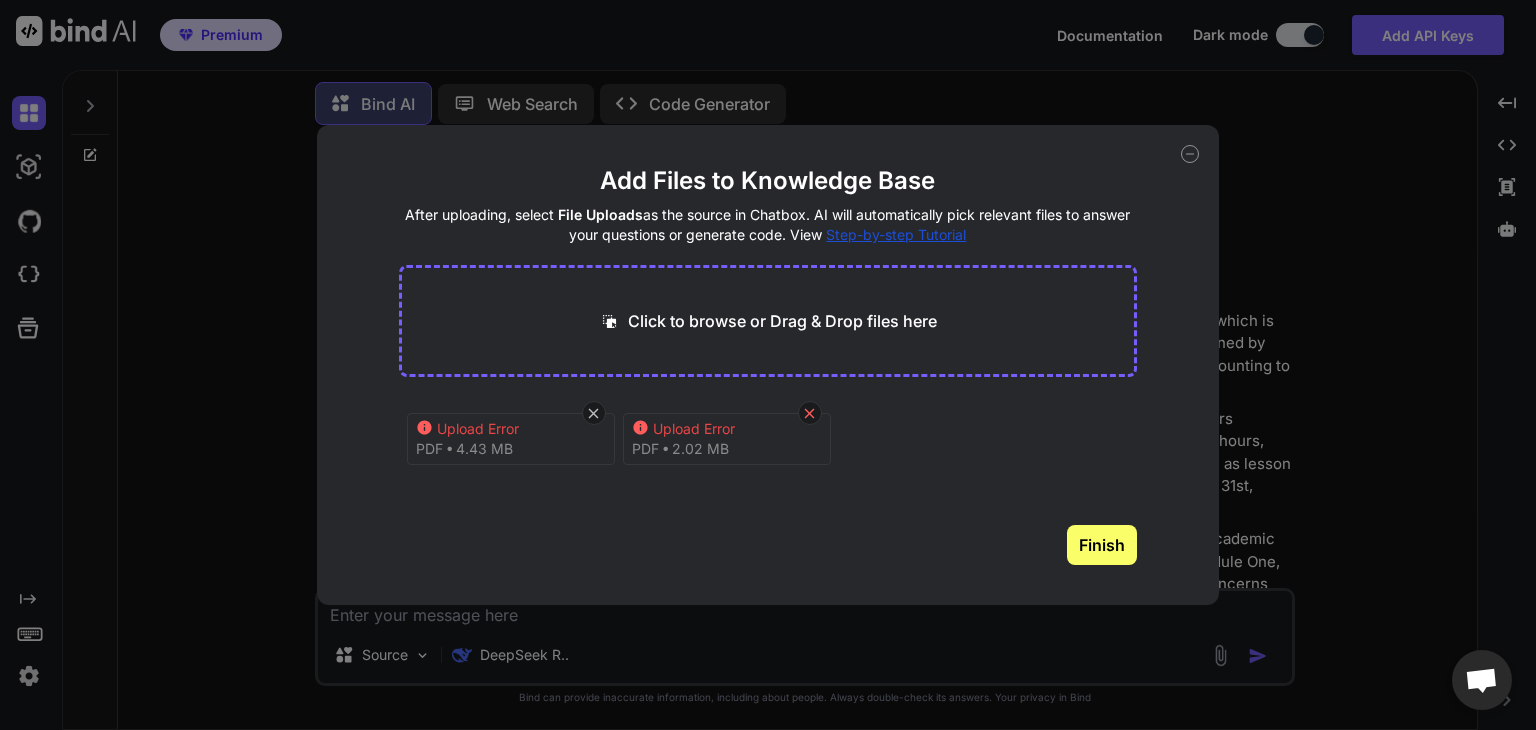 click 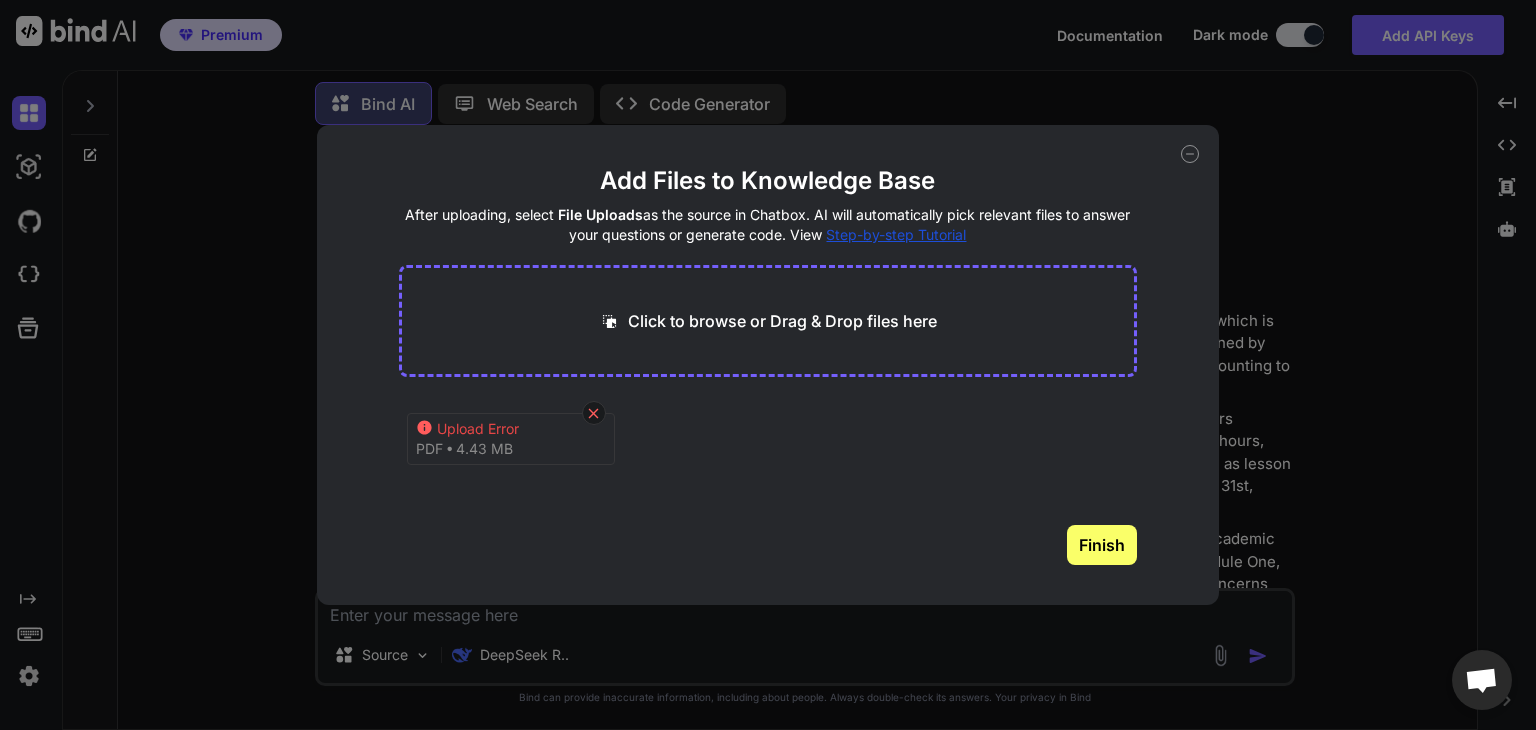 click 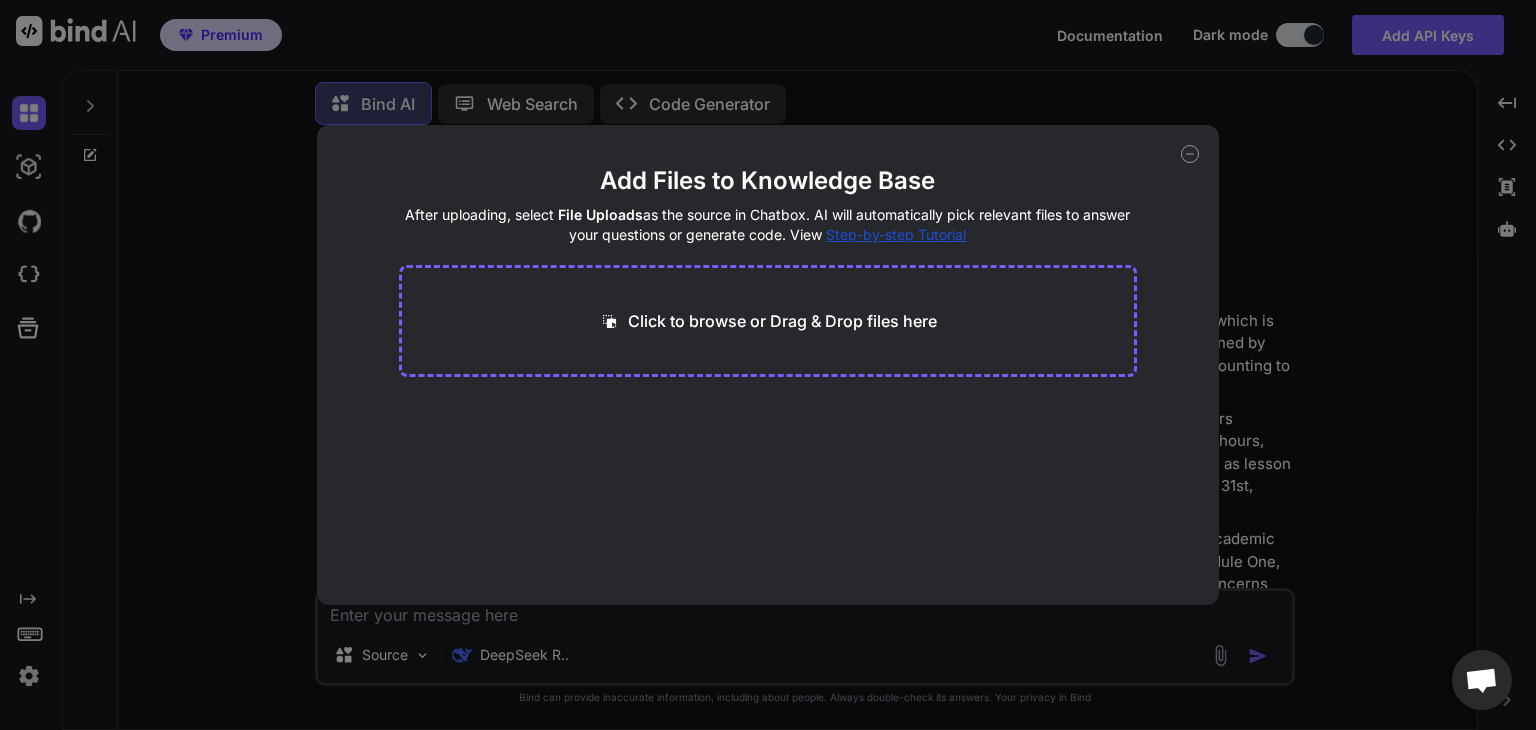 click 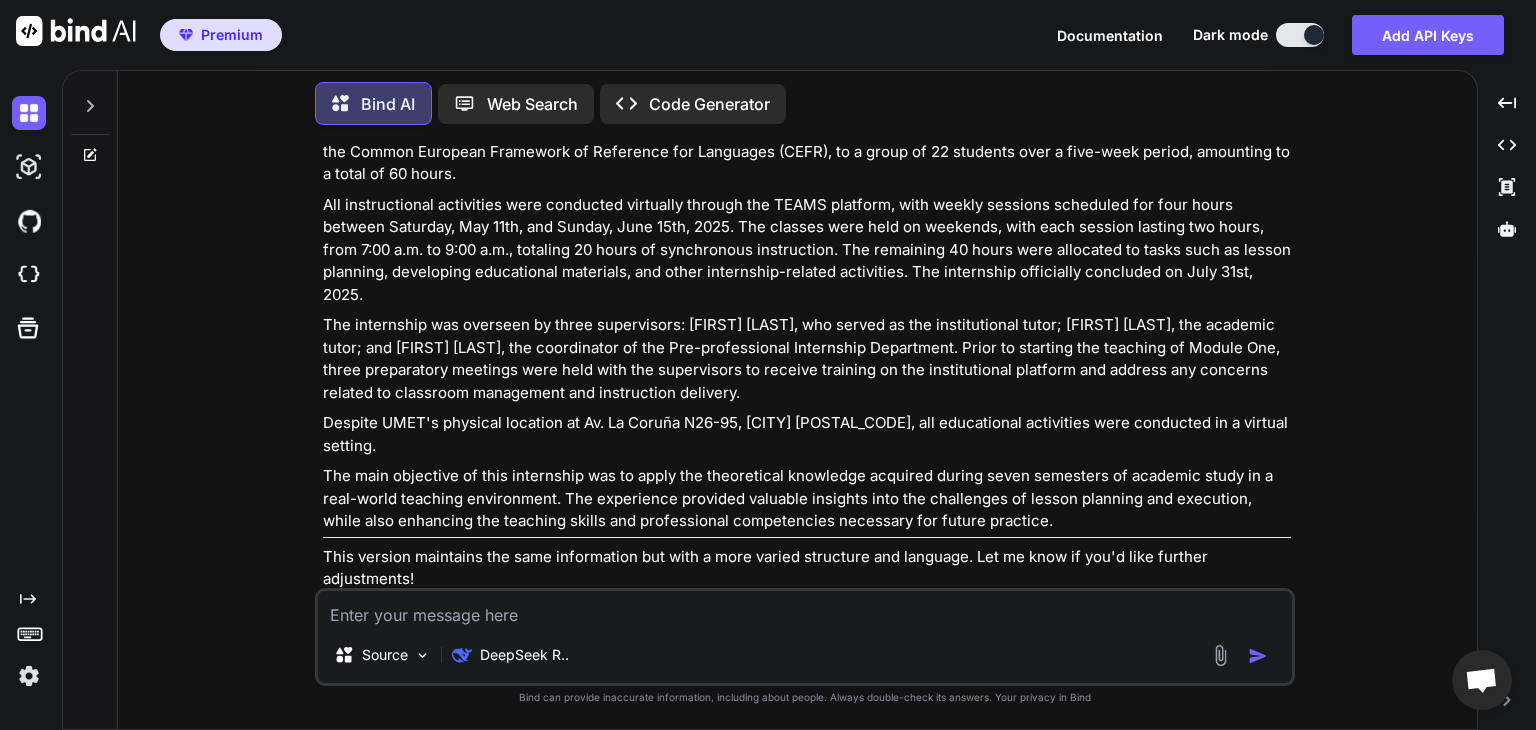 scroll, scrollTop: 2790, scrollLeft: 0, axis: vertical 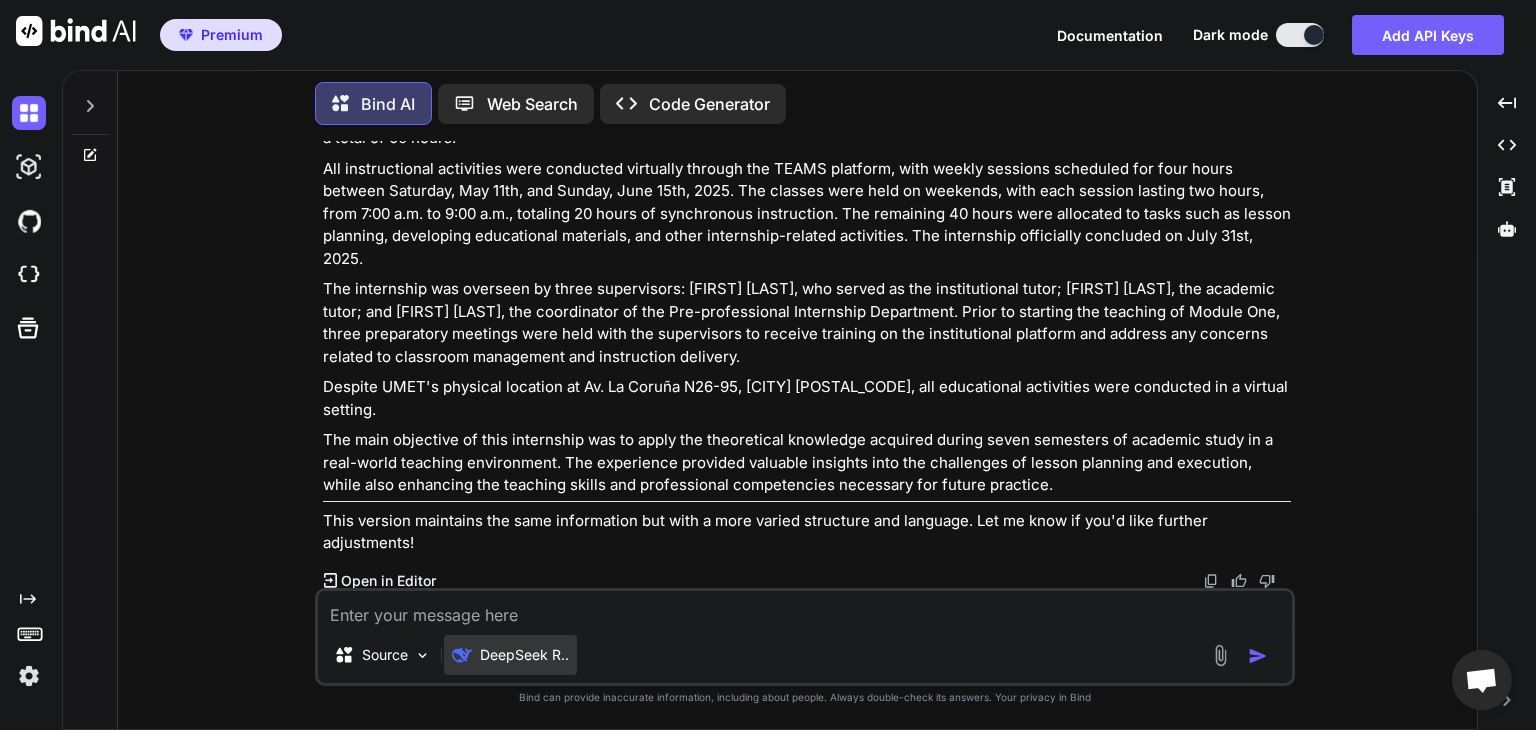 click on "DeepSeek R.." at bounding box center (524, 655) 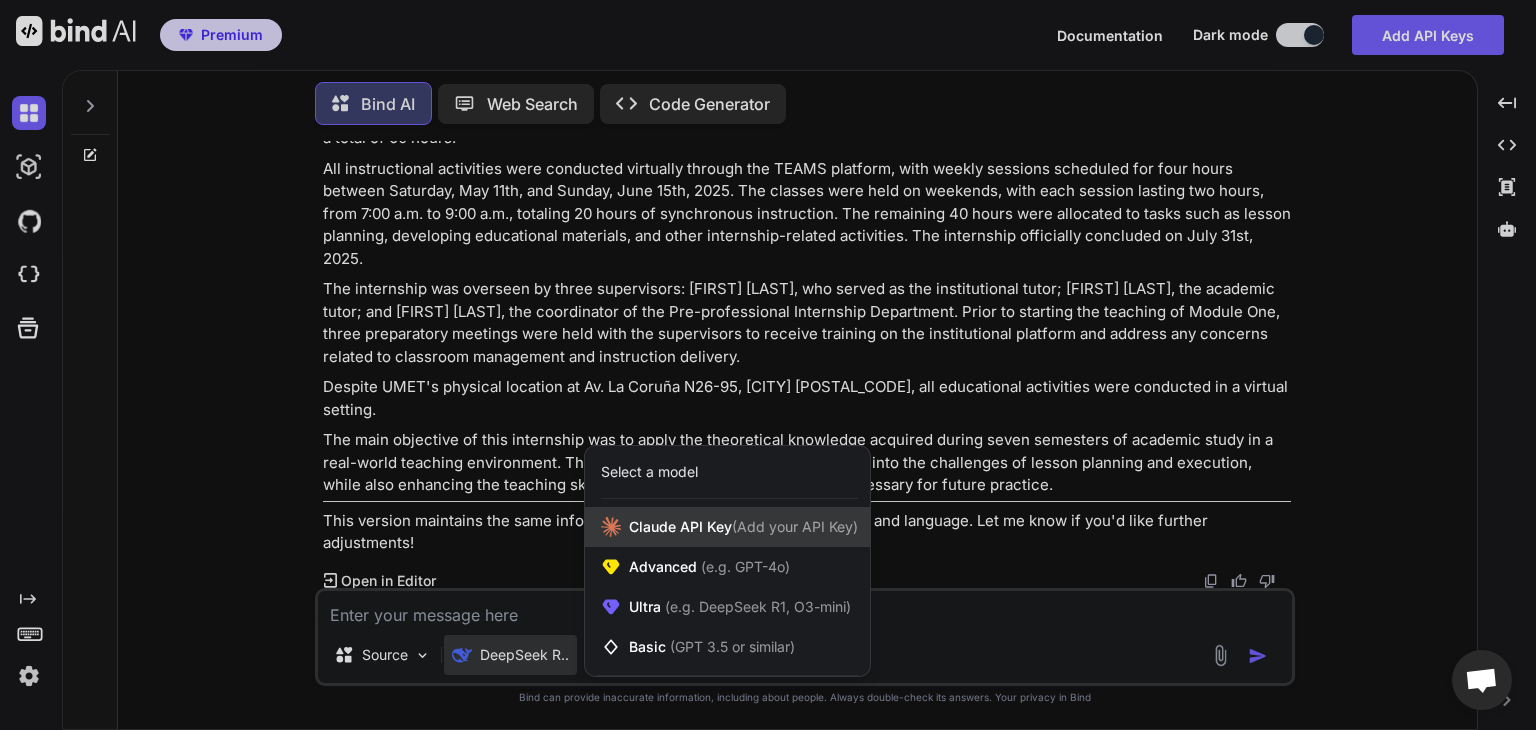 click on "Claude API Key  (Add your API Key)" at bounding box center [743, 527] 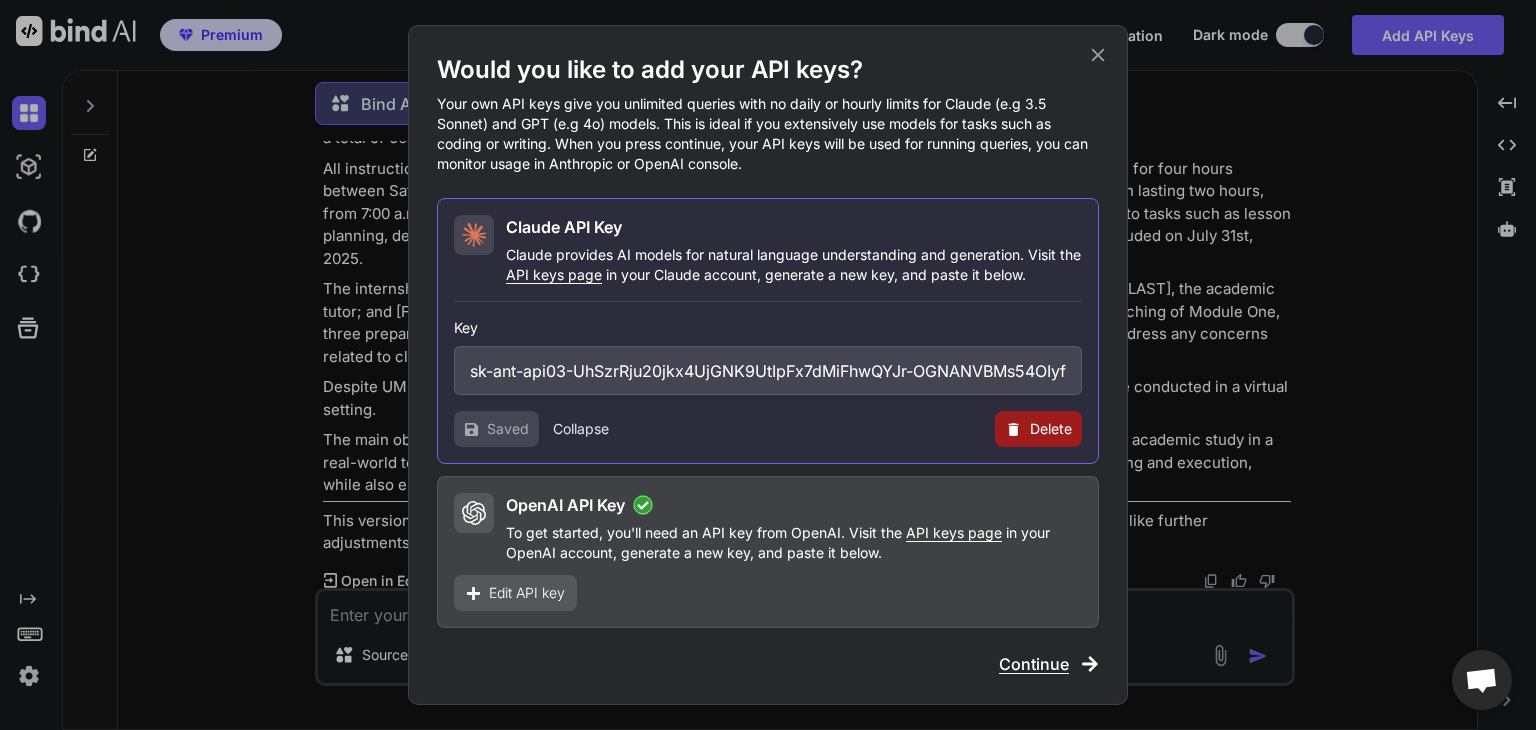 click on "Collapse" at bounding box center (581, 429) 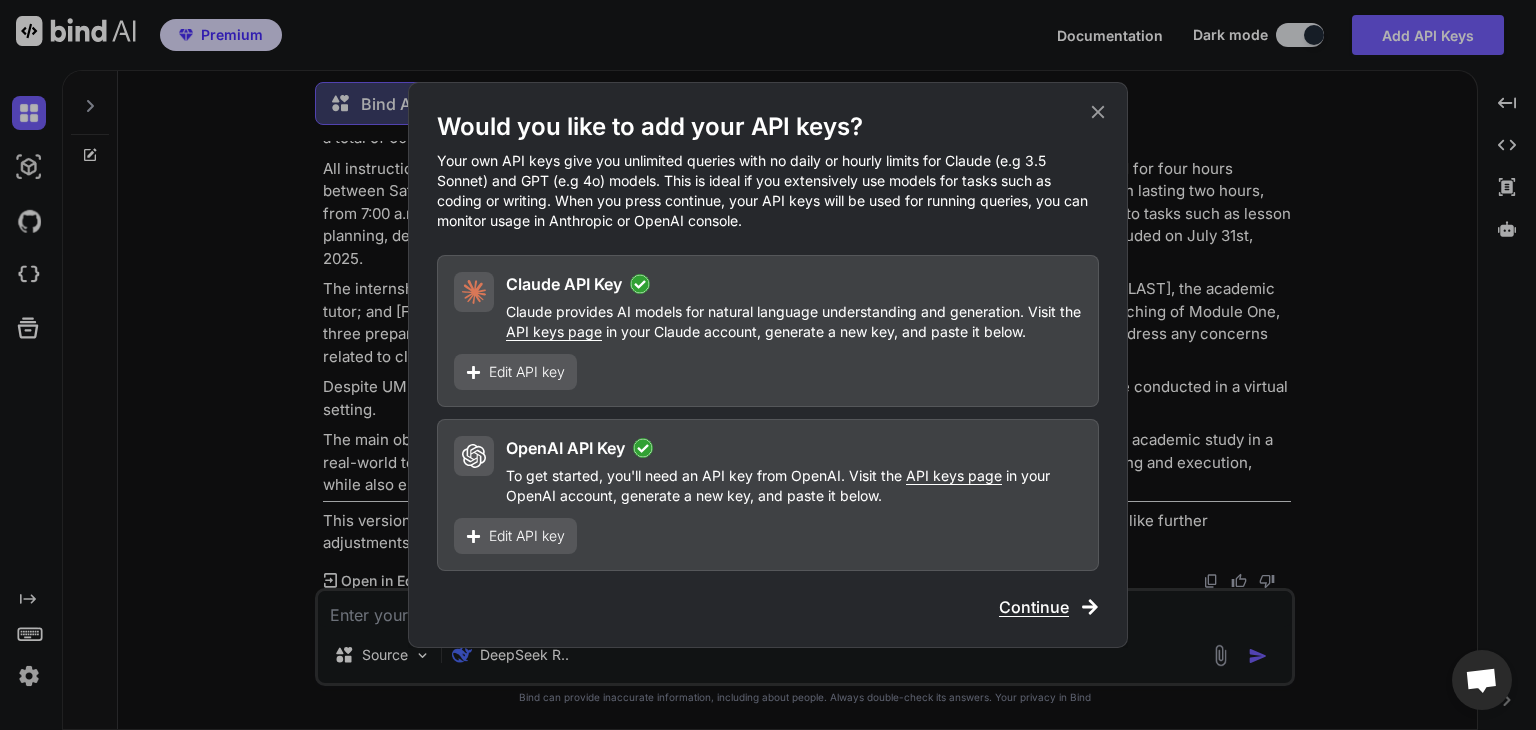 click on "Continue" at bounding box center [1034, 607] 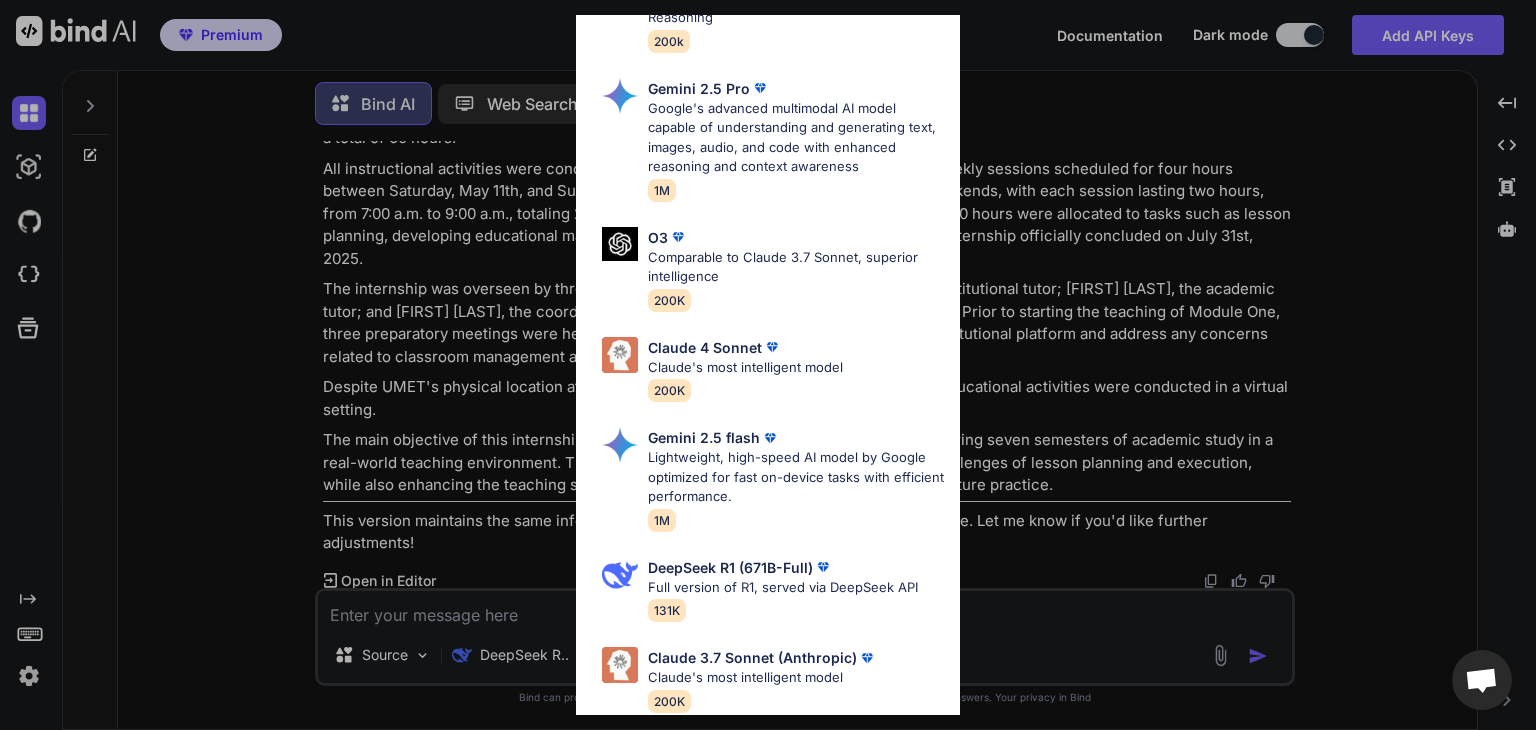 scroll, scrollTop: 700, scrollLeft: 0, axis: vertical 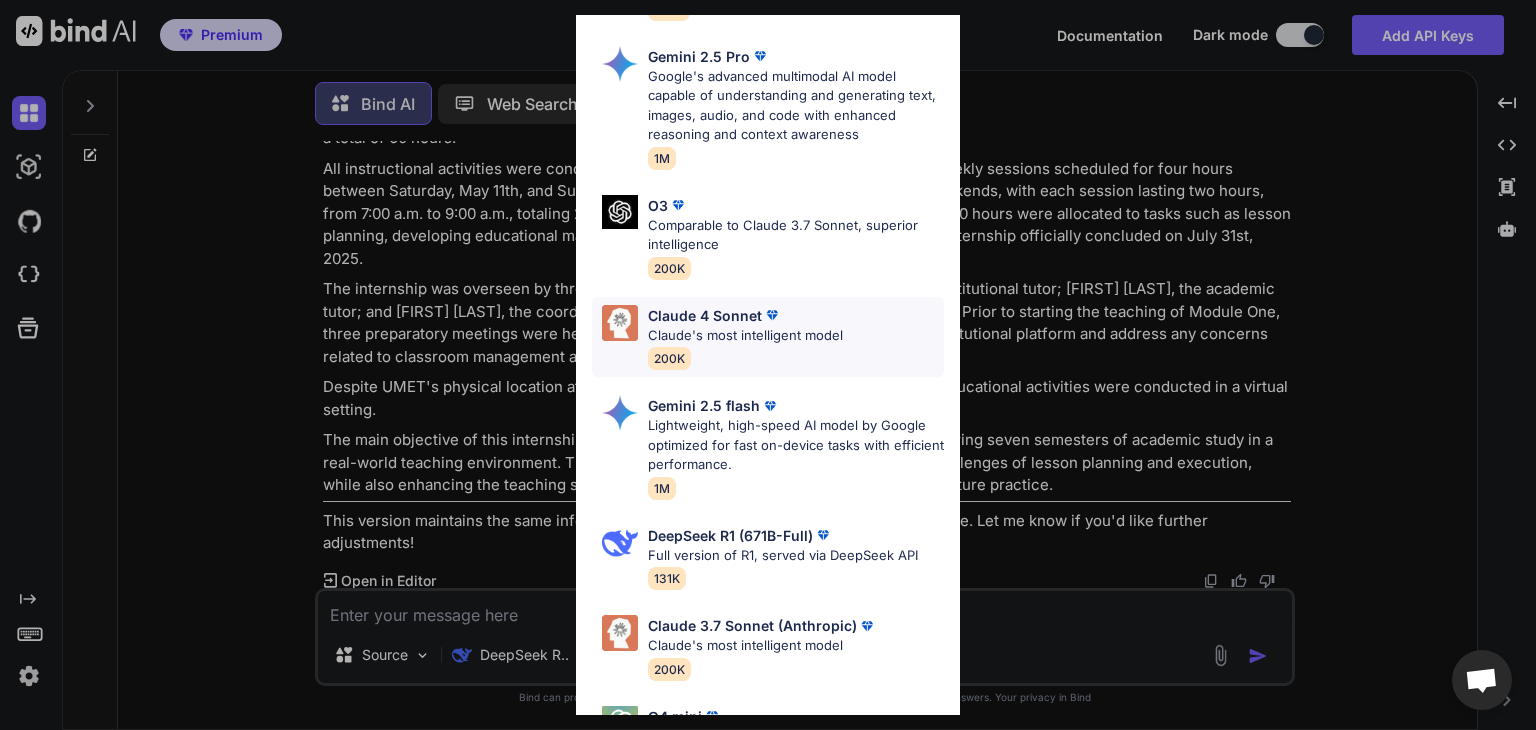 click on "Claude 4 Sonnet" at bounding box center [705, 315] 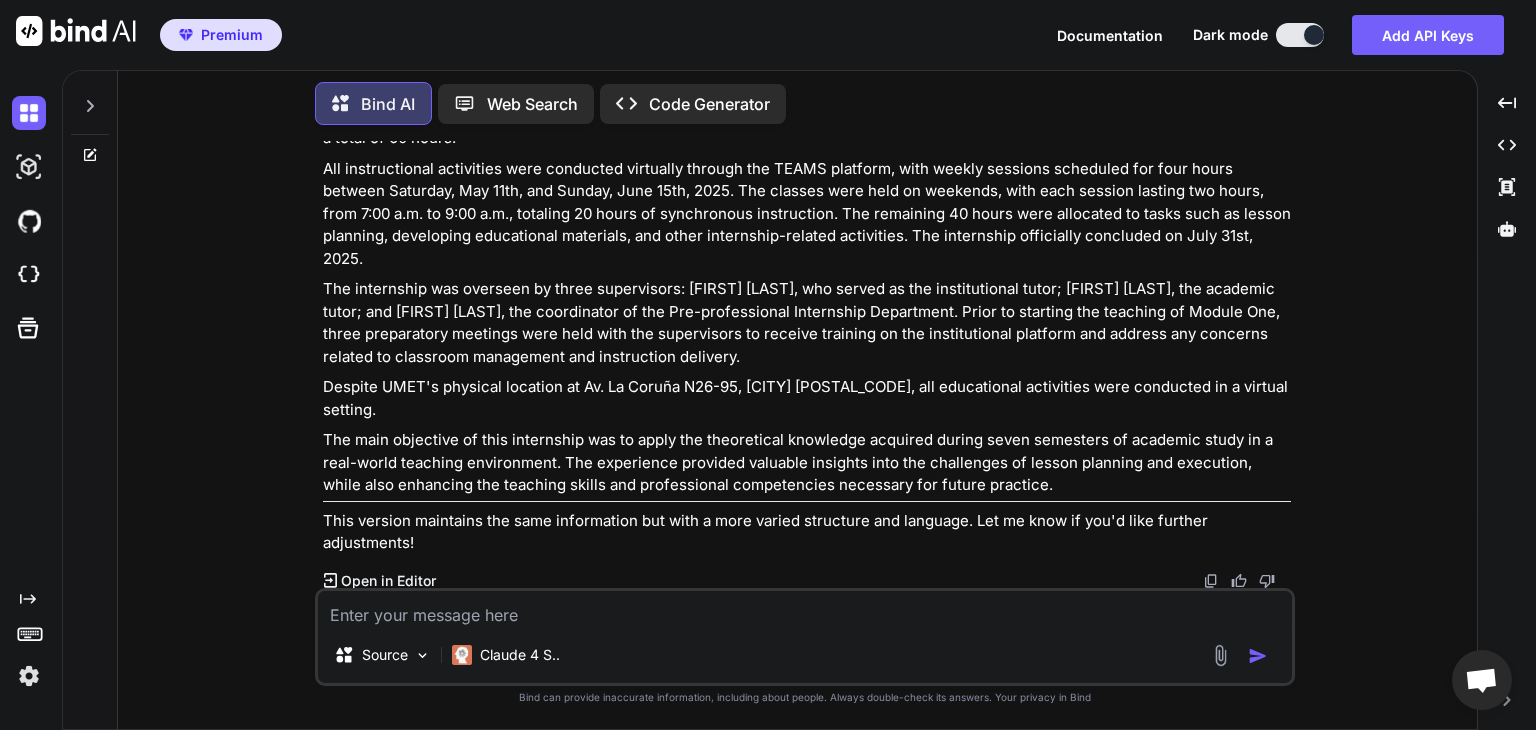 click at bounding box center [805, 609] 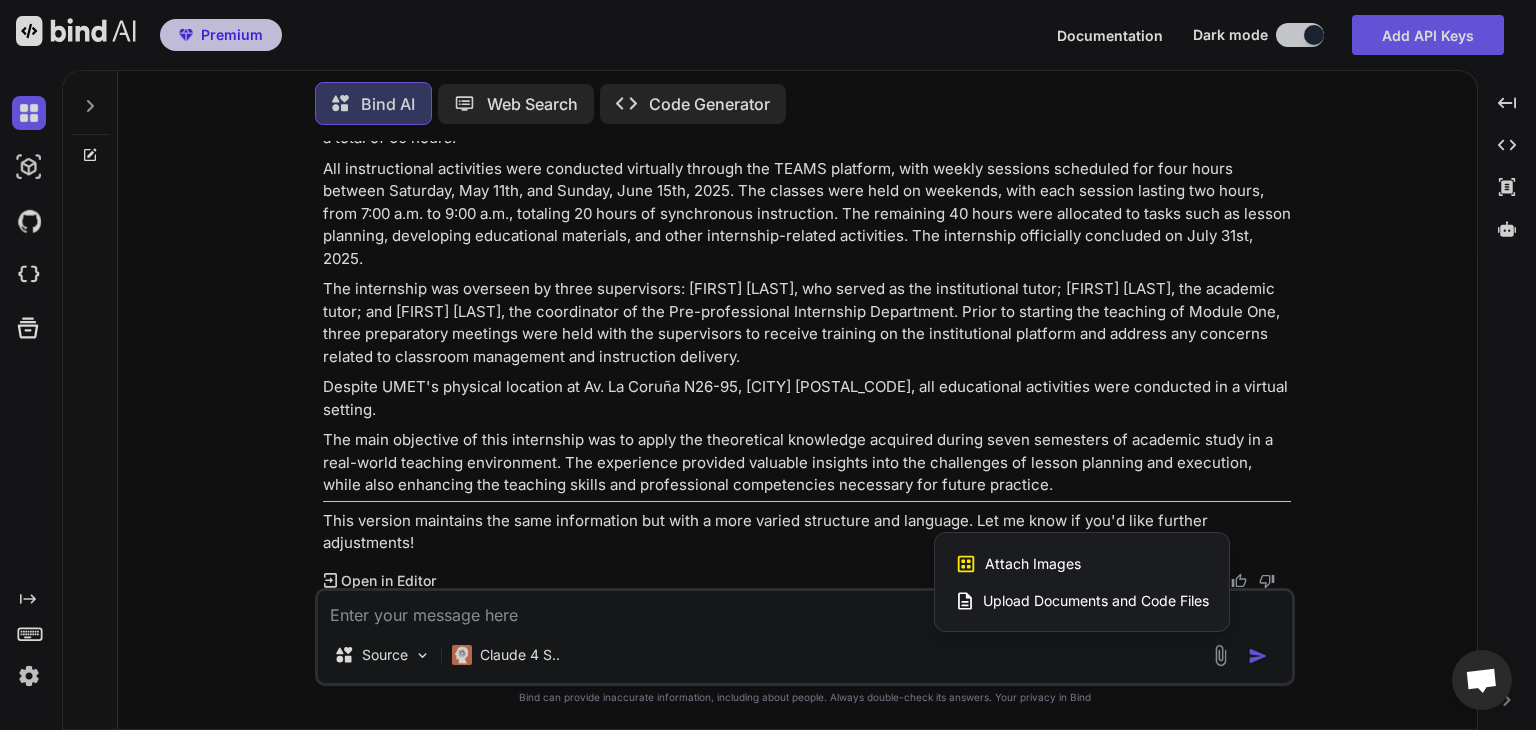 click on "Upload Documents and Code Files" at bounding box center [1096, 601] 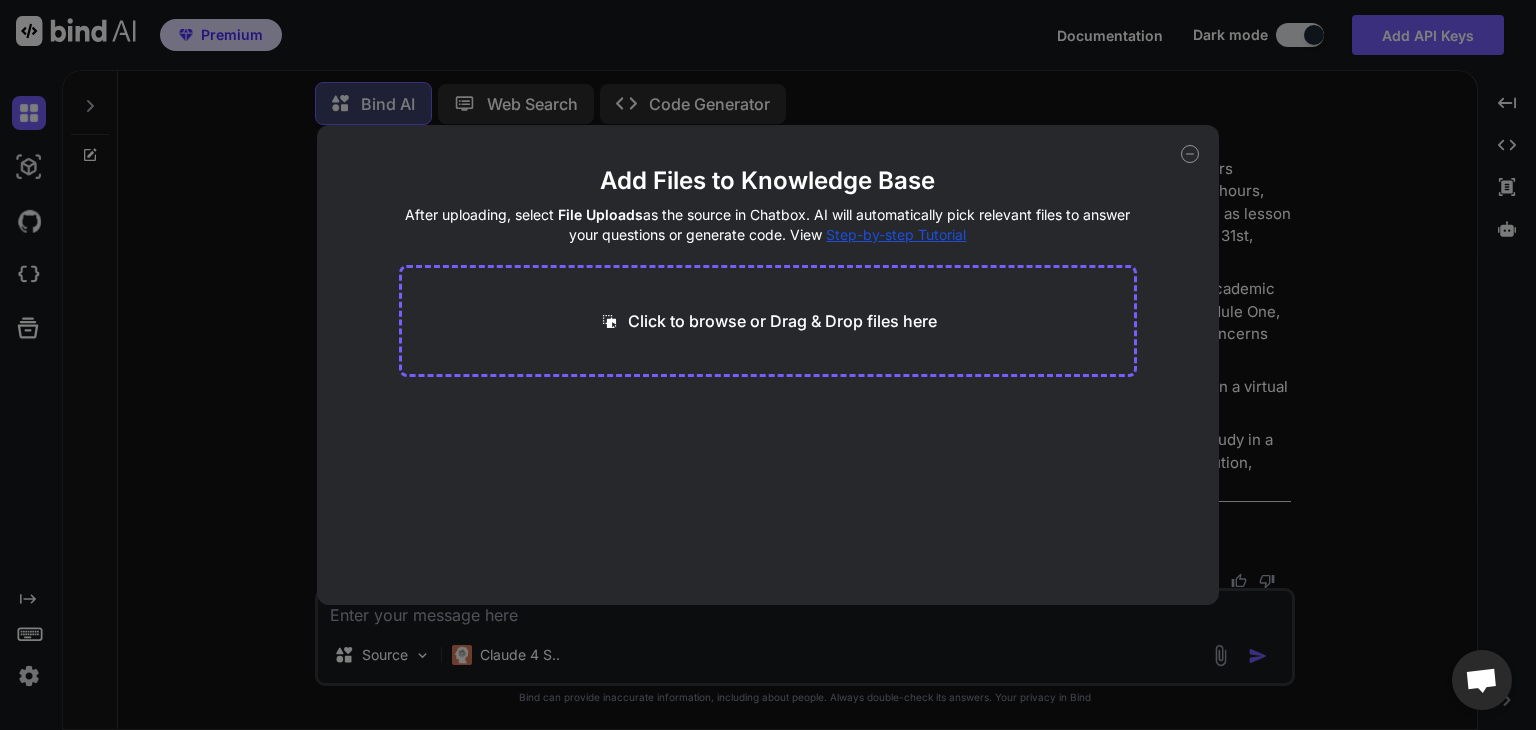 click on "Click to browse or Drag & Drop files here" at bounding box center [782, 321] 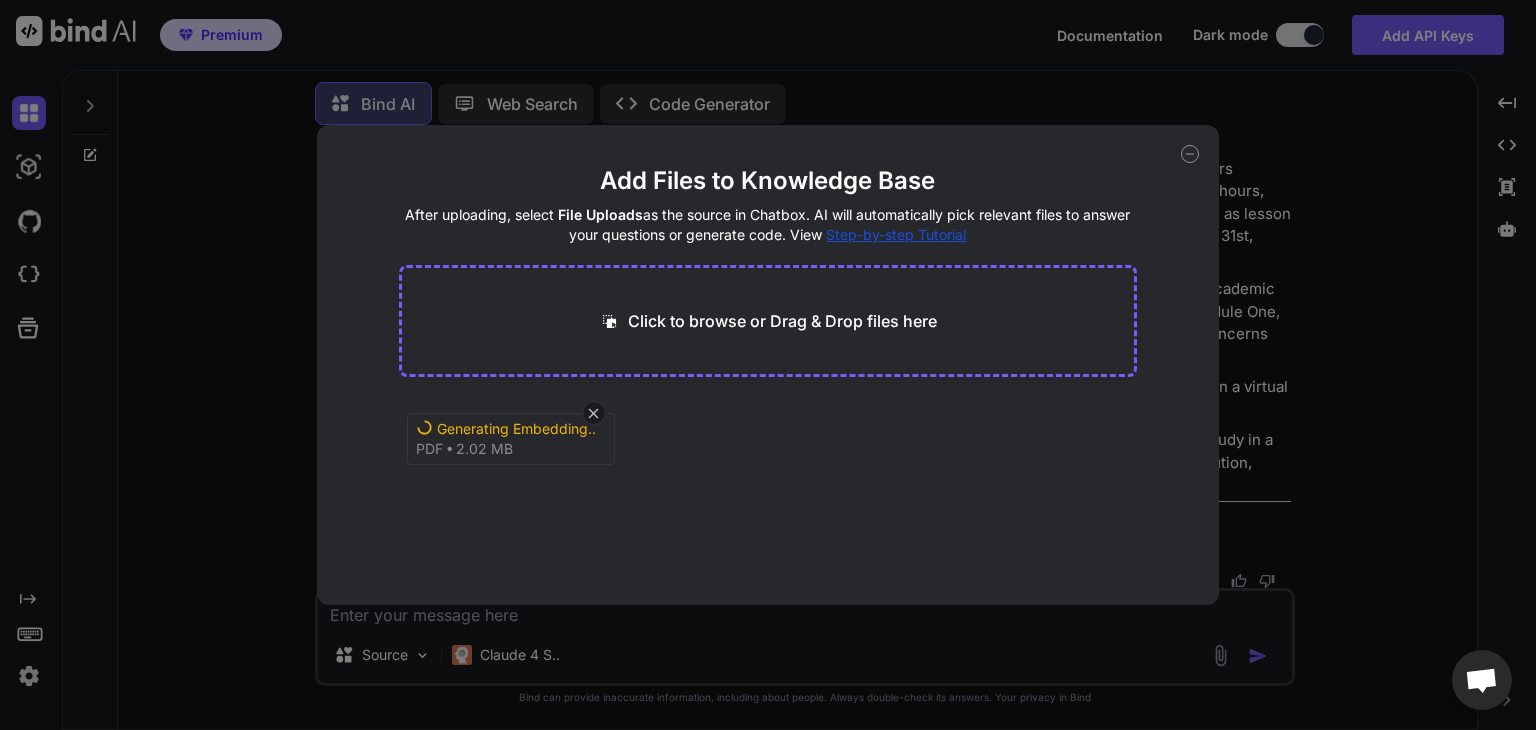 type on "x" 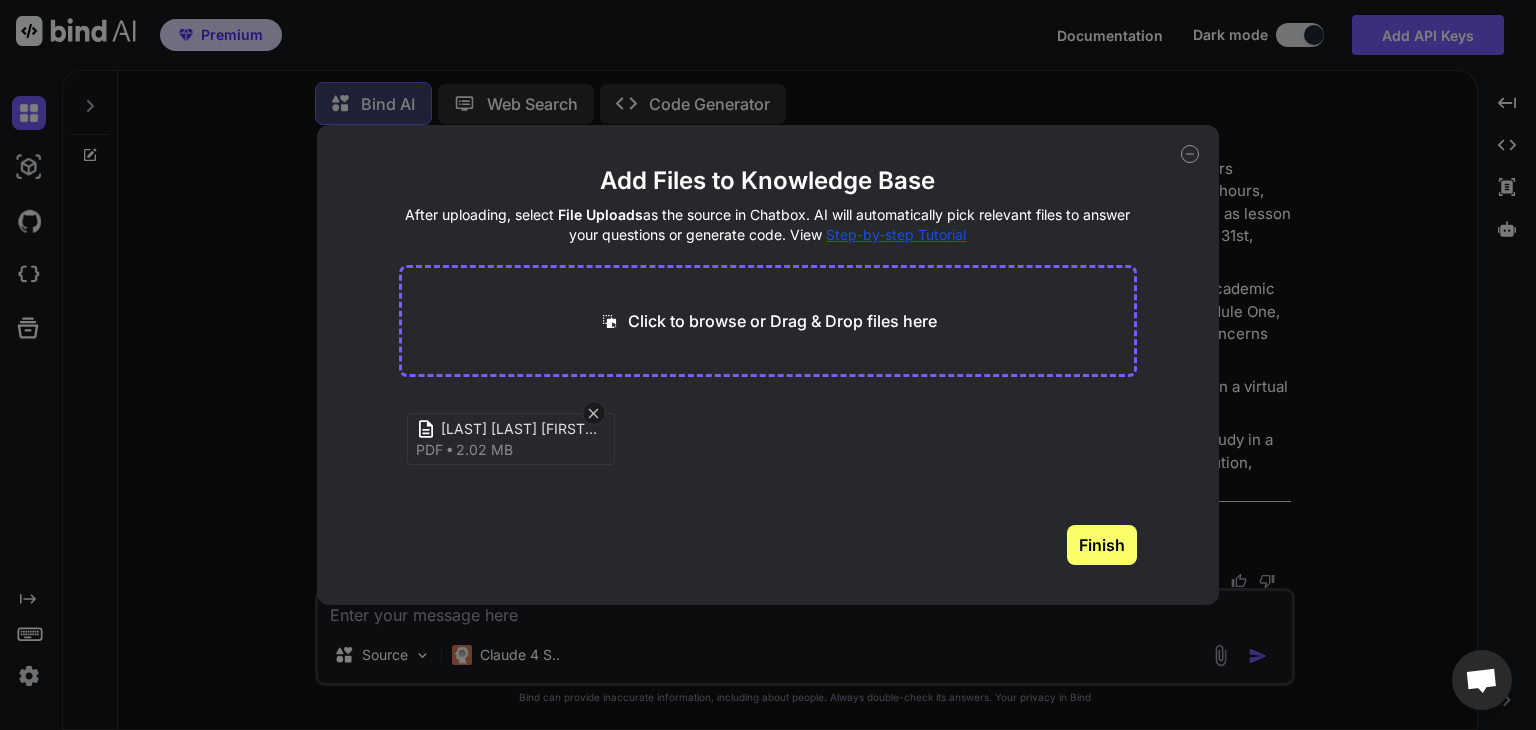 click on "Click to browse or Drag & Drop files here" at bounding box center [782, 321] 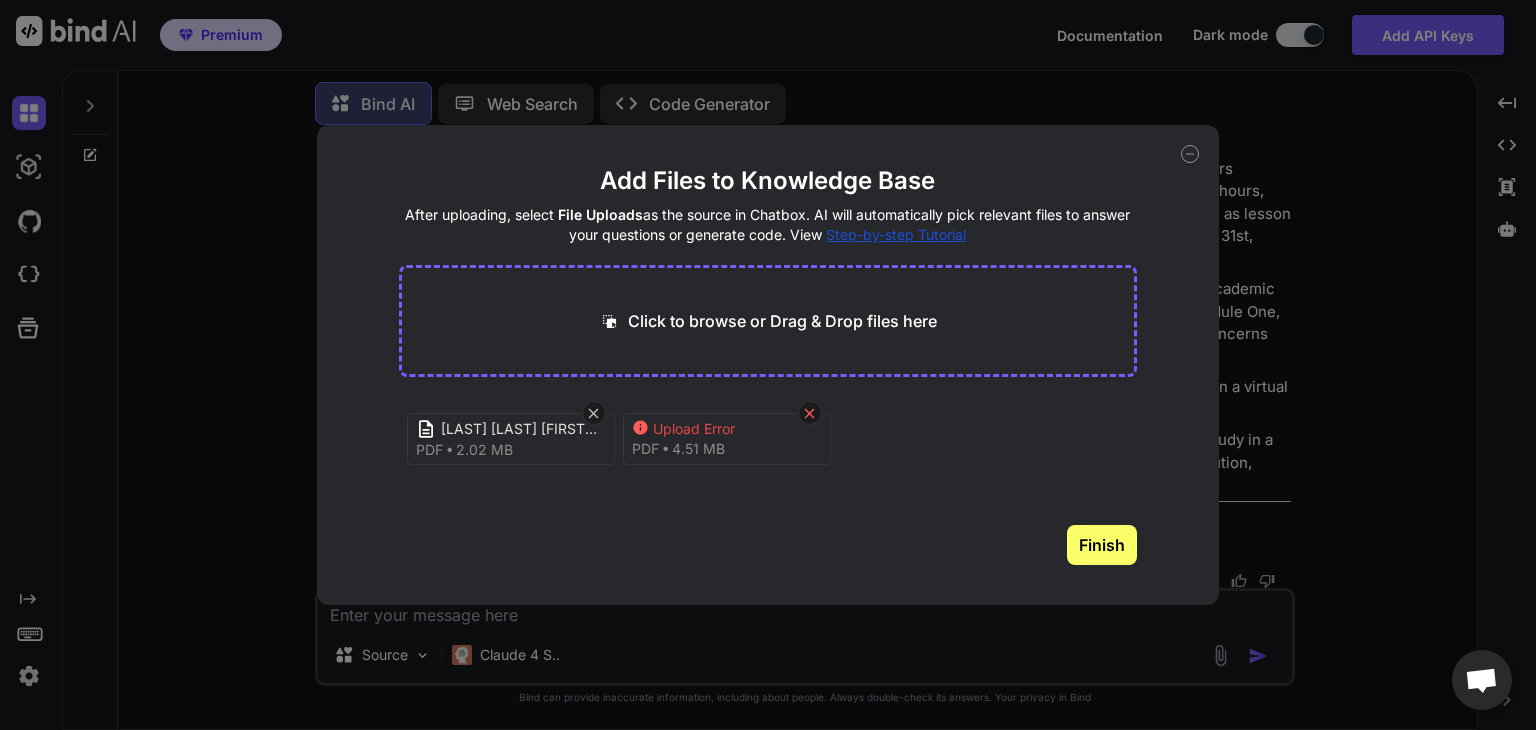 click 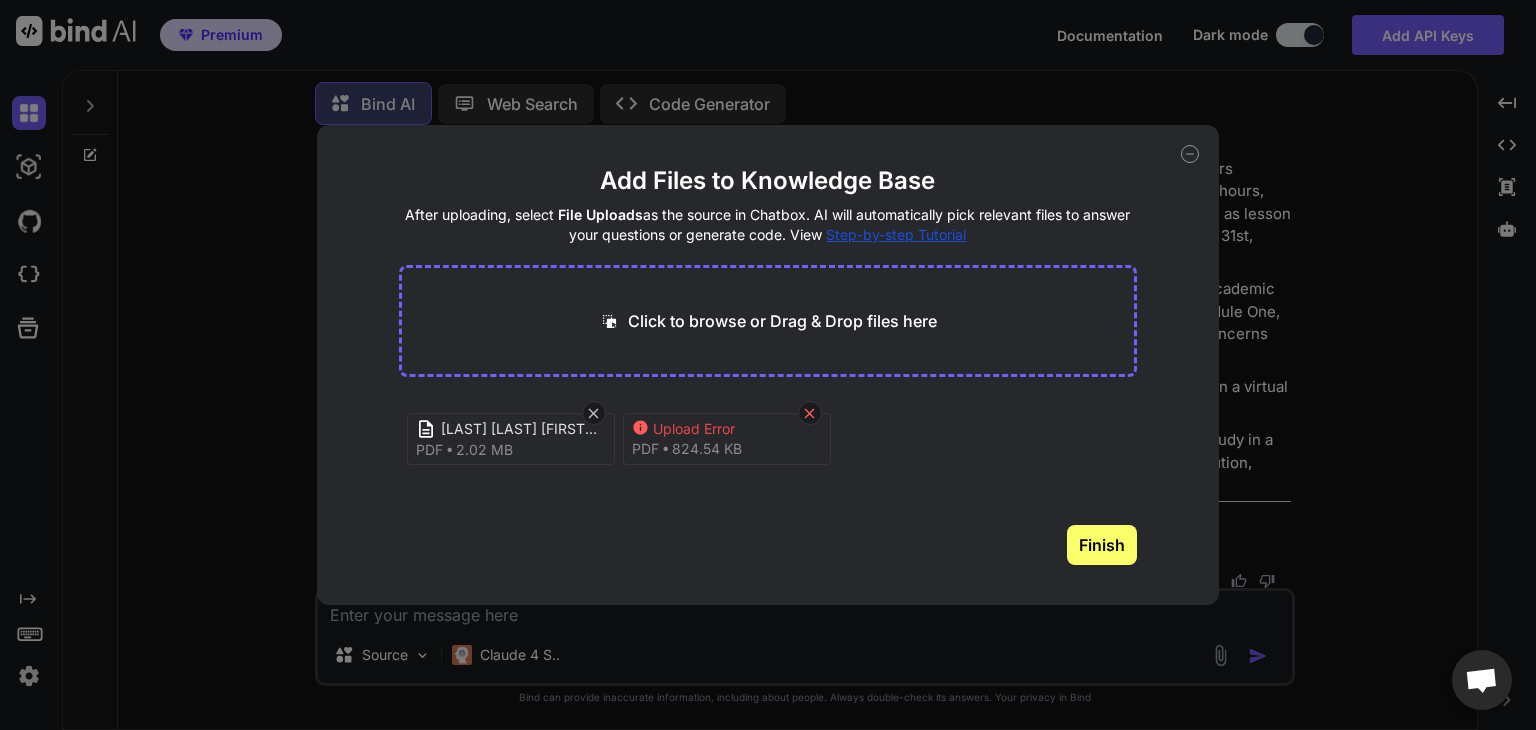 click 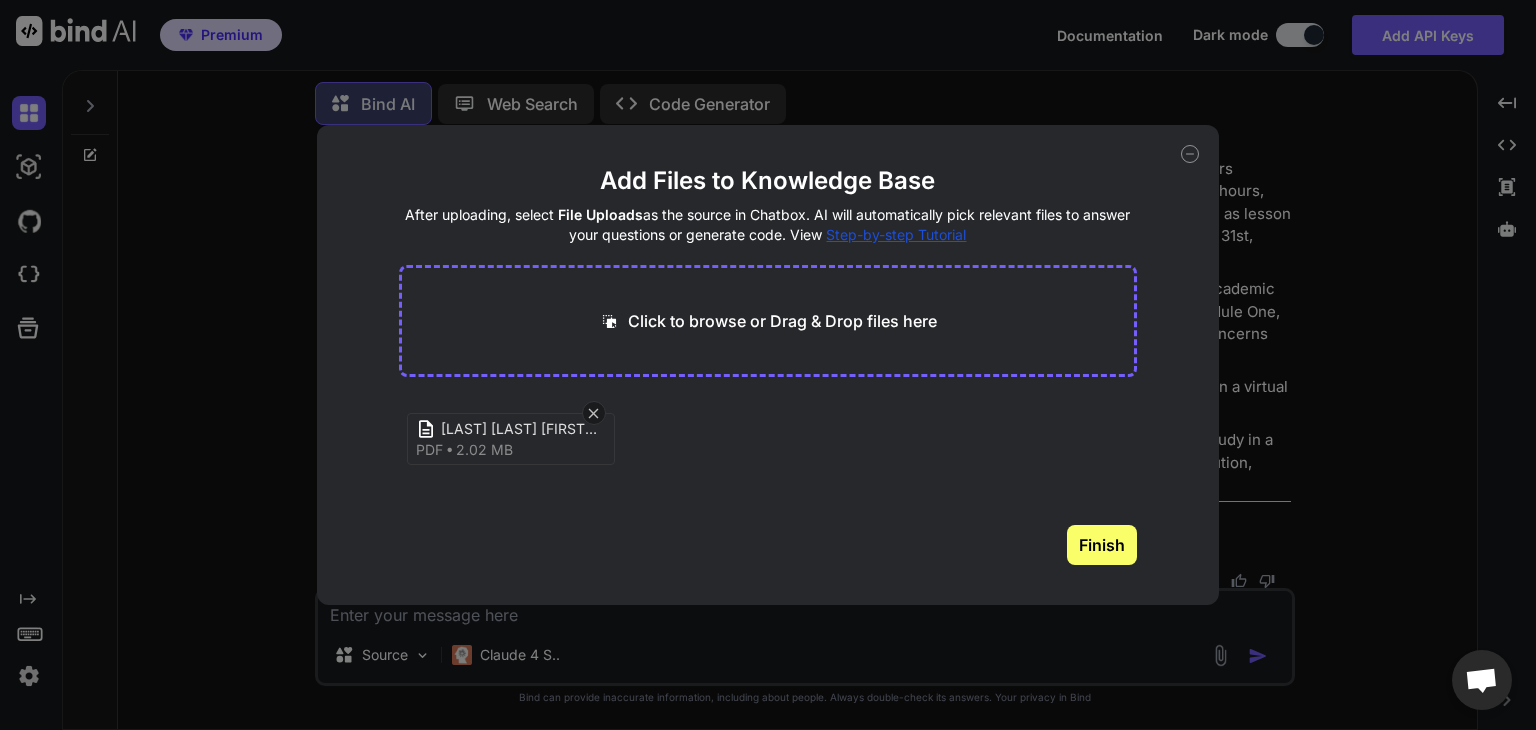 click 